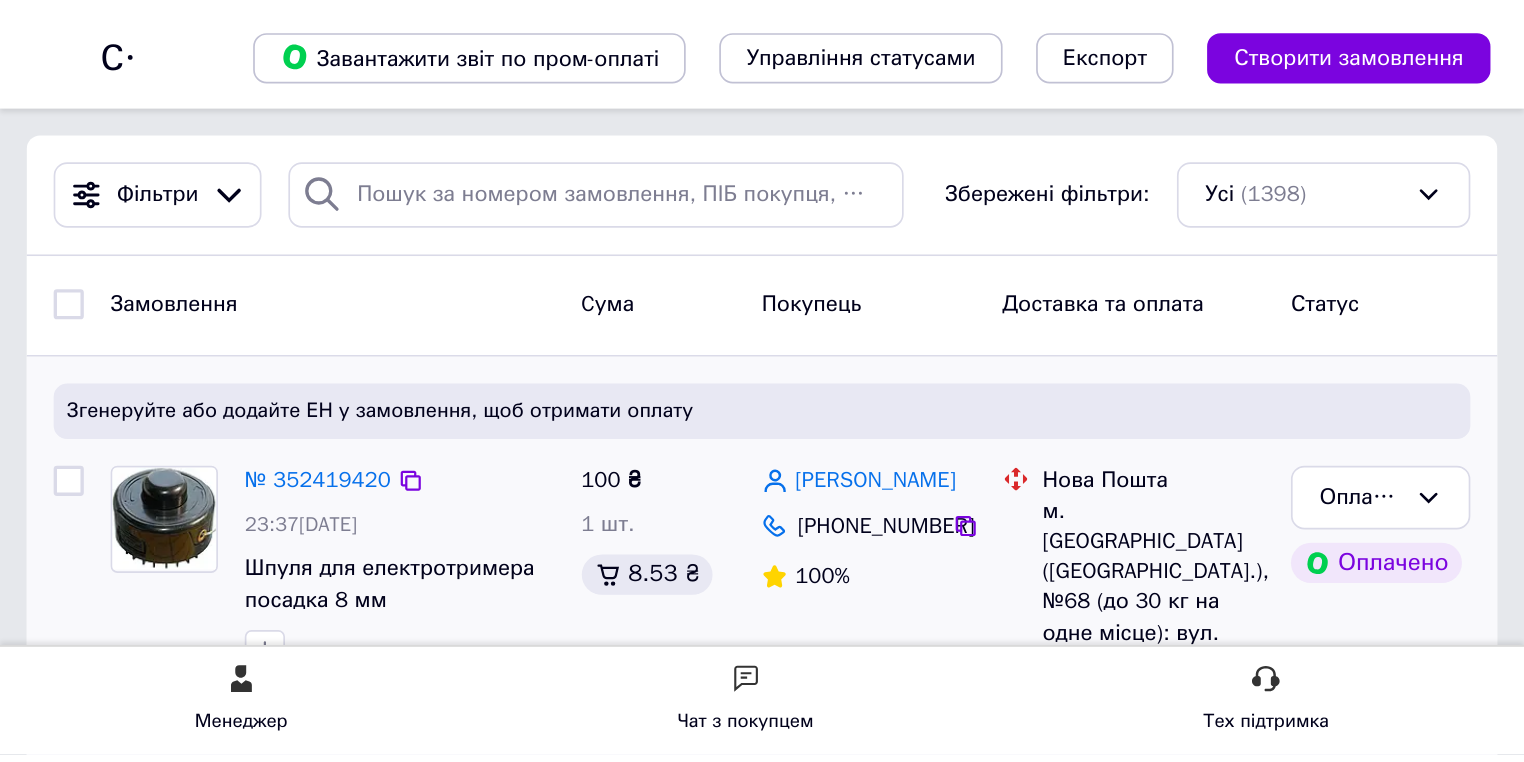 scroll, scrollTop: 0, scrollLeft: 0, axis: both 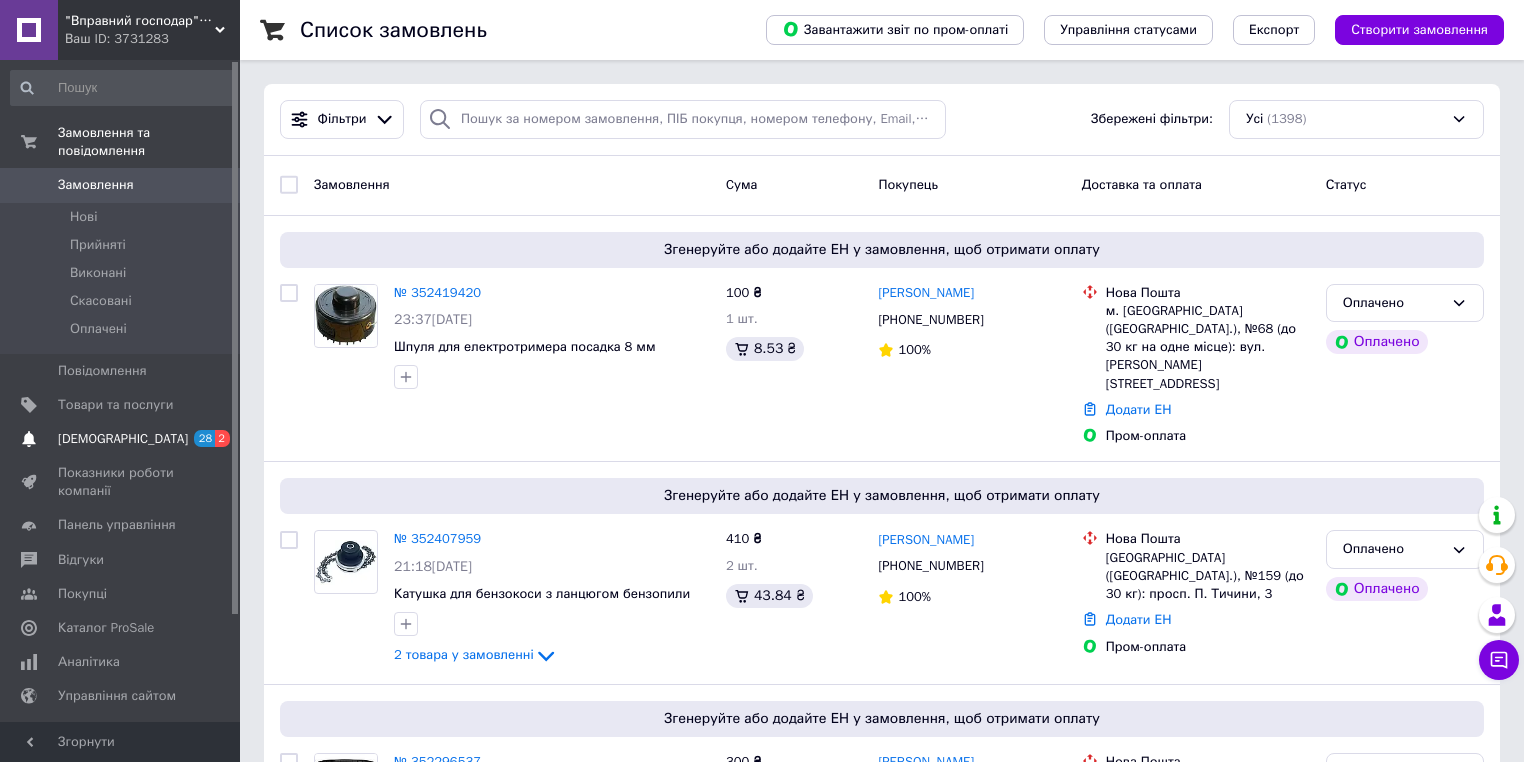 click on "2" at bounding box center [222, 438] 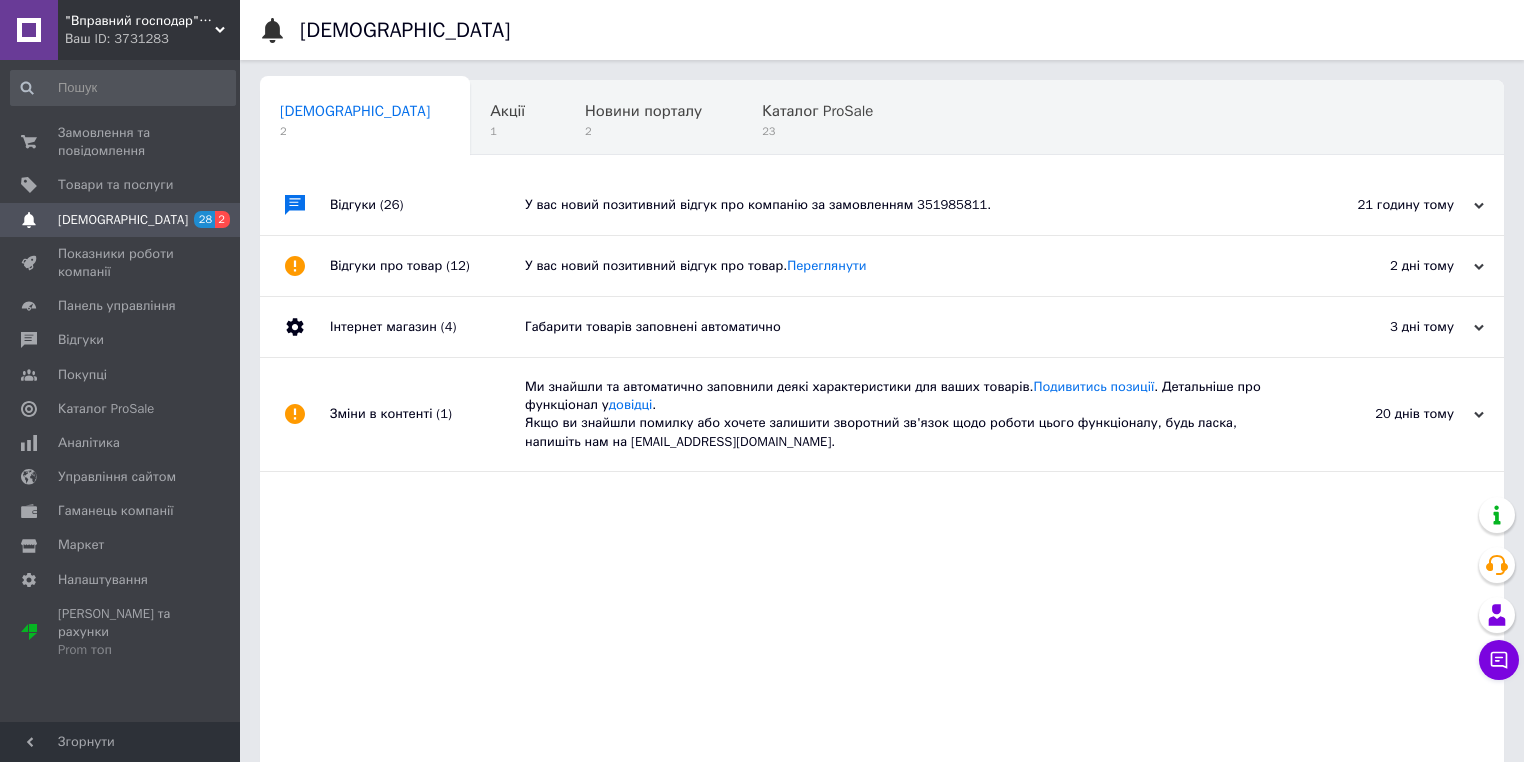 click on "У вас новий позитивний відгук про компанію за замовленням 351985811." at bounding box center (904, 205) 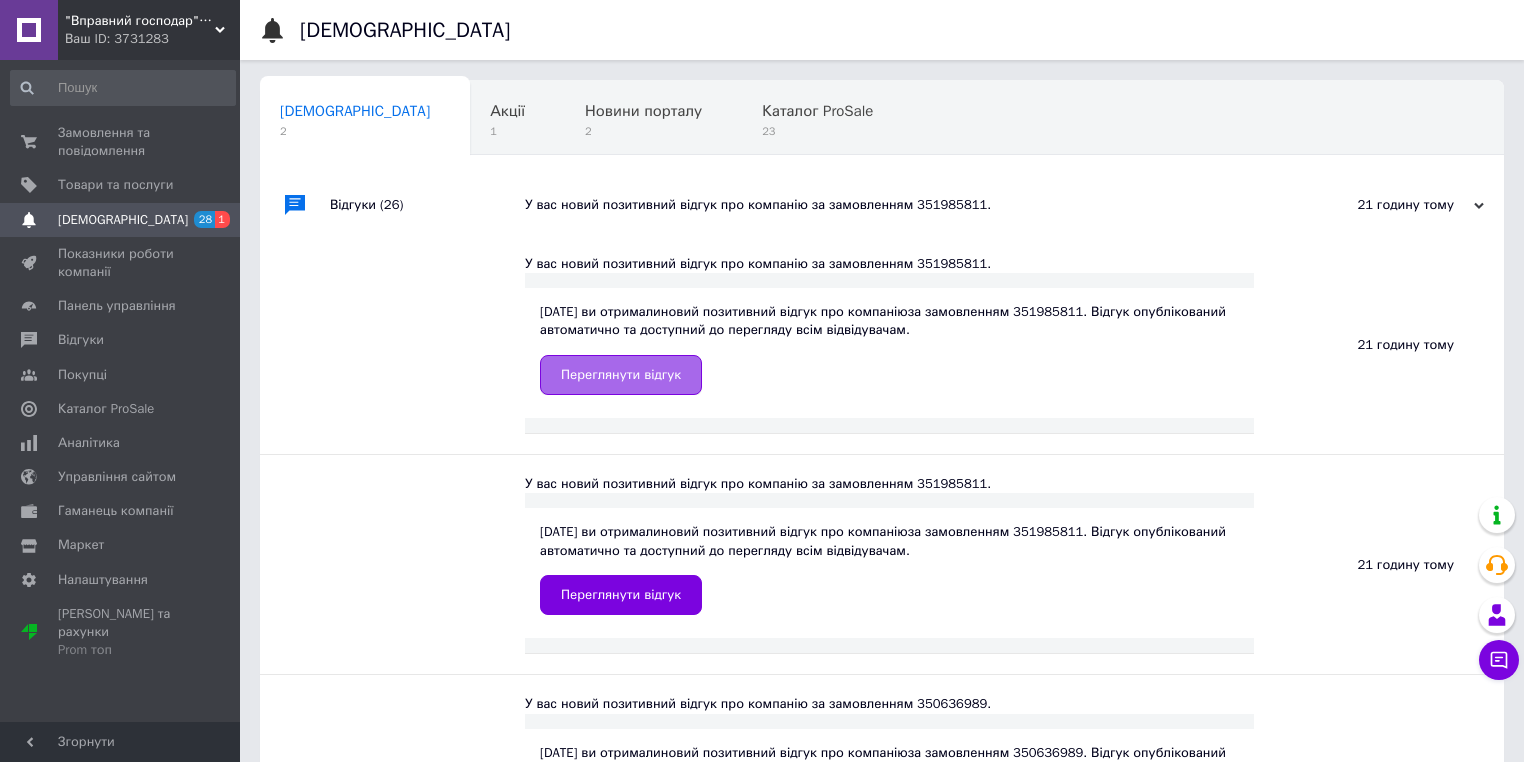 click on "Переглянути відгук" at bounding box center (621, 375) 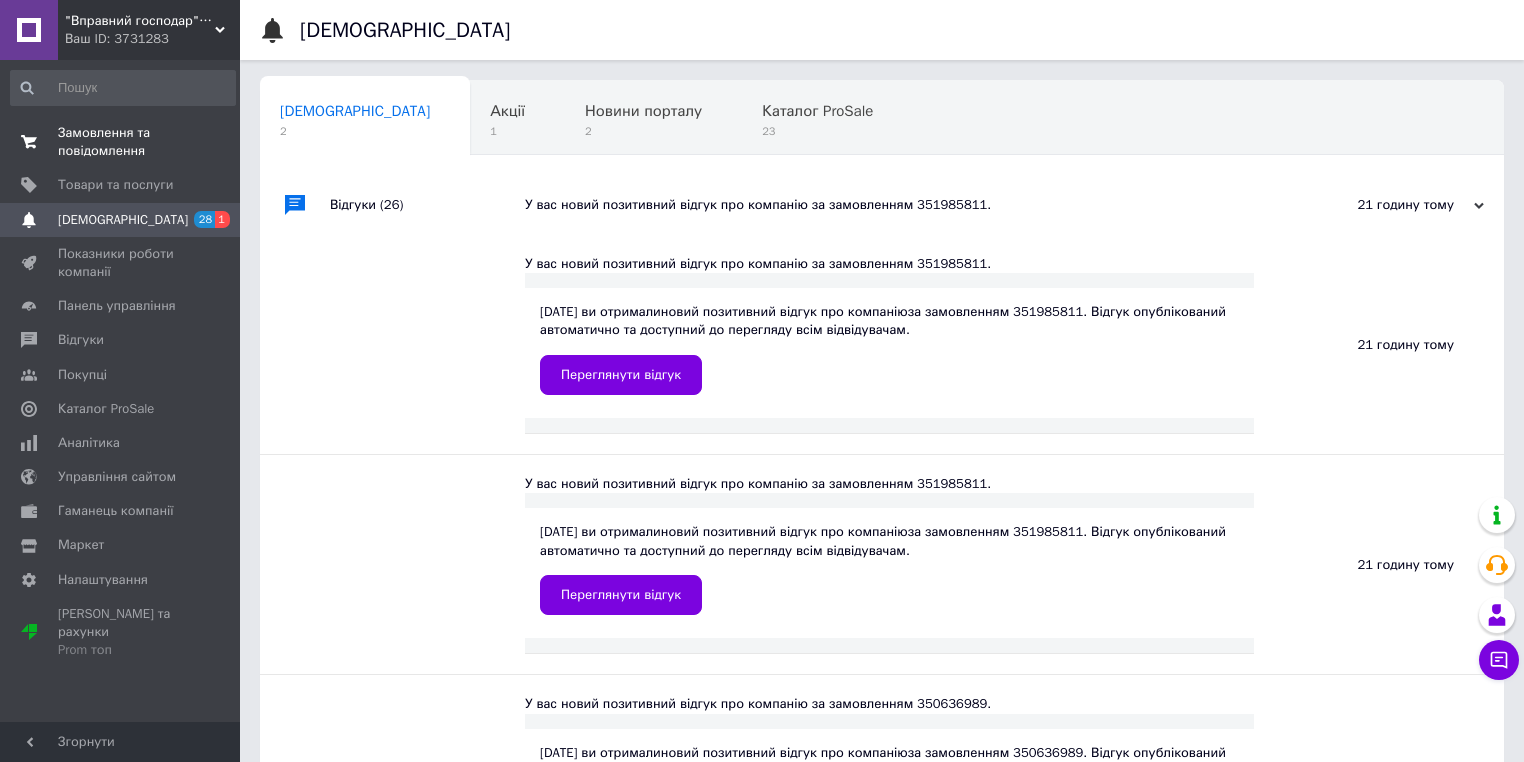click on "Замовлення та повідомлення" at bounding box center (121, 142) 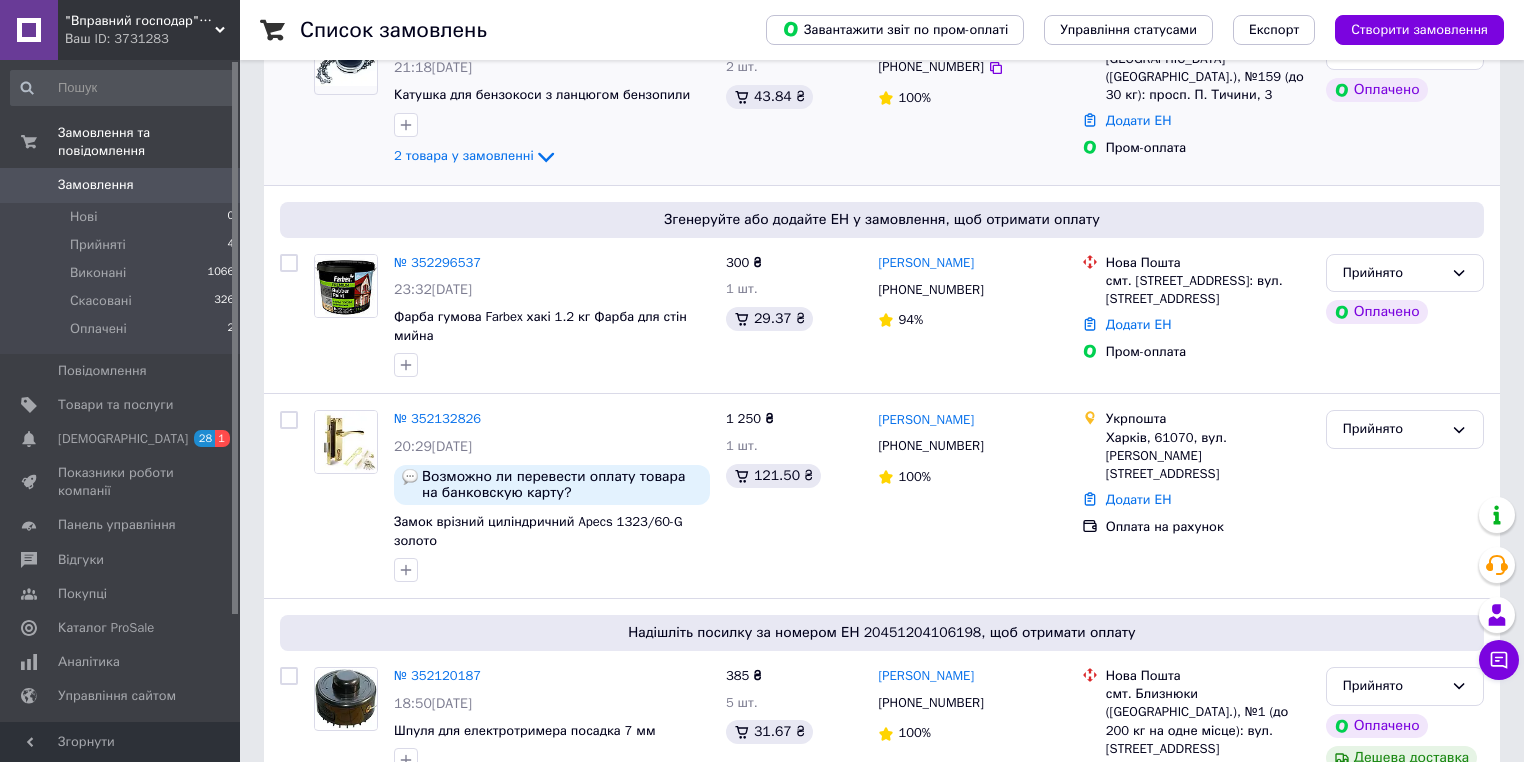 scroll, scrollTop: 560, scrollLeft: 0, axis: vertical 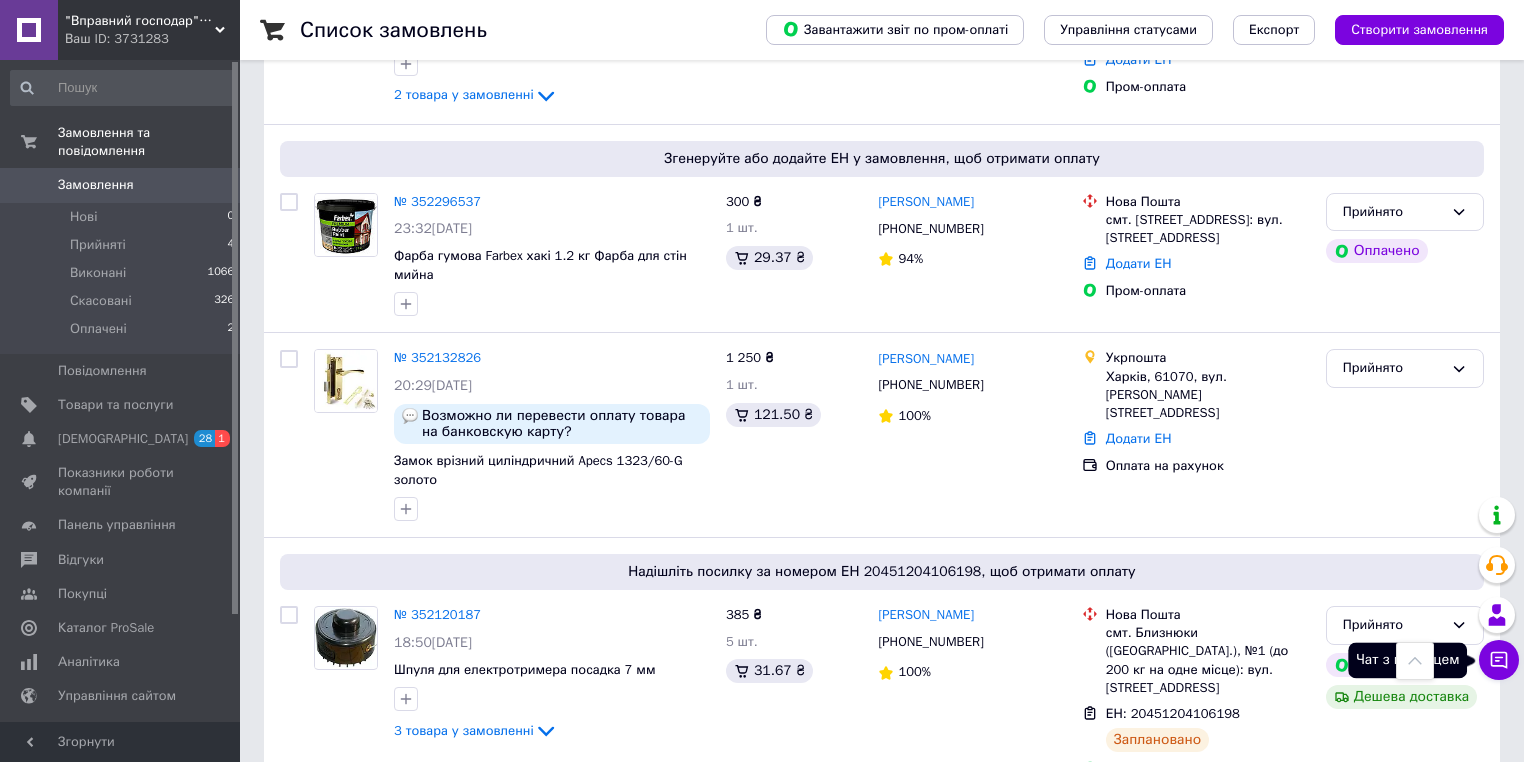 click 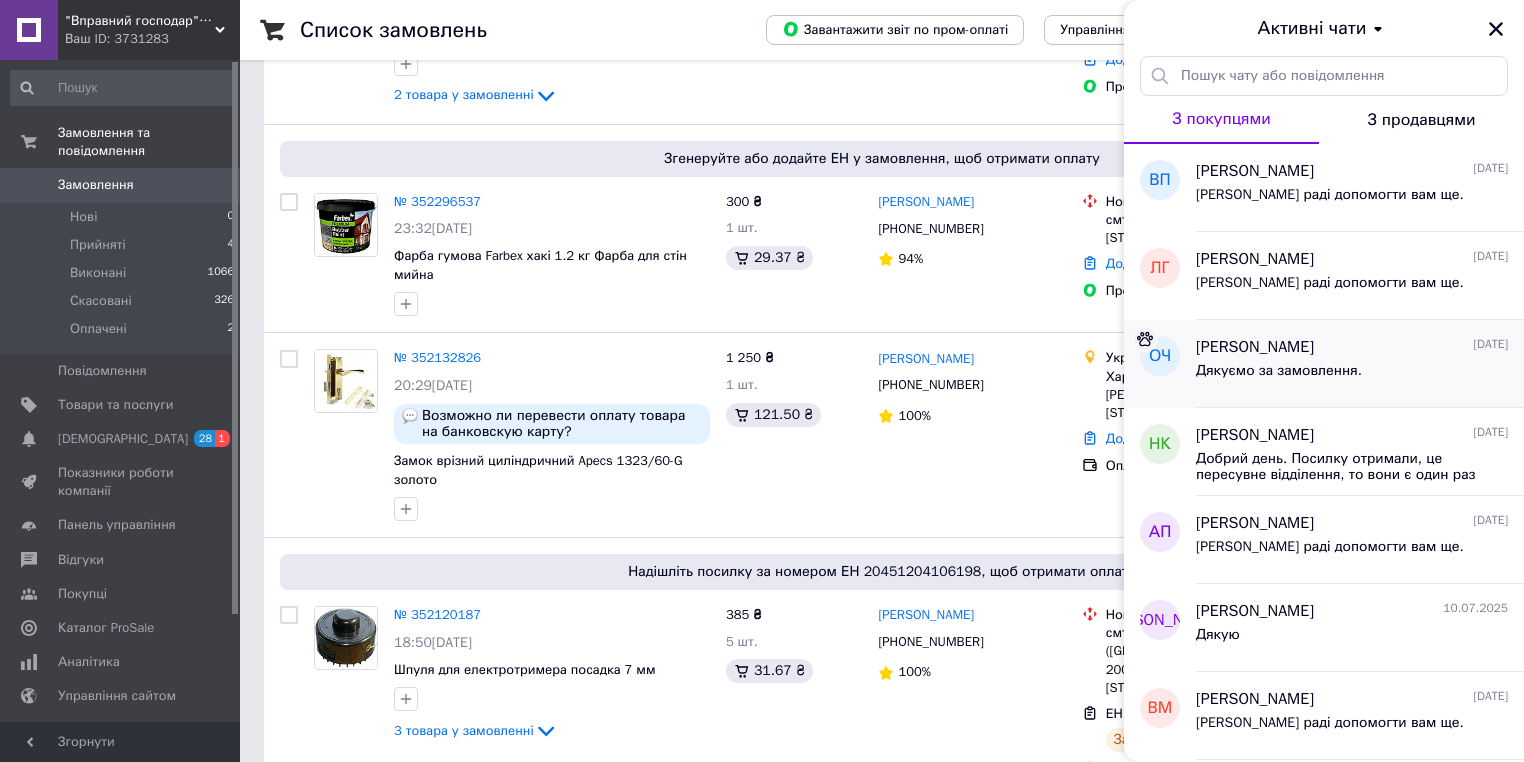 click on "[PERSON_NAME]" at bounding box center (1255, 347) 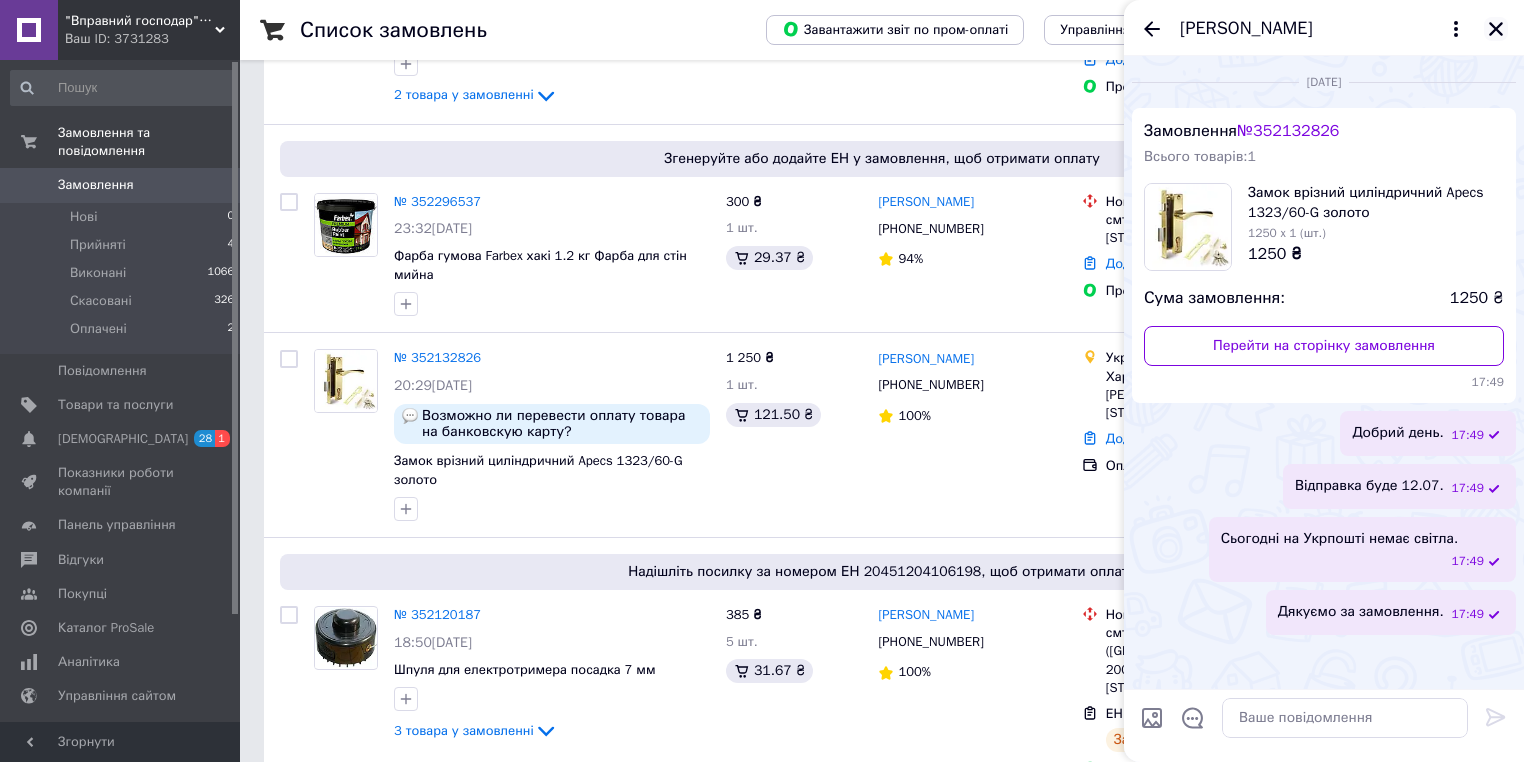 click 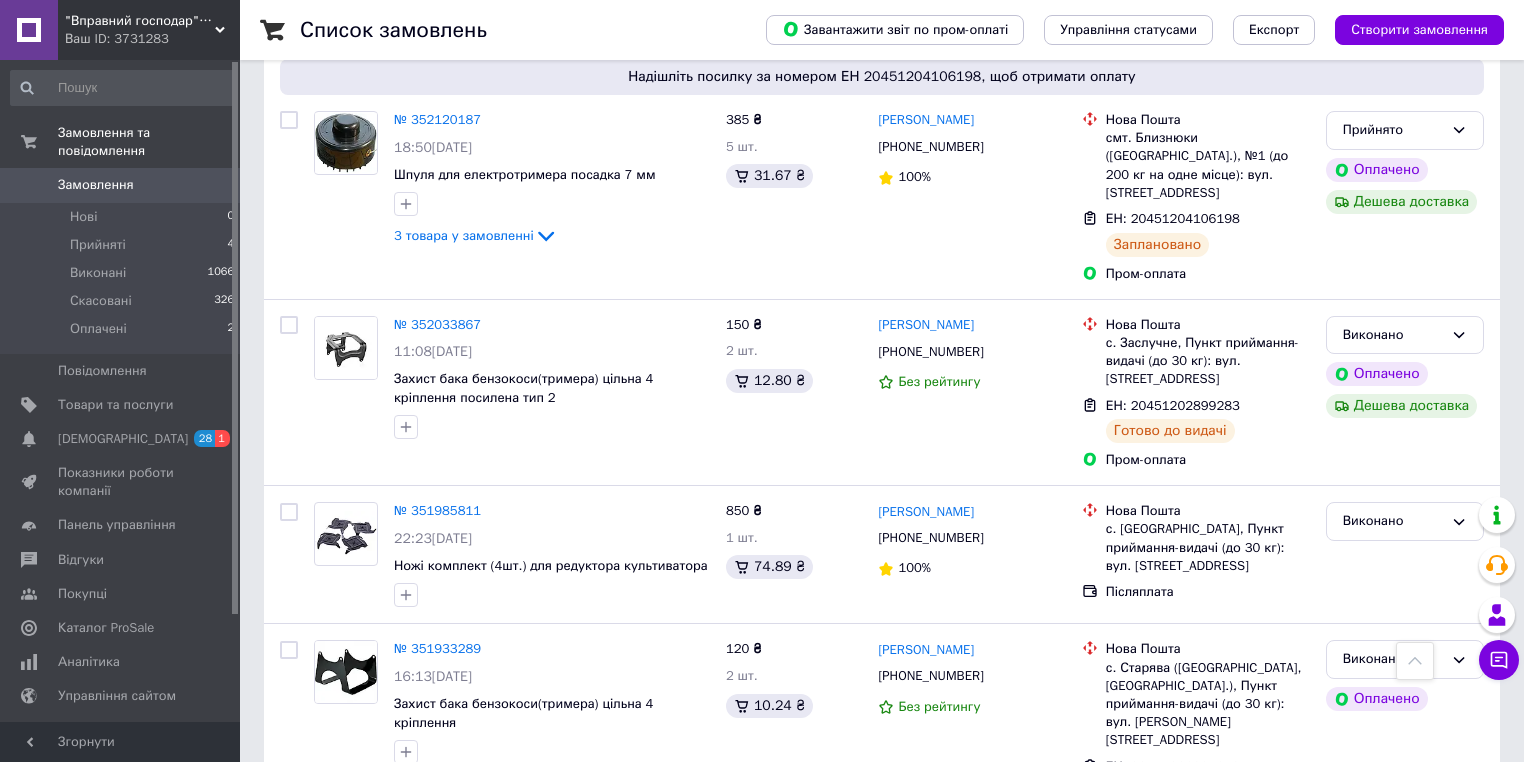 scroll, scrollTop: 1120, scrollLeft: 0, axis: vertical 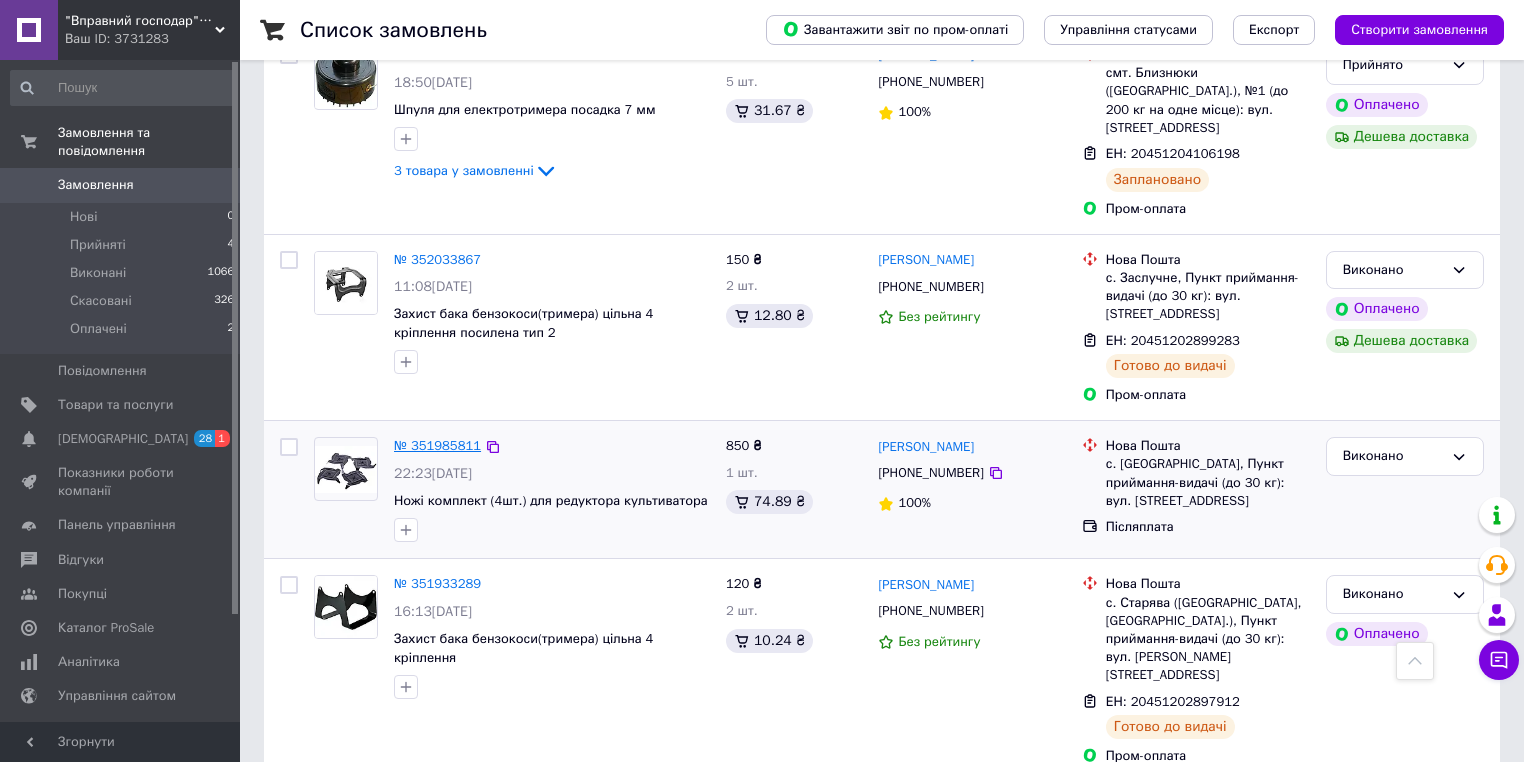 click on "№ 351985811" at bounding box center (437, 445) 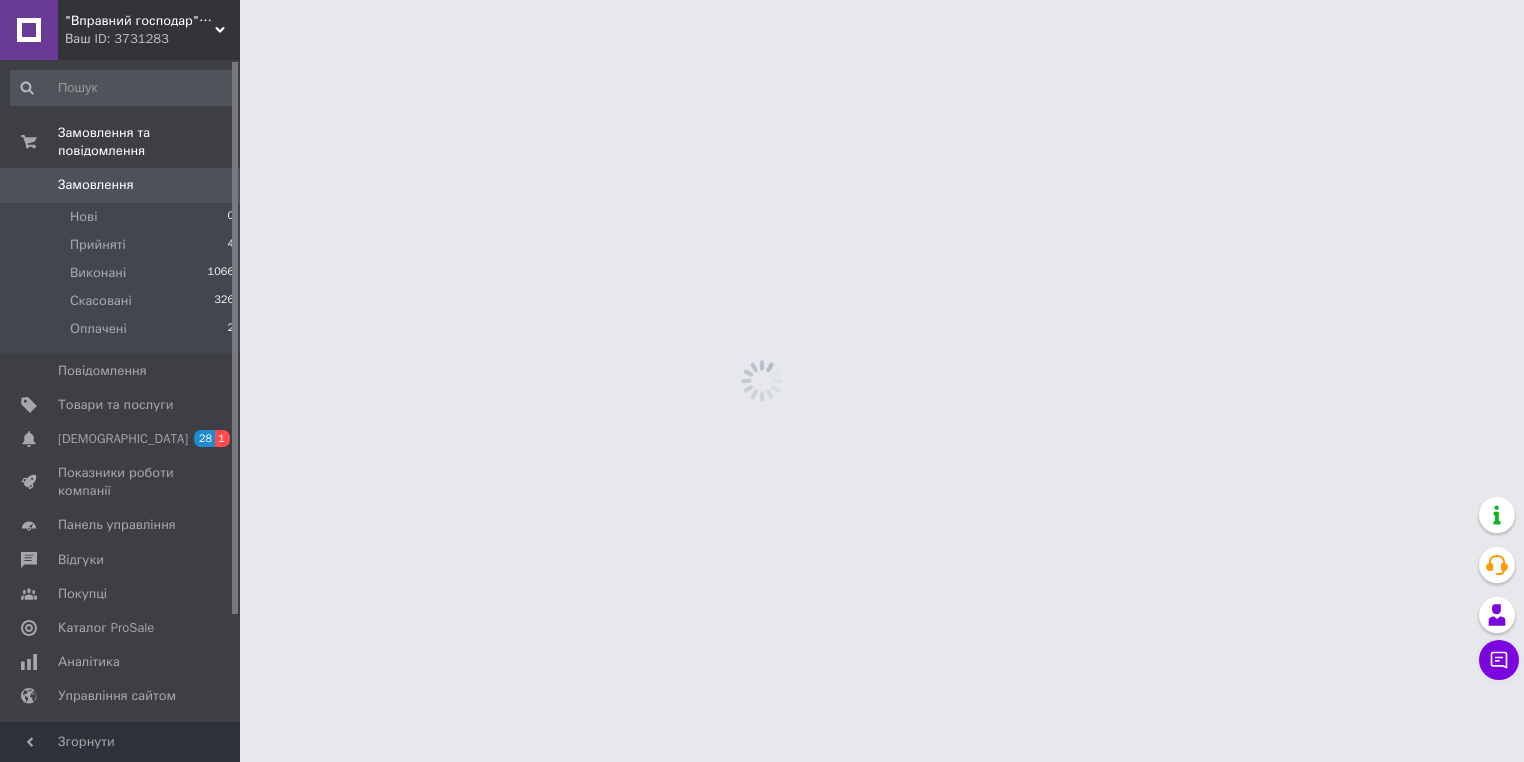 scroll, scrollTop: 0, scrollLeft: 0, axis: both 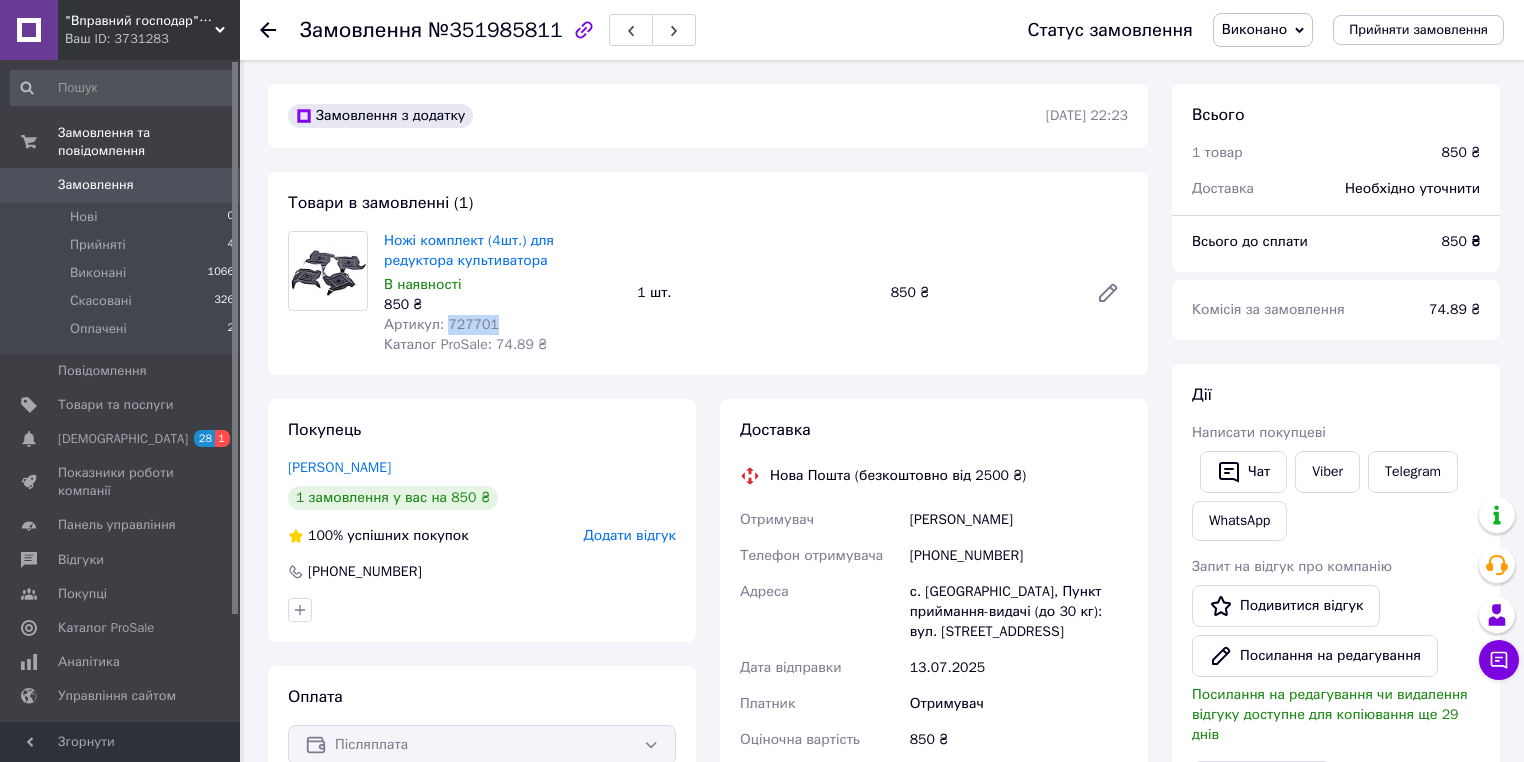 drag, startPoint x: 490, startPoint y: 324, endPoint x: 442, endPoint y: 323, distance: 48.010414 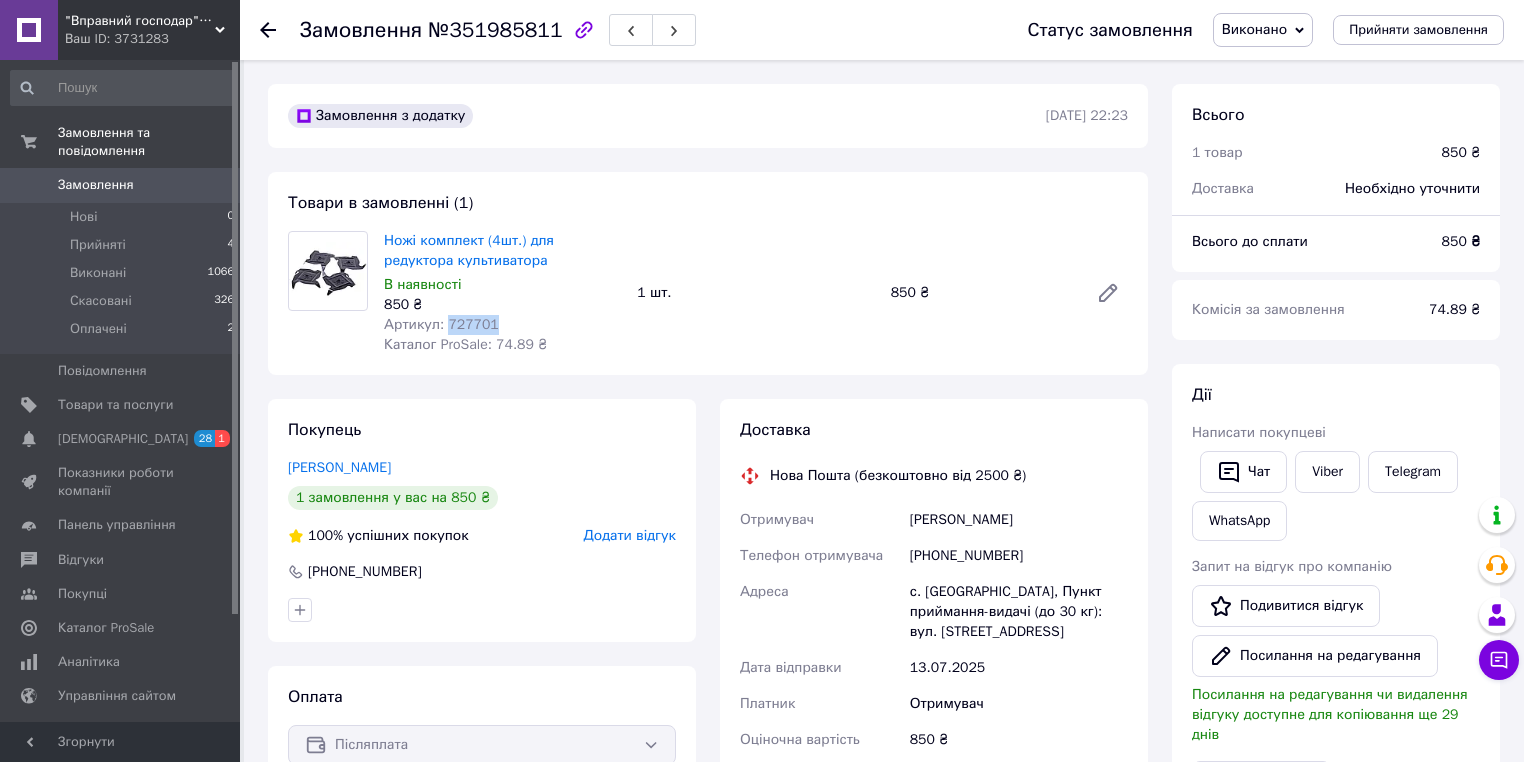 copy on "727701" 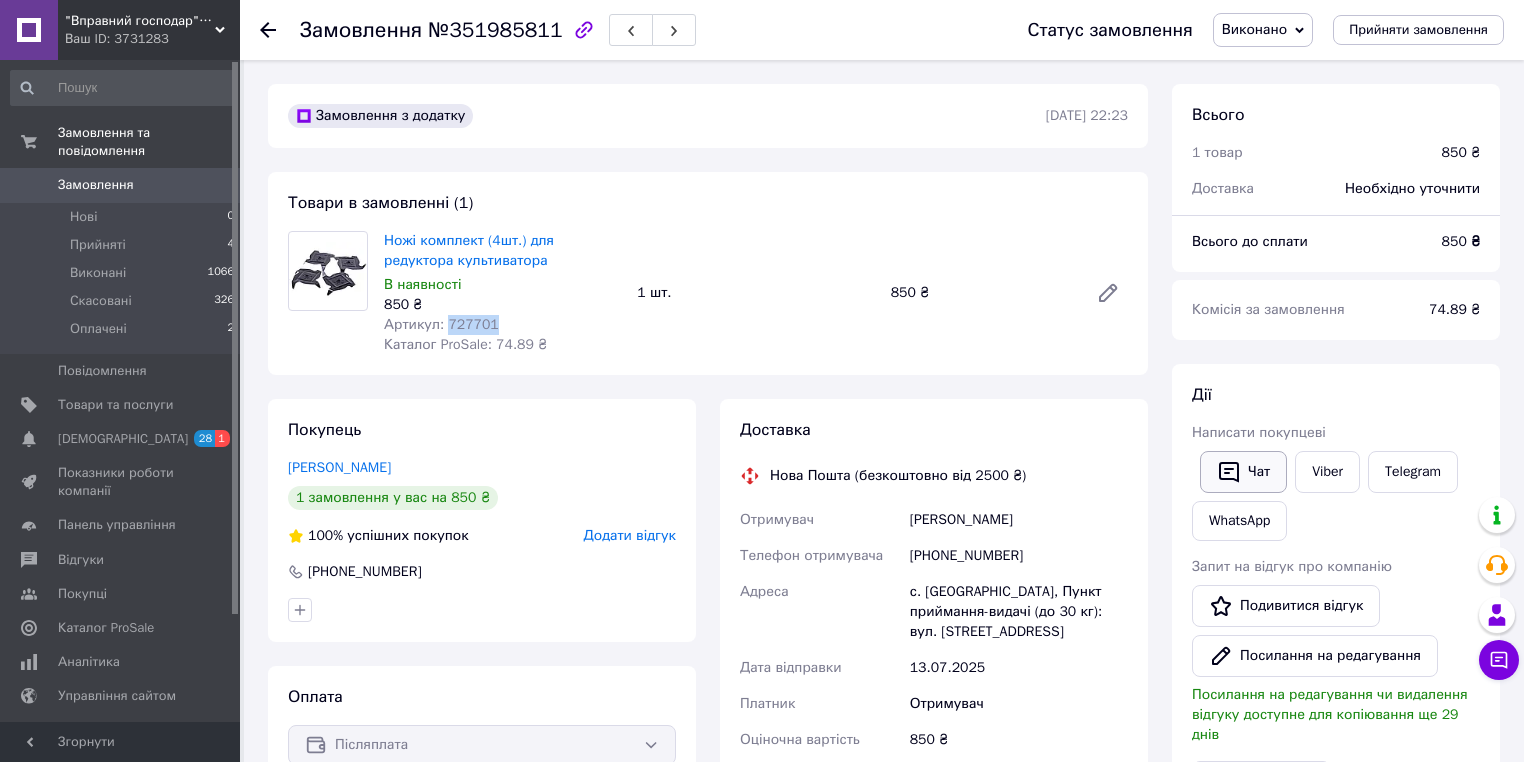 click 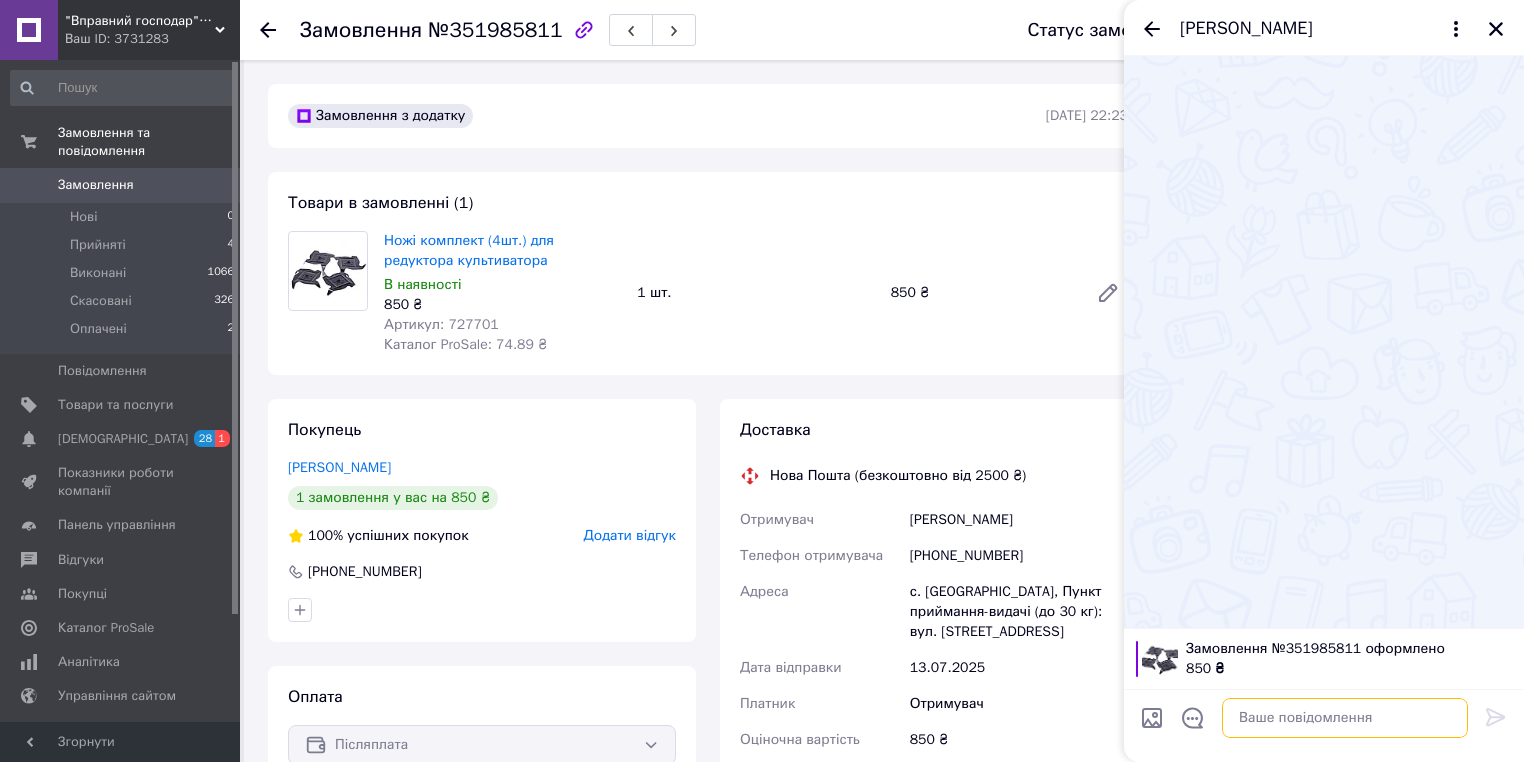 click at bounding box center [1345, 718] 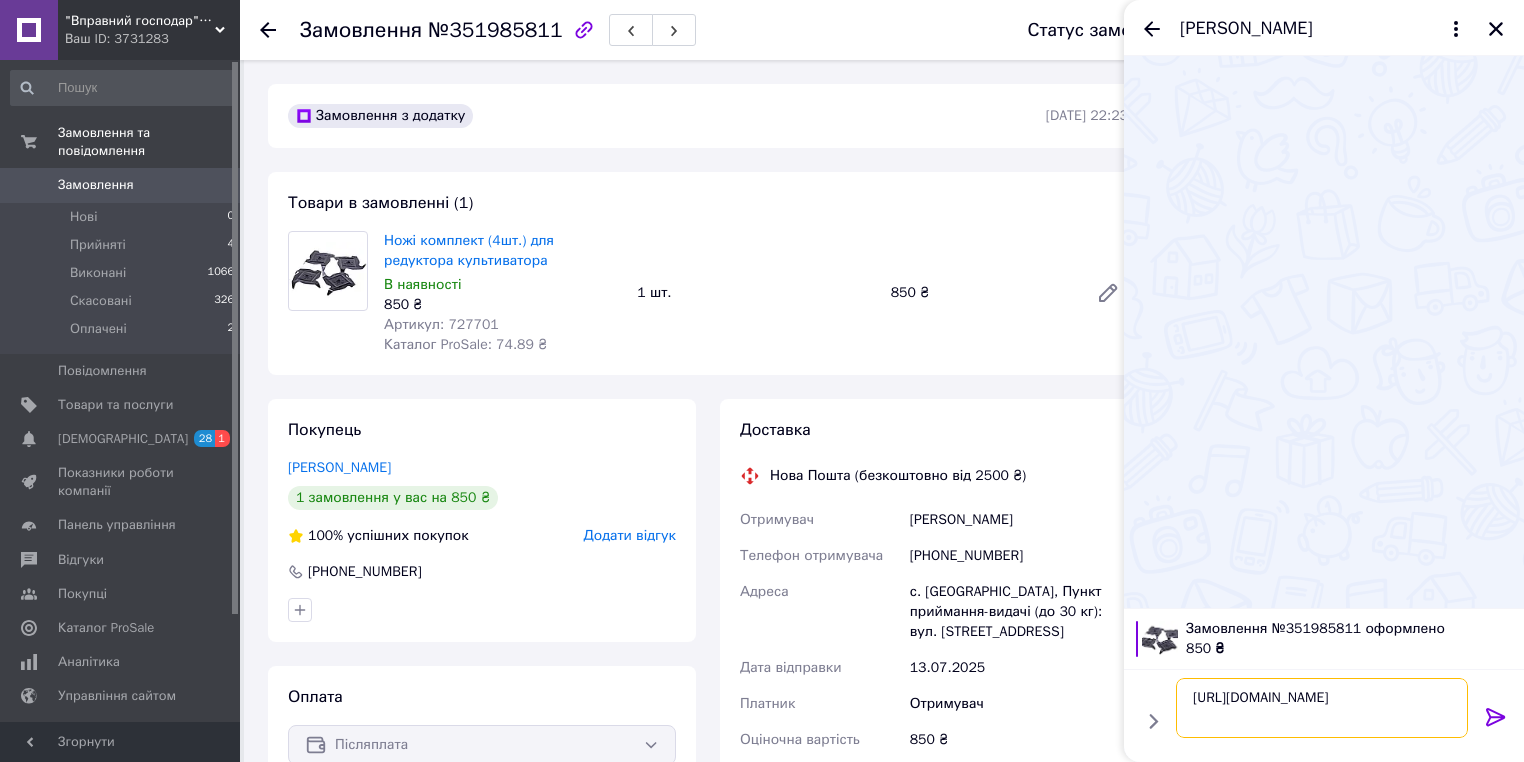 scroll, scrollTop: 1, scrollLeft: 0, axis: vertical 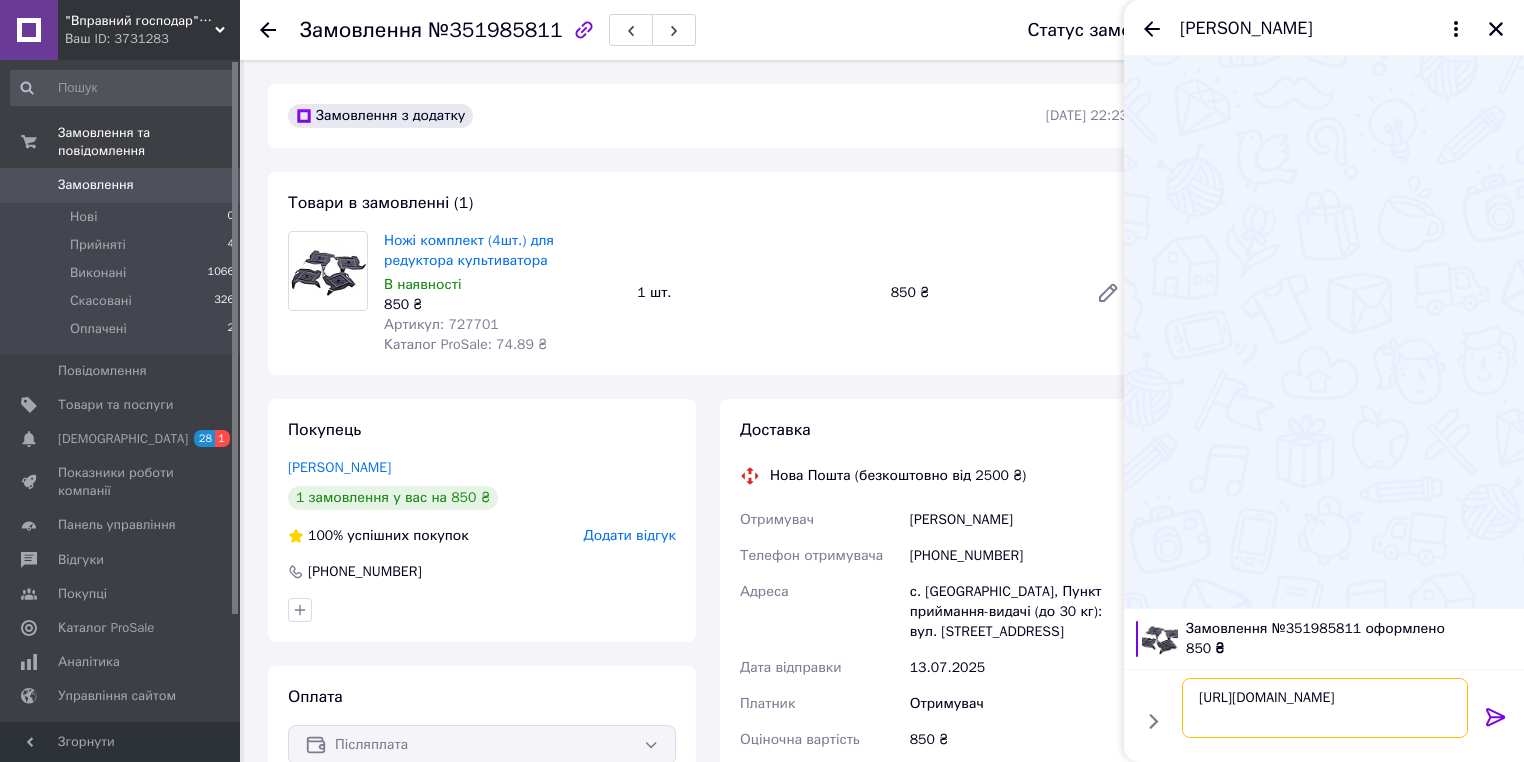 type on "[URL][DOMAIN_NAME]" 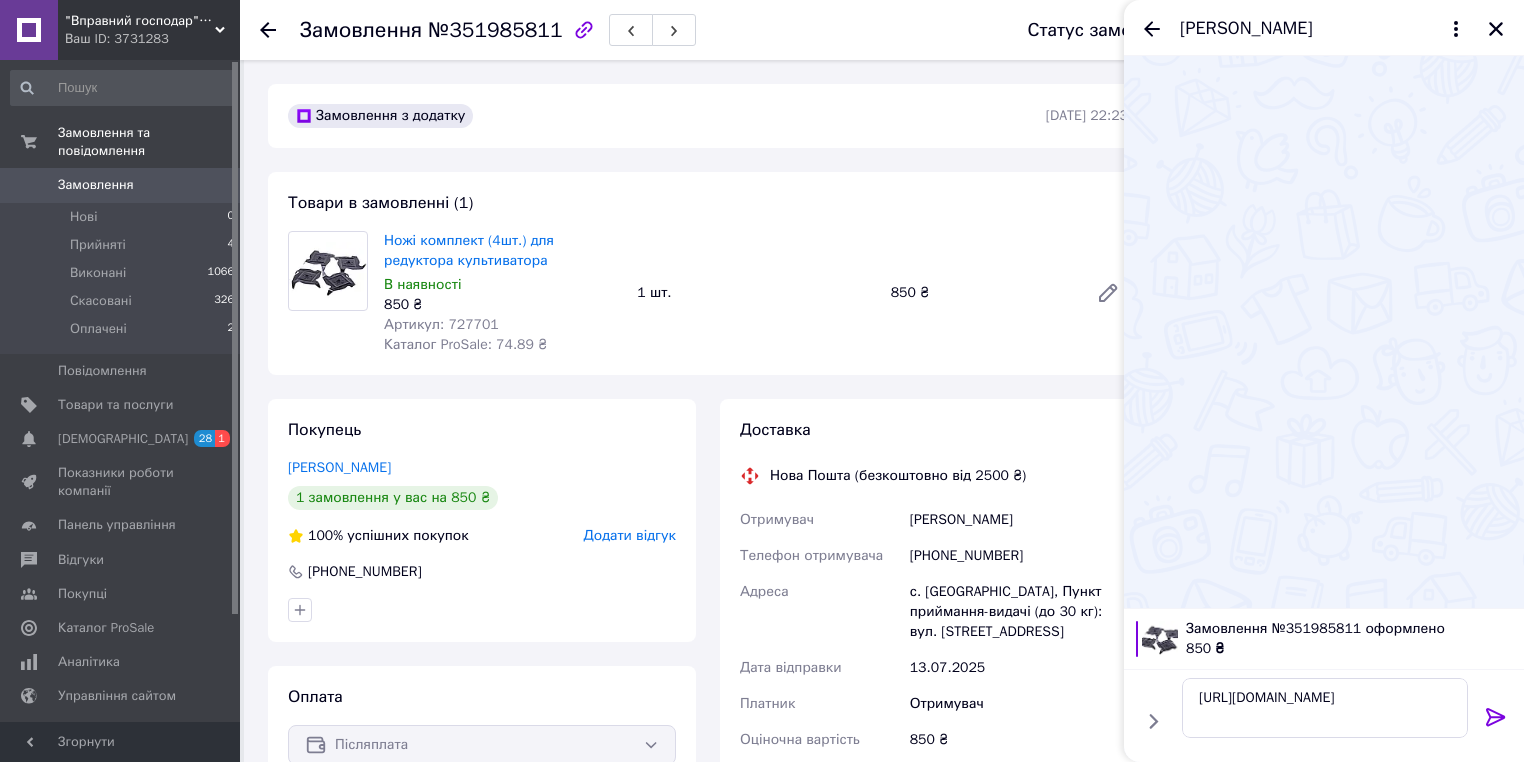 click 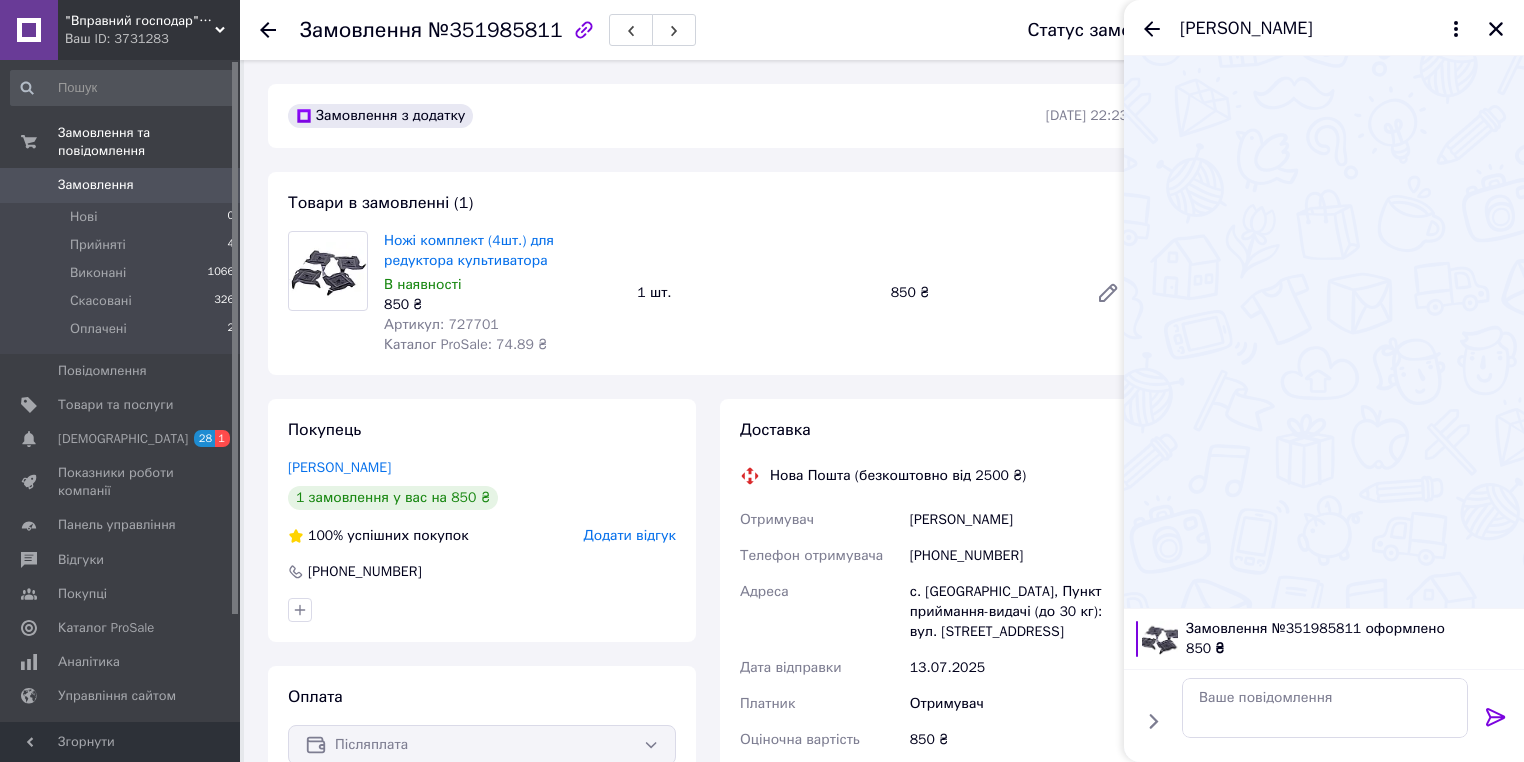 scroll, scrollTop: 0, scrollLeft: 0, axis: both 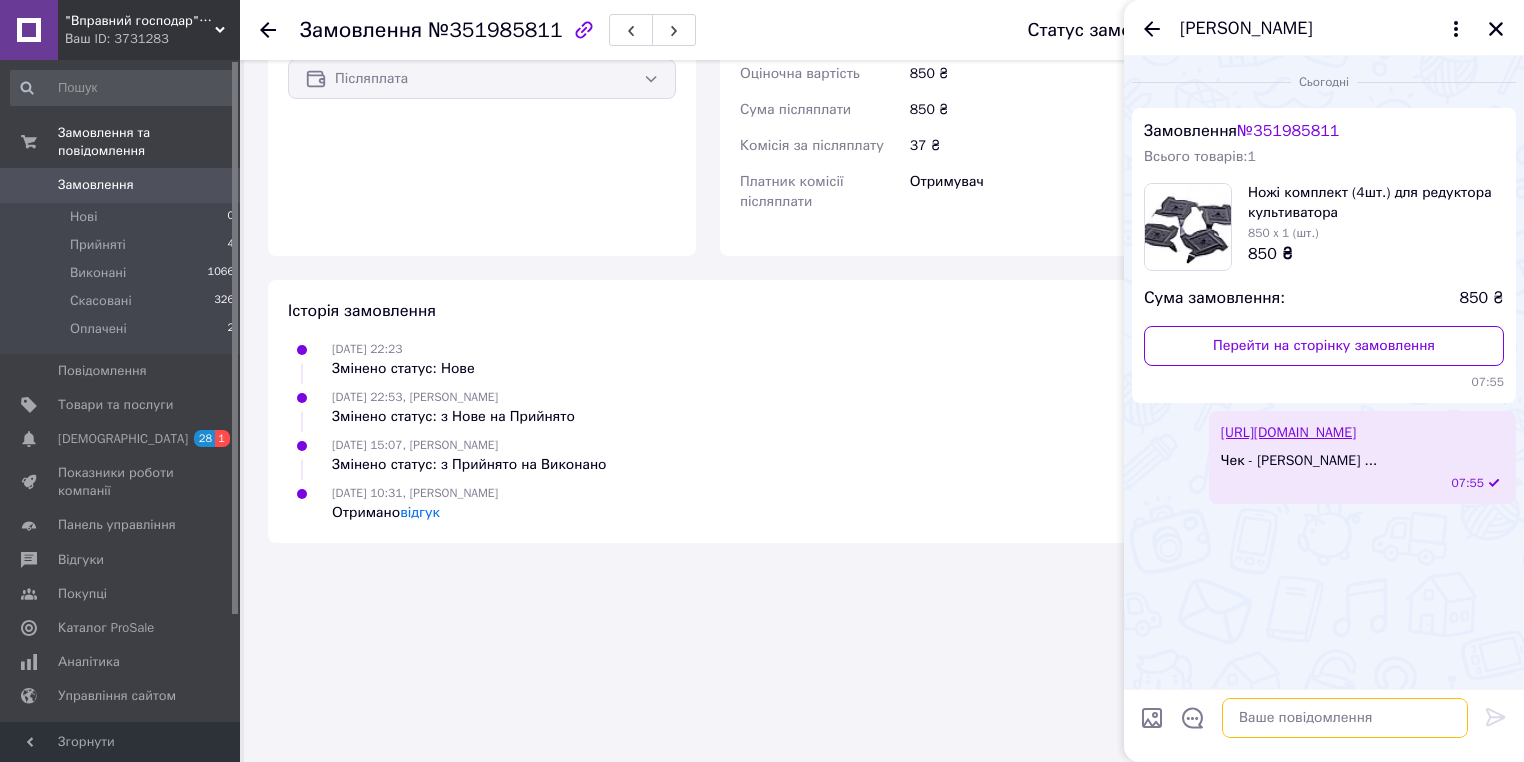 click at bounding box center (1345, 718) 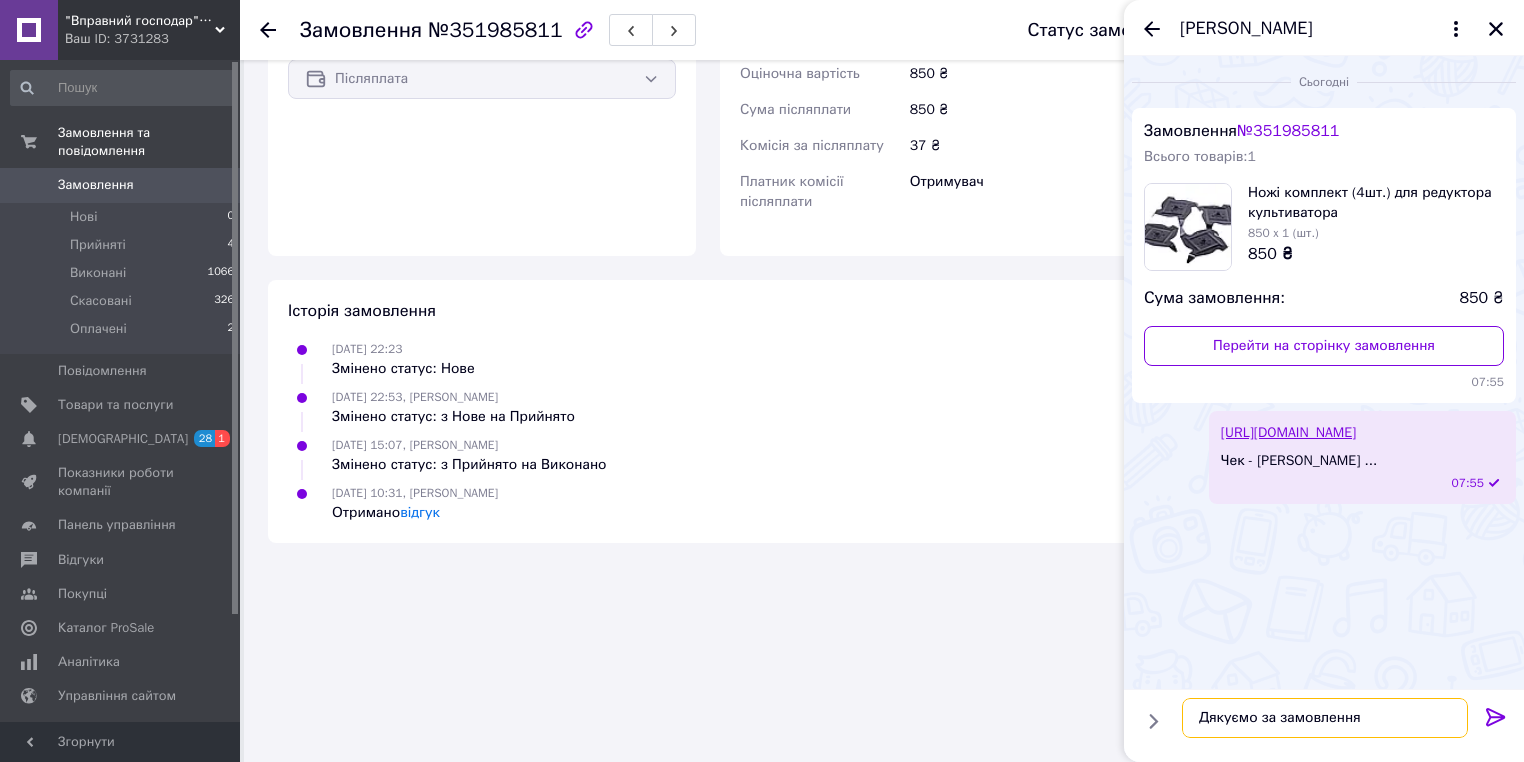 type on "Дякуємо за замовлення." 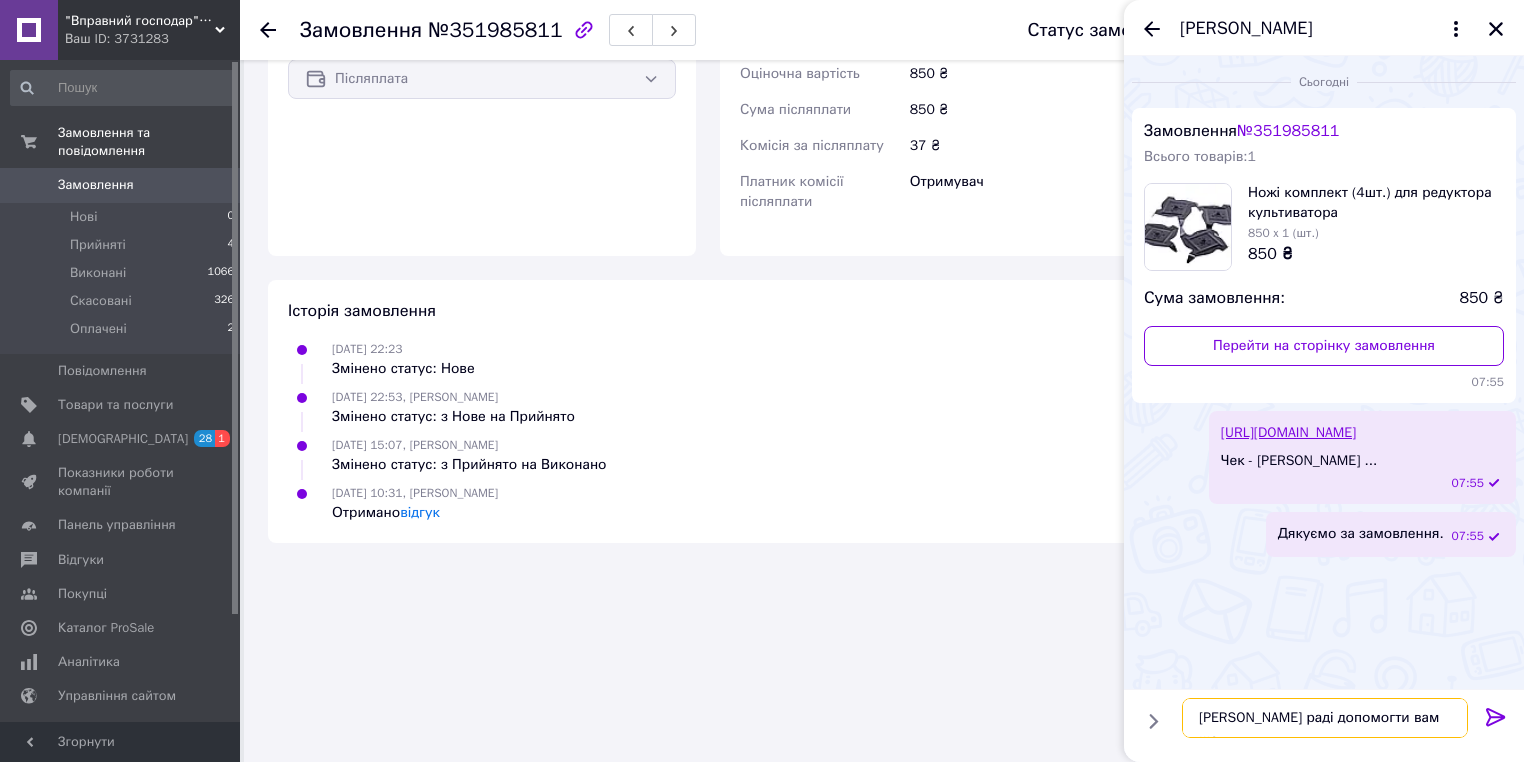 type on "[PERSON_NAME] раді допомогти вам ще." 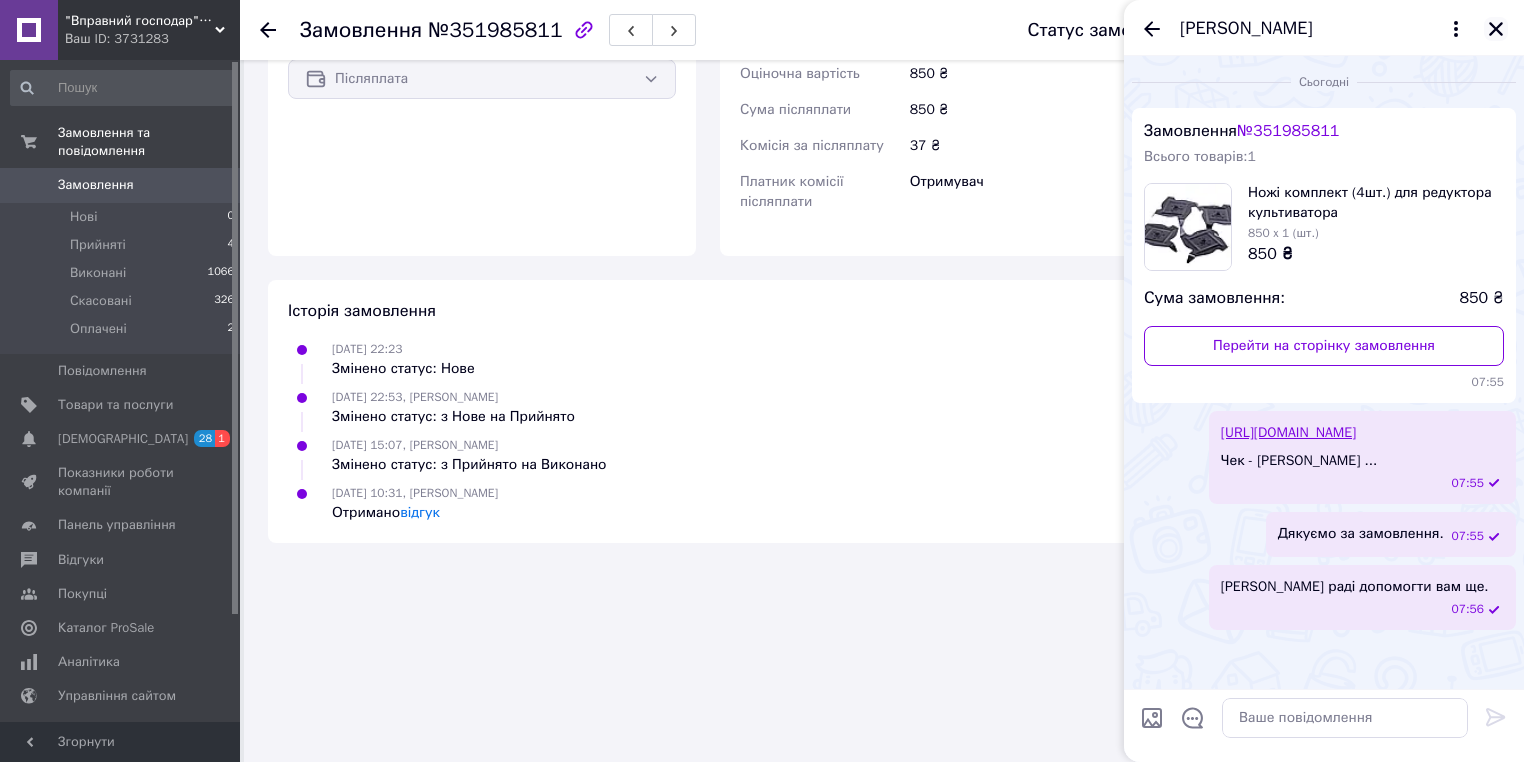 click 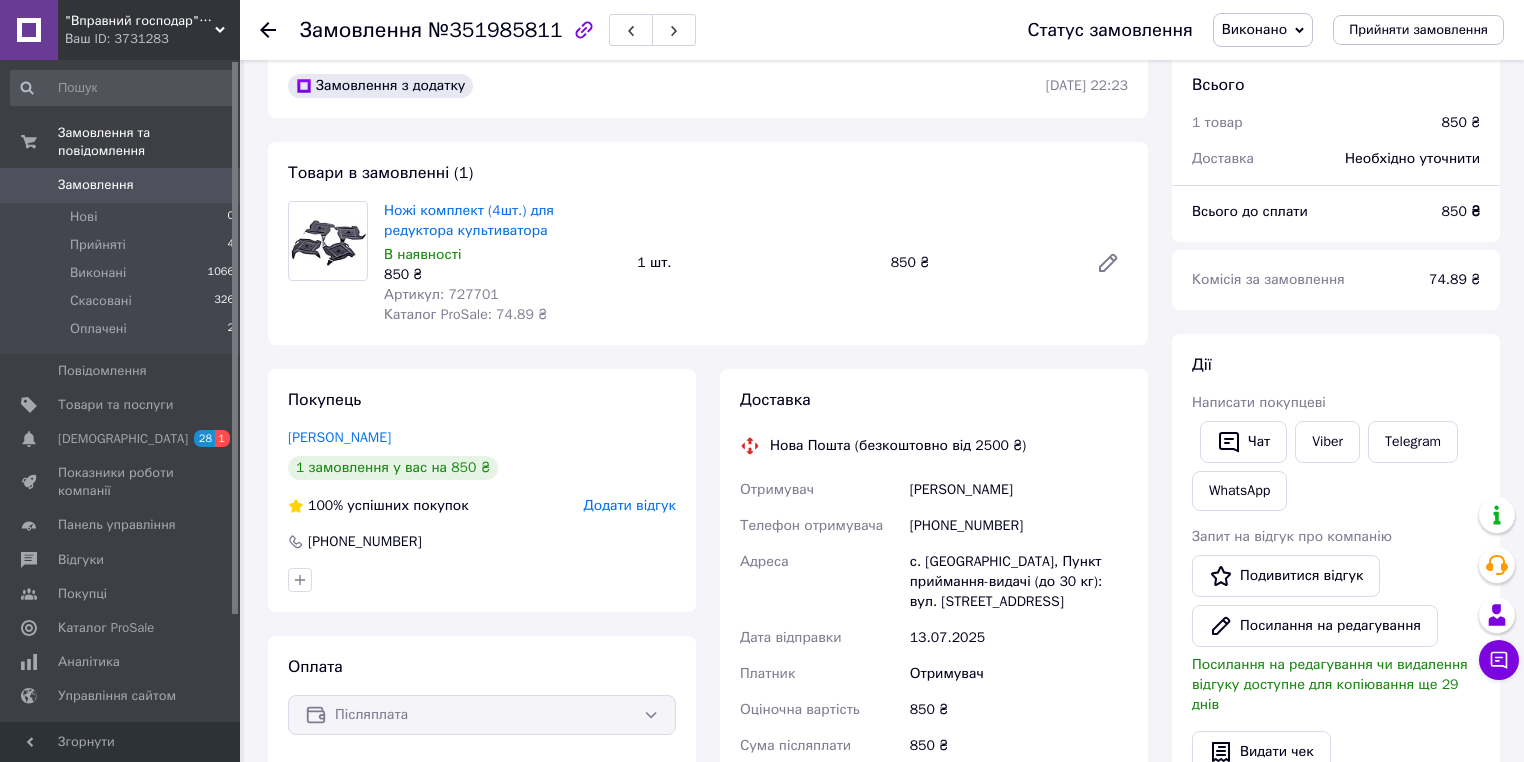scroll, scrollTop: 0, scrollLeft: 0, axis: both 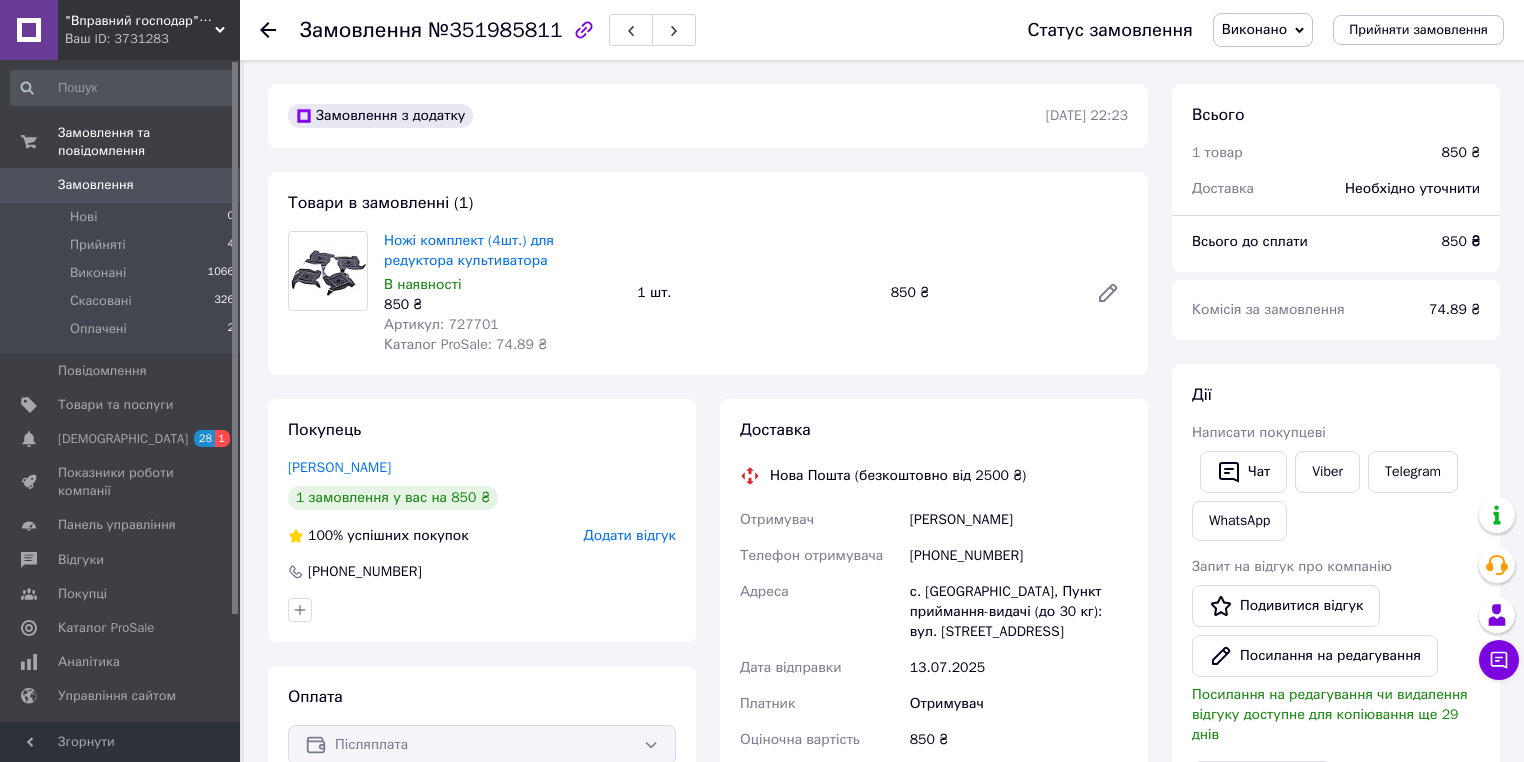 click on "Замовлення" at bounding box center [96, 185] 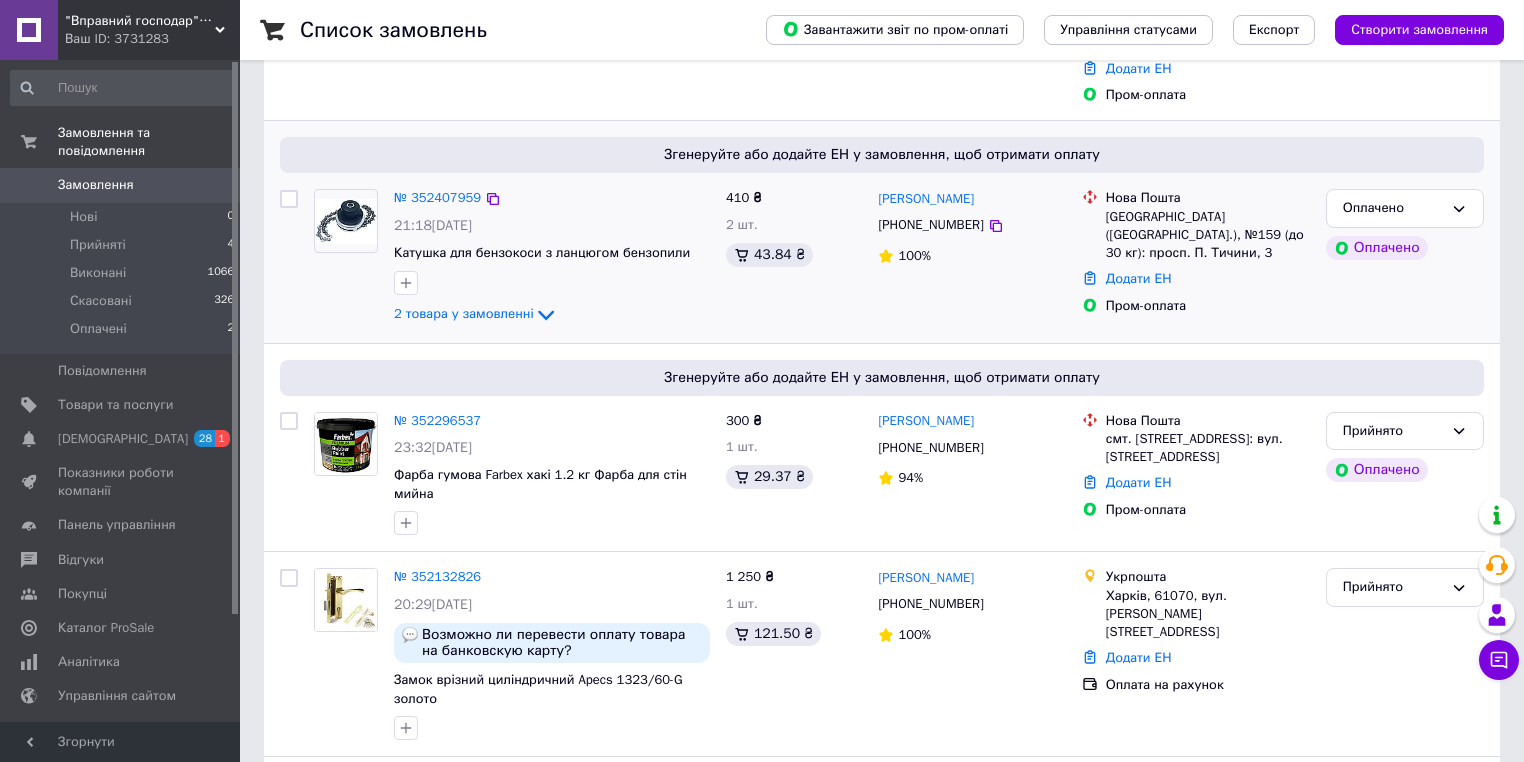 scroll, scrollTop: 400, scrollLeft: 0, axis: vertical 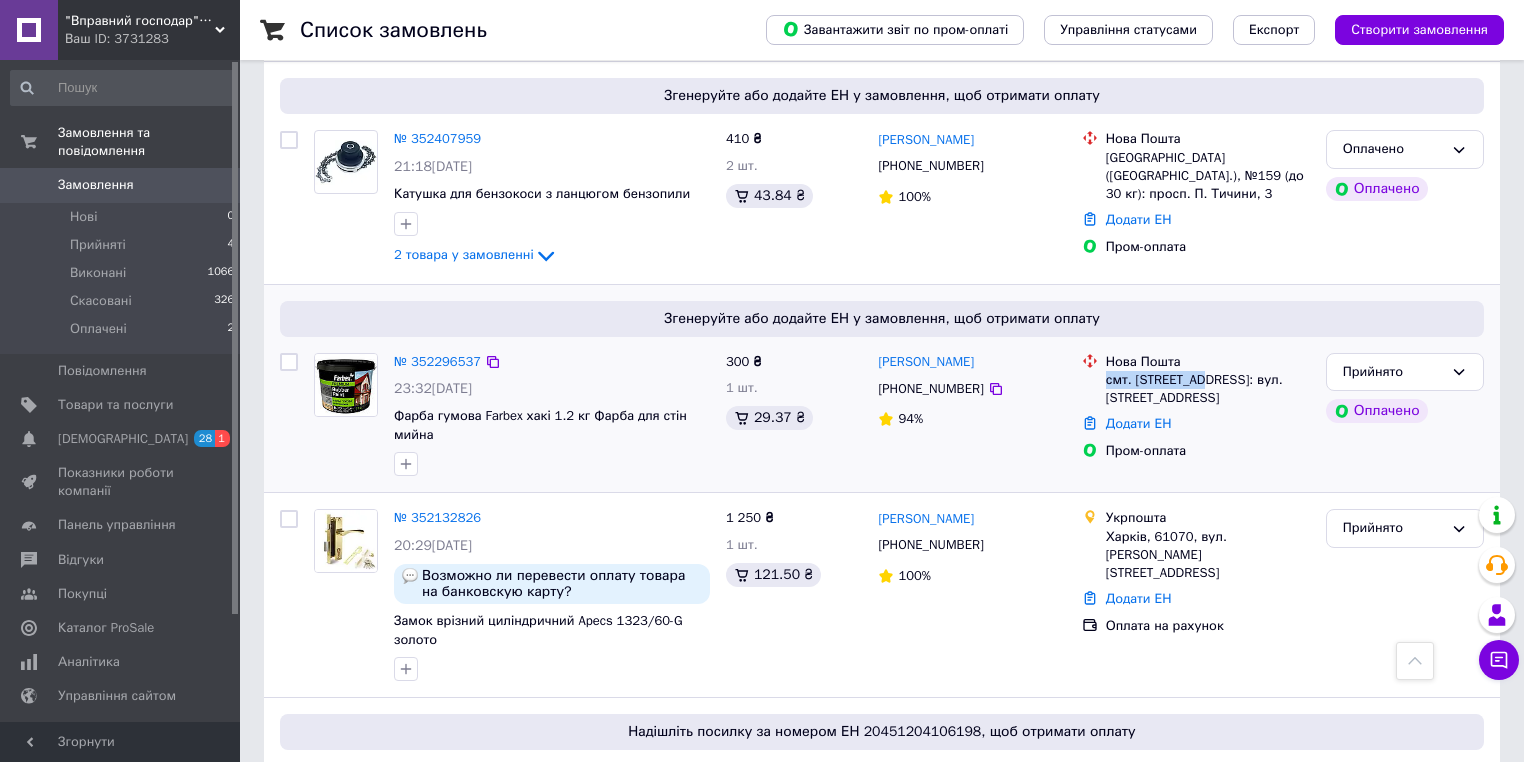 drag, startPoint x: 1204, startPoint y: 340, endPoint x: 1101, endPoint y: 339, distance: 103.00485 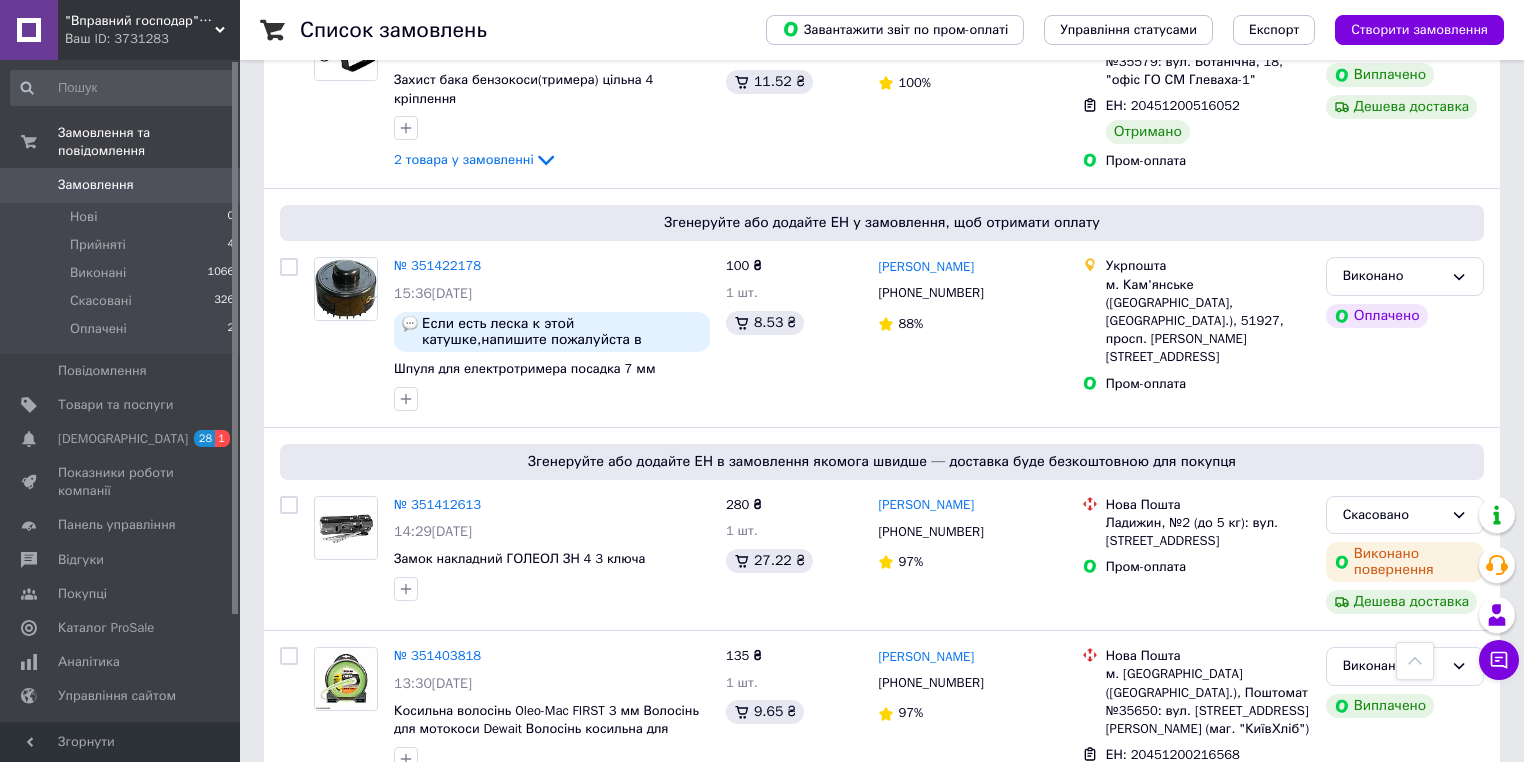 scroll, scrollTop: 3316, scrollLeft: 0, axis: vertical 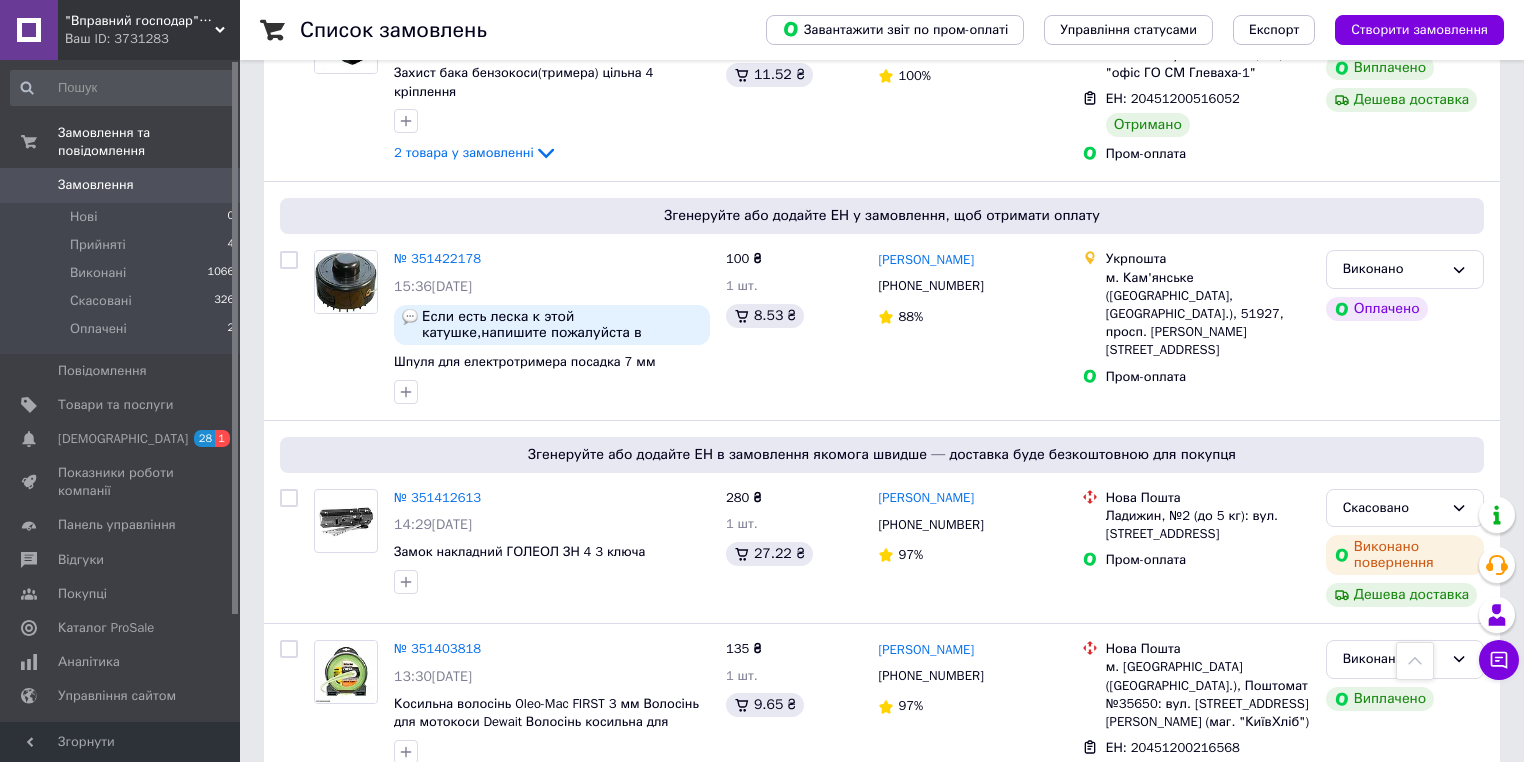click on "2" at bounding box center (327, 873) 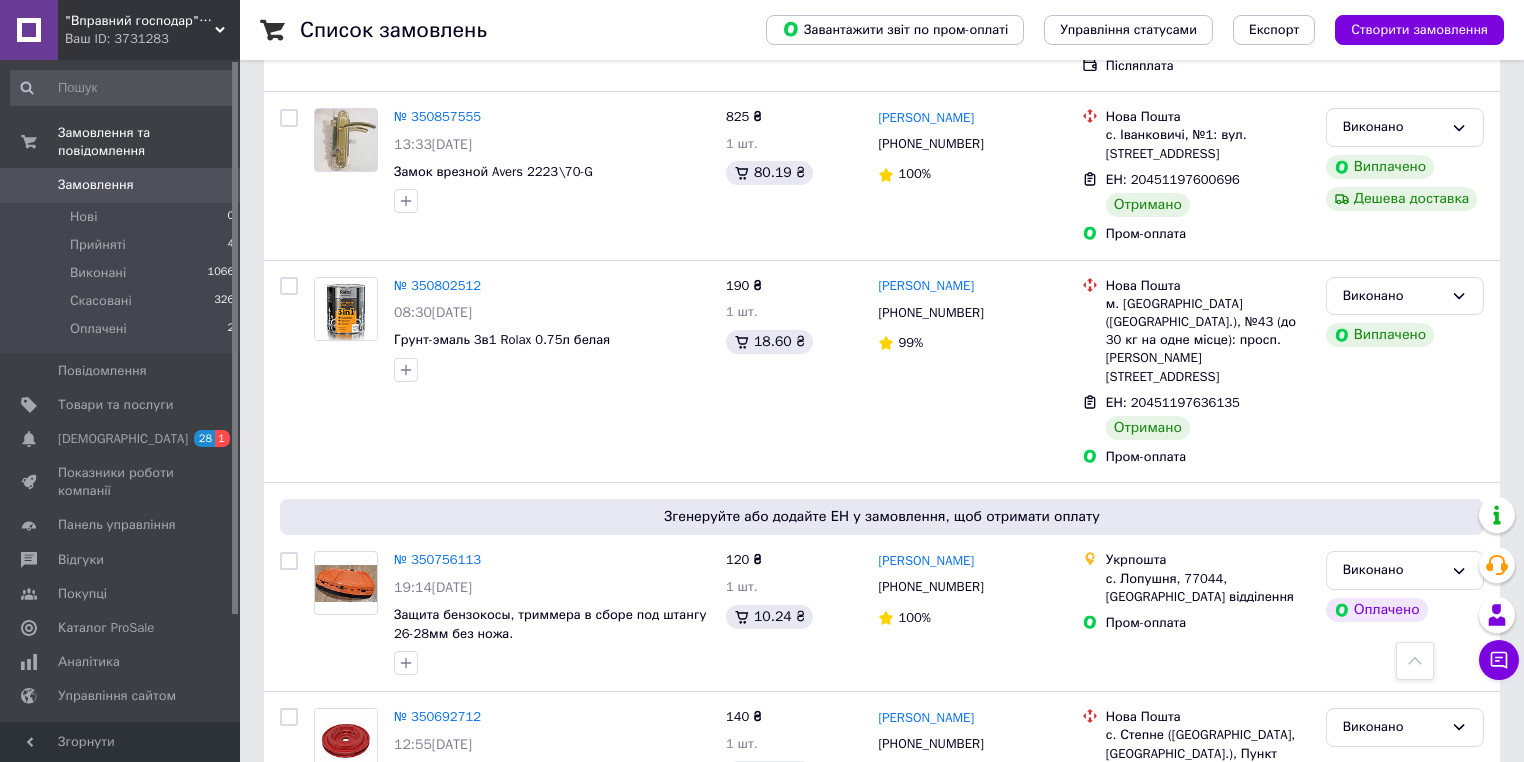 scroll, scrollTop: 1600, scrollLeft: 0, axis: vertical 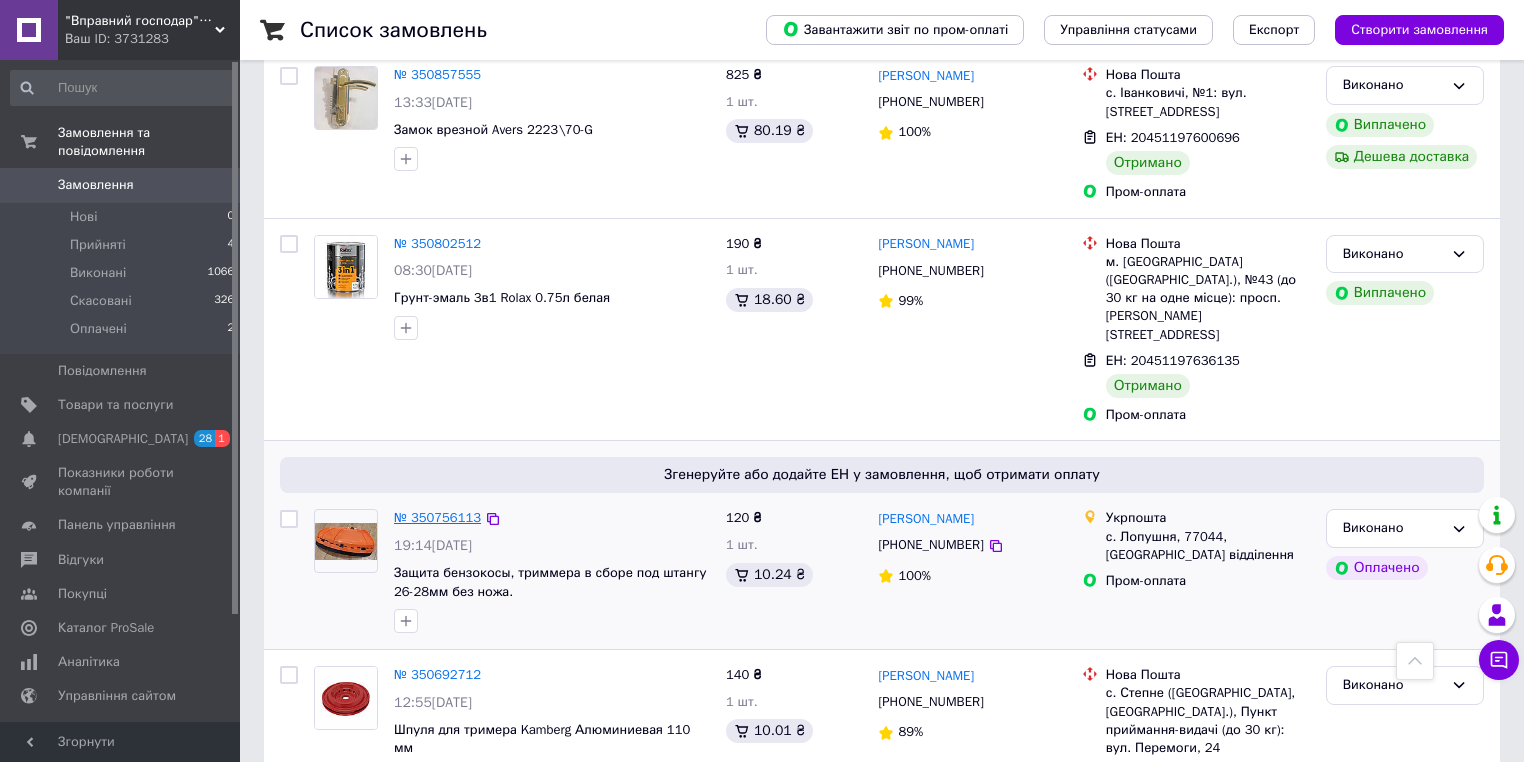 click on "№ 350756113" at bounding box center (437, 517) 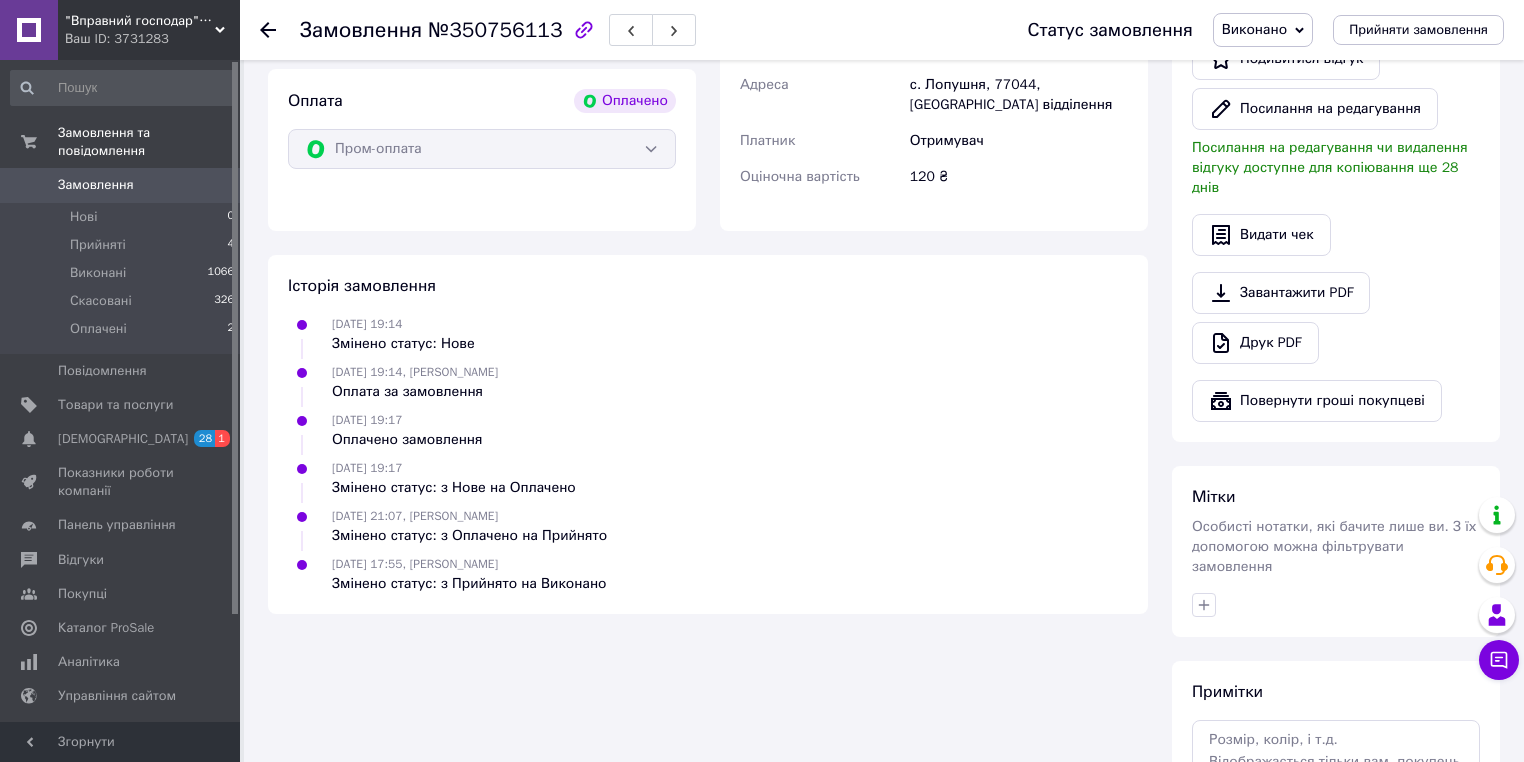 scroll, scrollTop: 945, scrollLeft: 0, axis: vertical 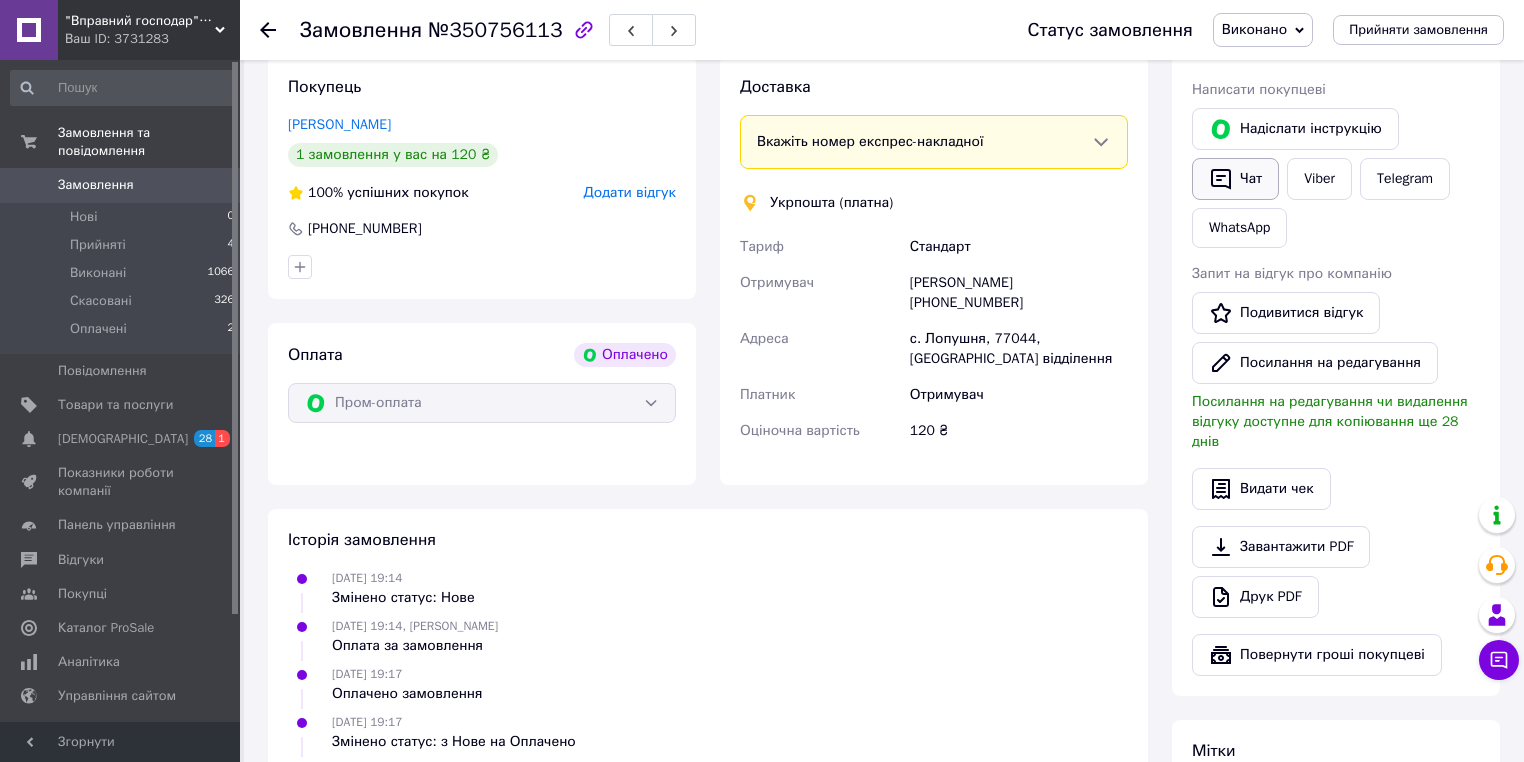 click on "Чат" at bounding box center (1235, 179) 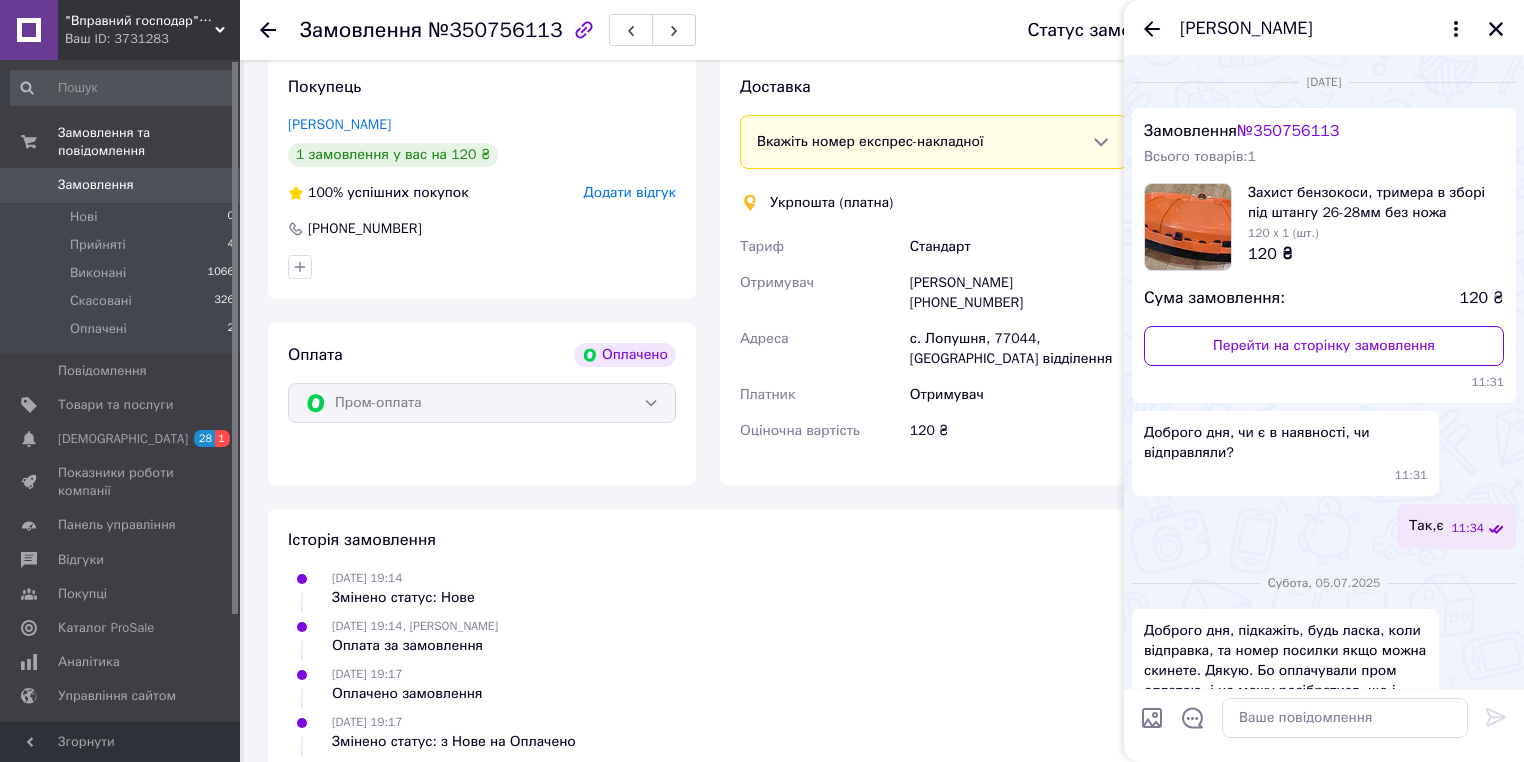 scroll, scrollTop: 457, scrollLeft: 0, axis: vertical 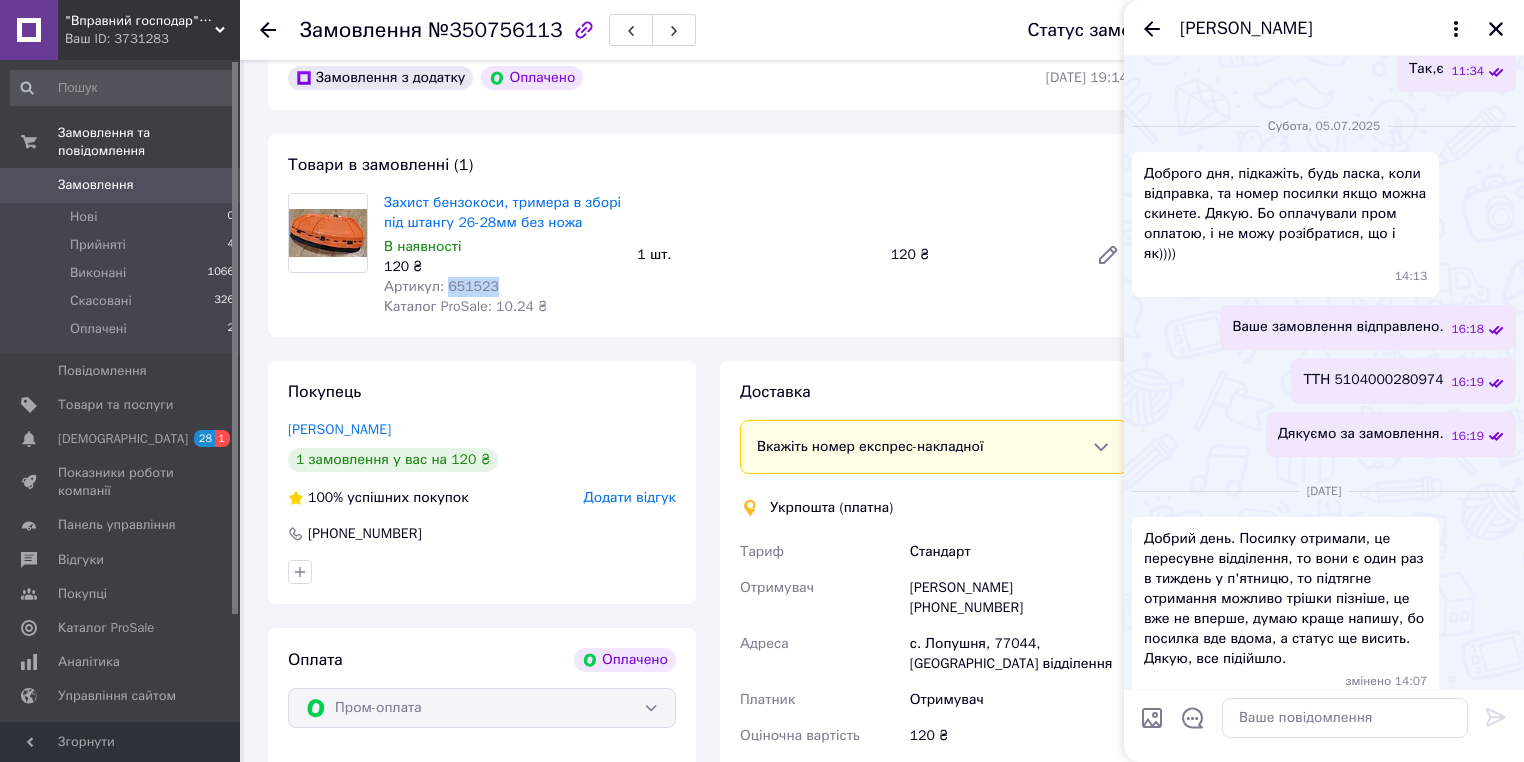 drag, startPoint x: 492, startPoint y: 284, endPoint x: 444, endPoint y: 286, distance: 48.04165 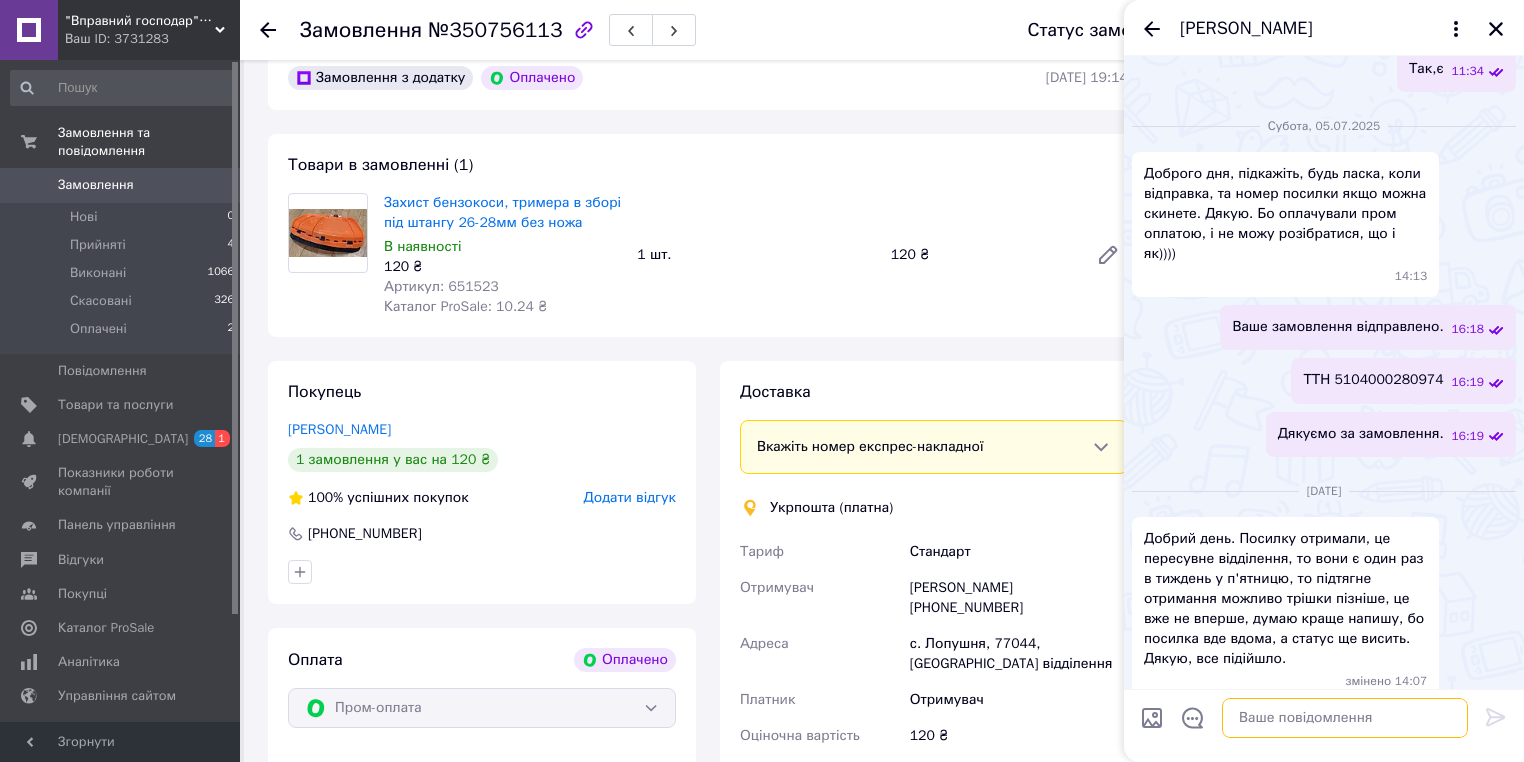 click at bounding box center (1345, 718) 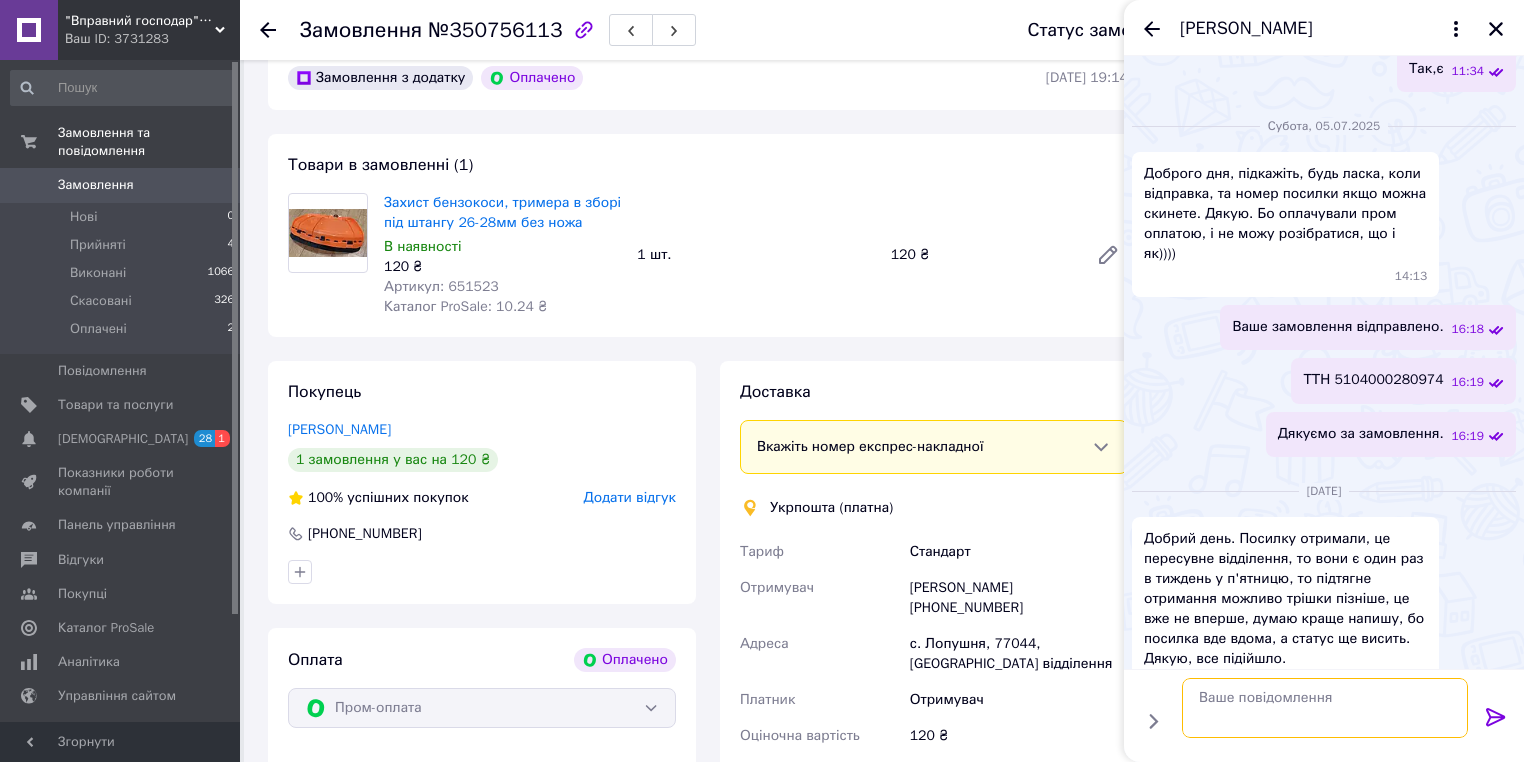 scroll, scrollTop: 0, scrollLeft: 0, axis: both 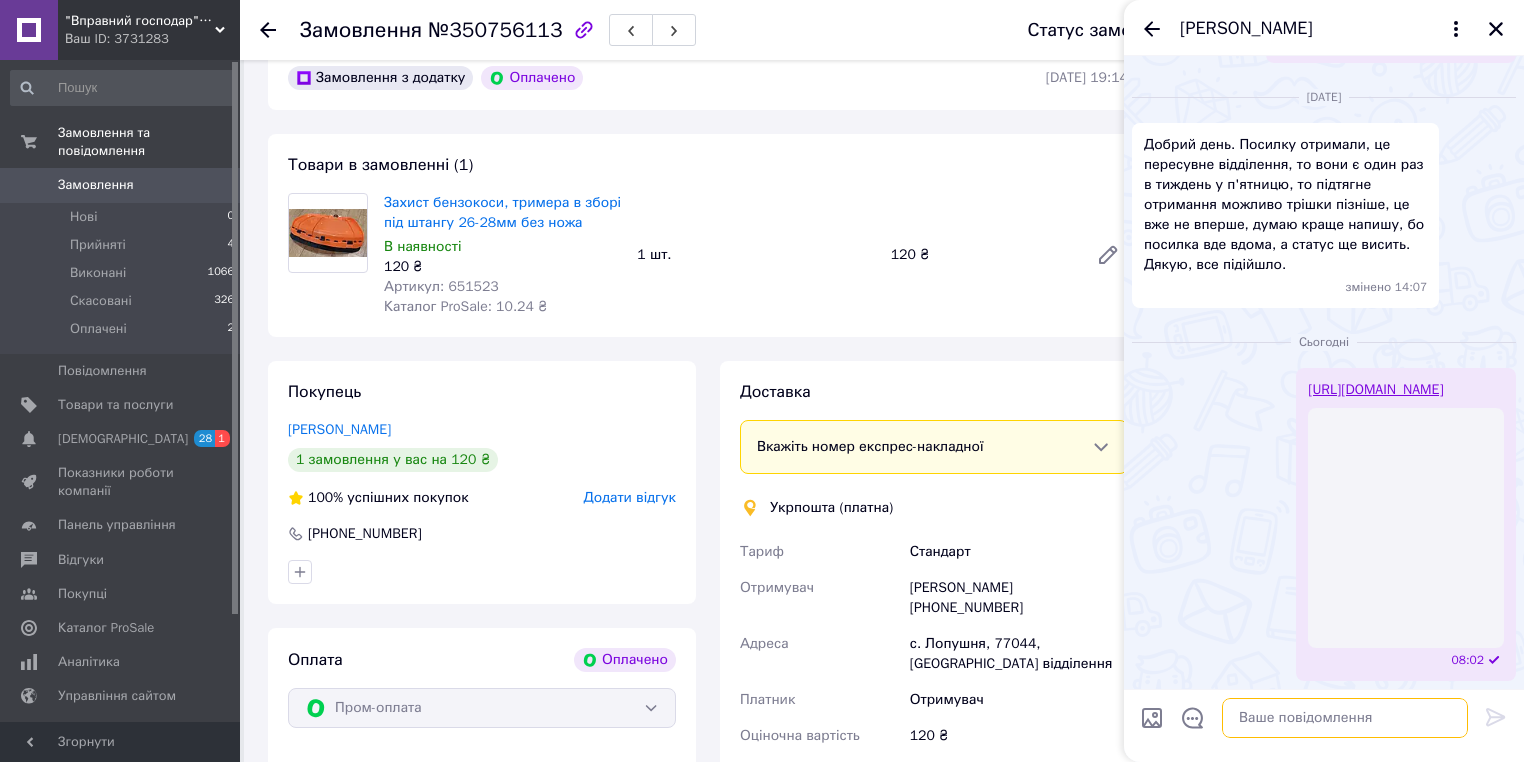 click at bounding box center [1345, 718] 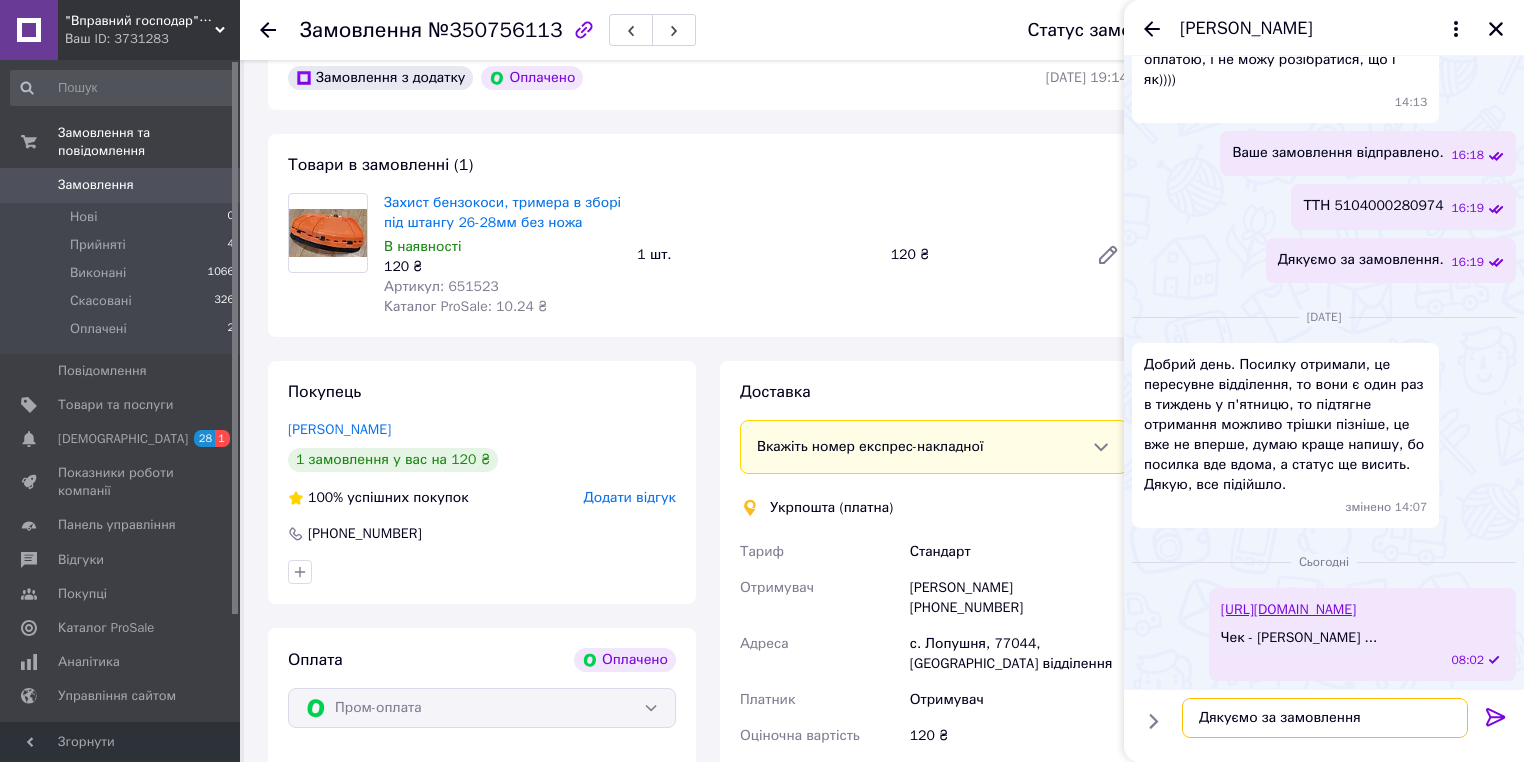 type on "Дякуємо за замовлення." 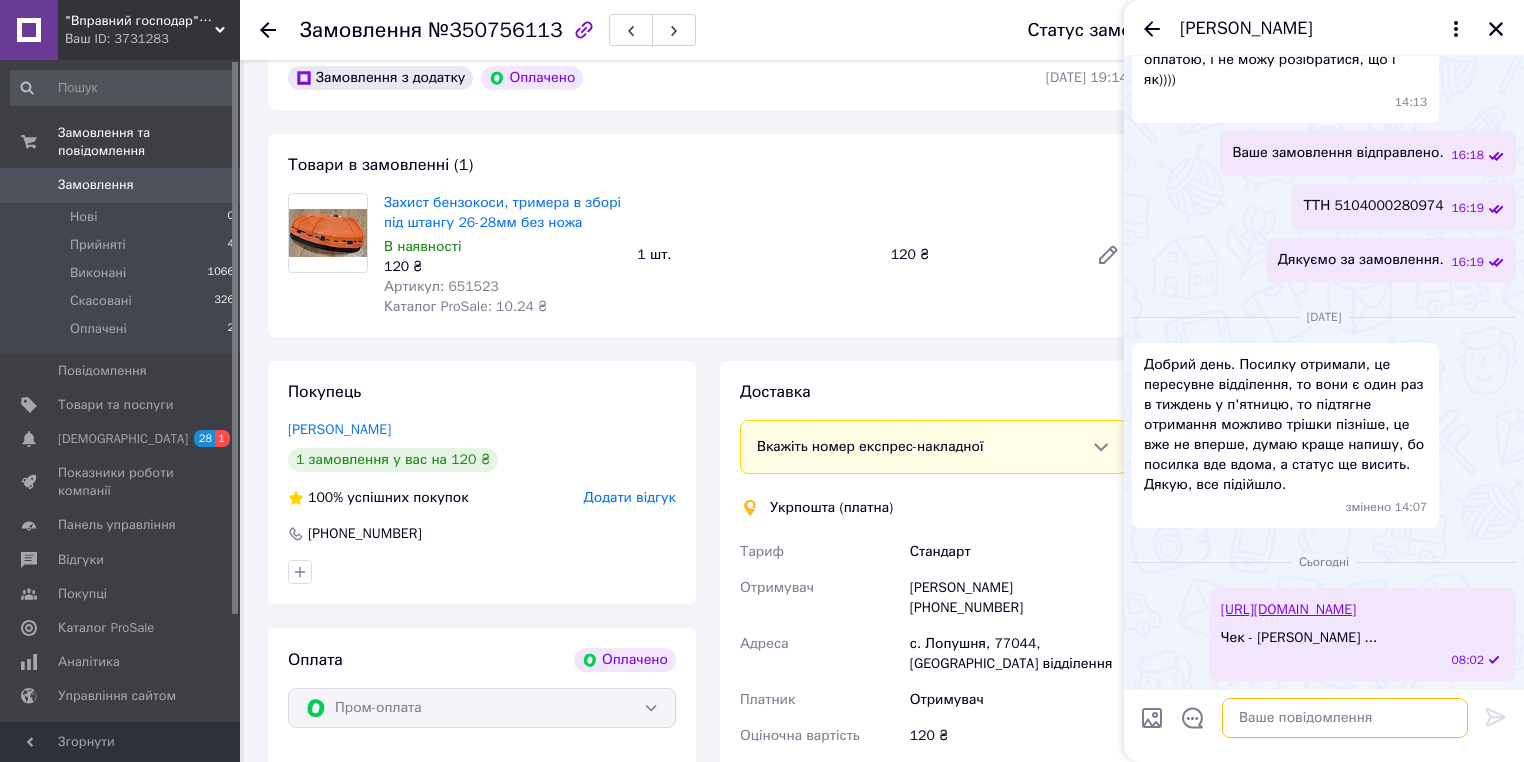 scroll, scrollTop: 684, scrollLeft: 0, axis: vertical 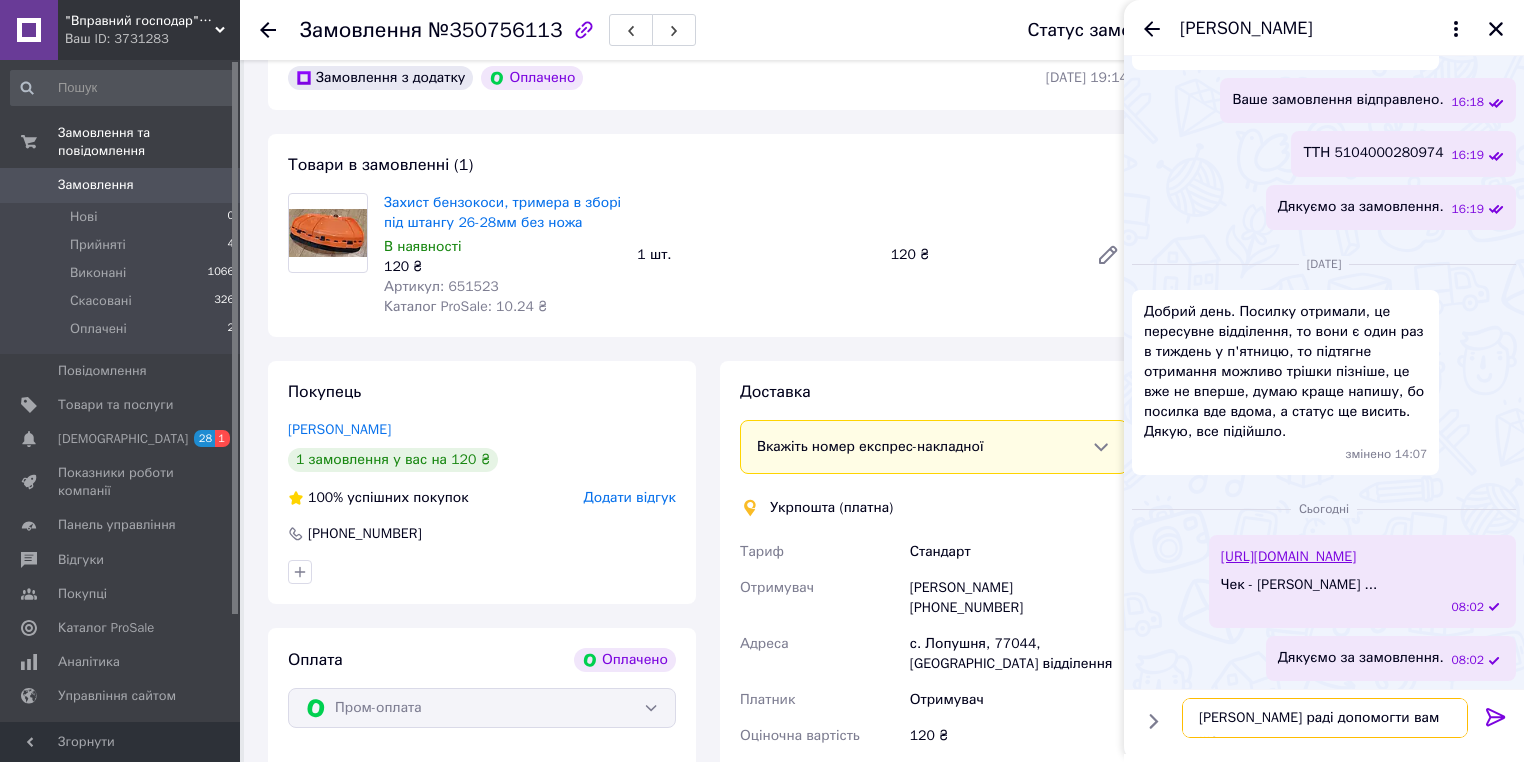 type on "[PERSON_NAME] раді допомогти вам ще." 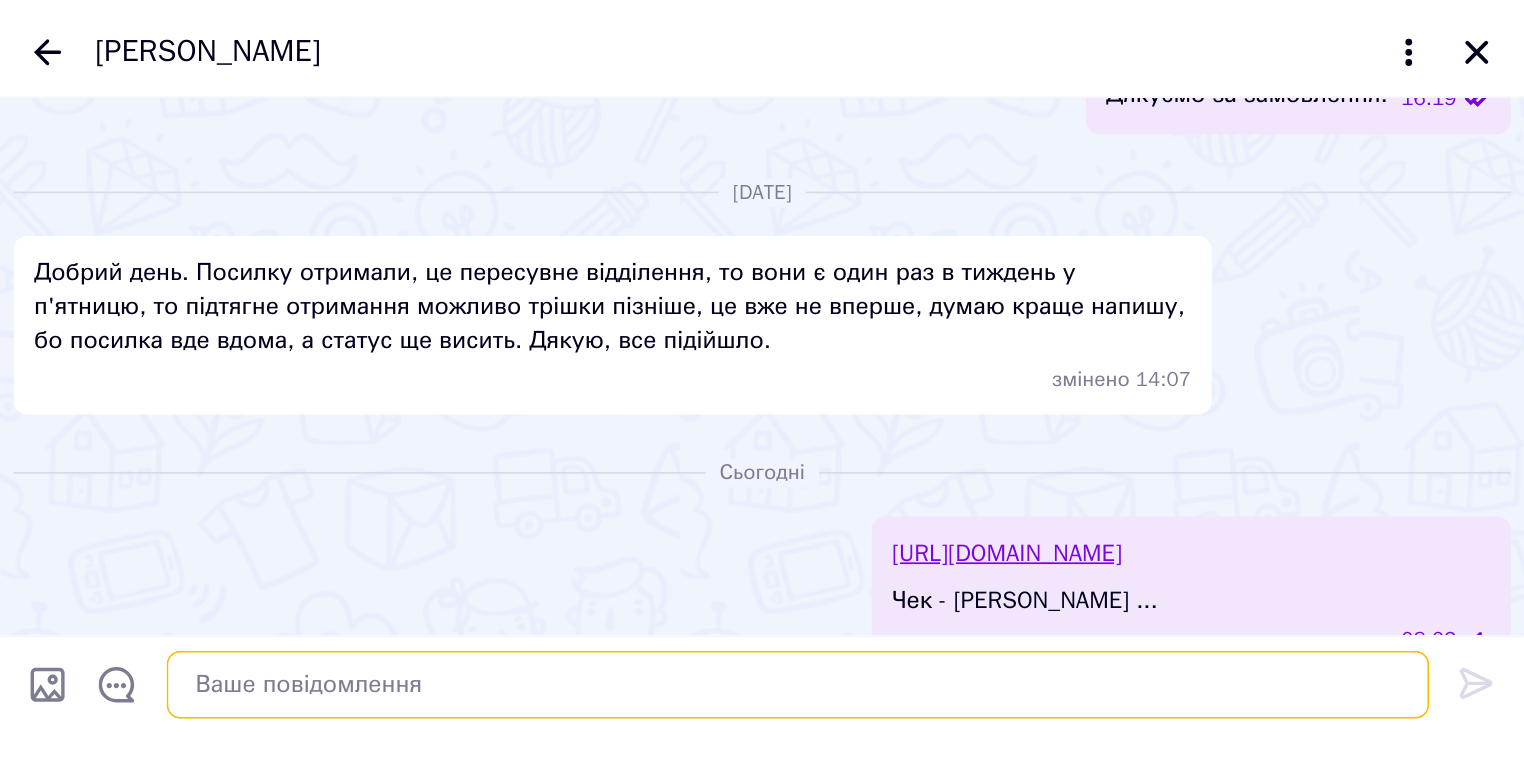 scroll, scrollTop: 771, scrollLeft: 0, axis: vertical 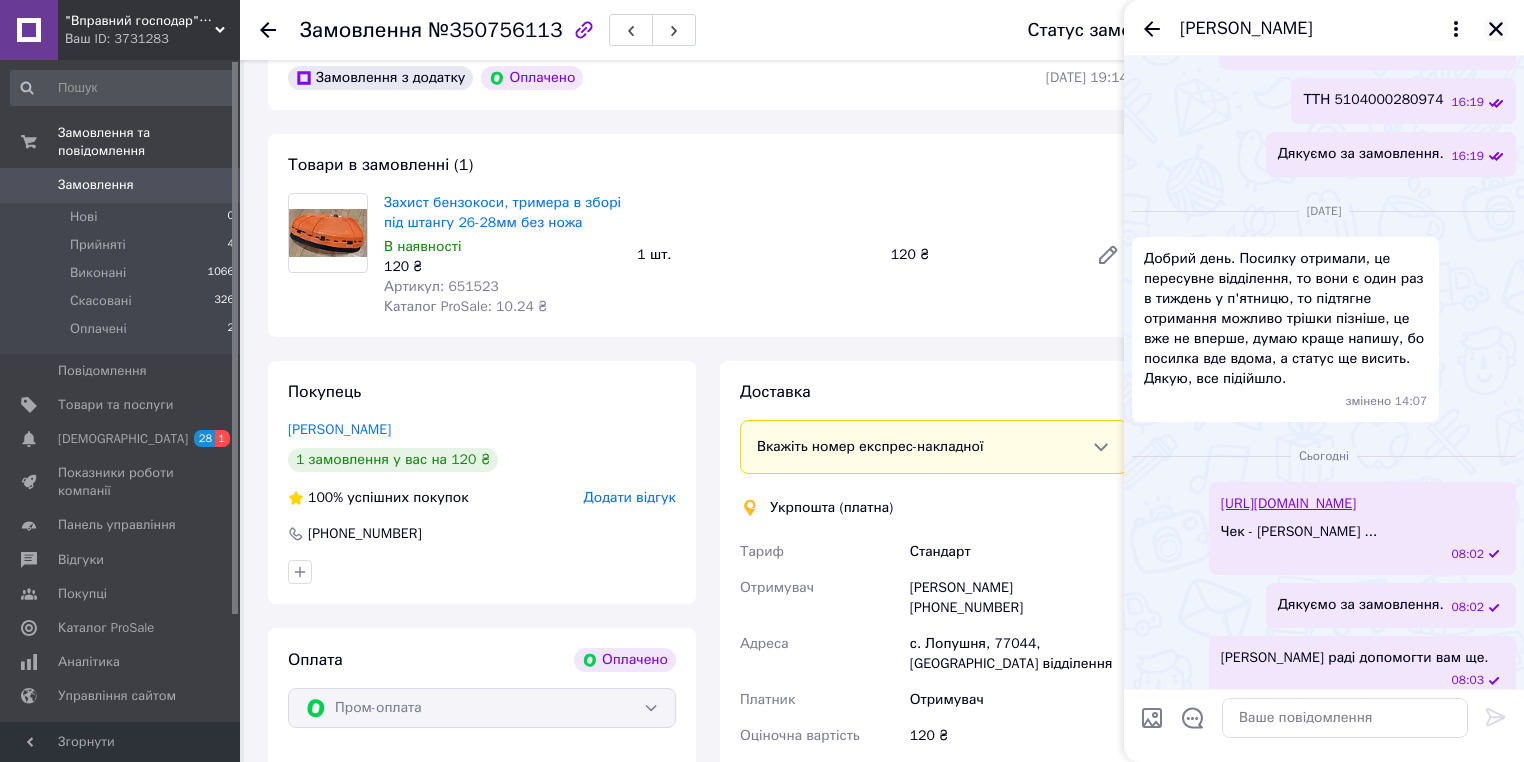 click at bounding box center [1496, 29] 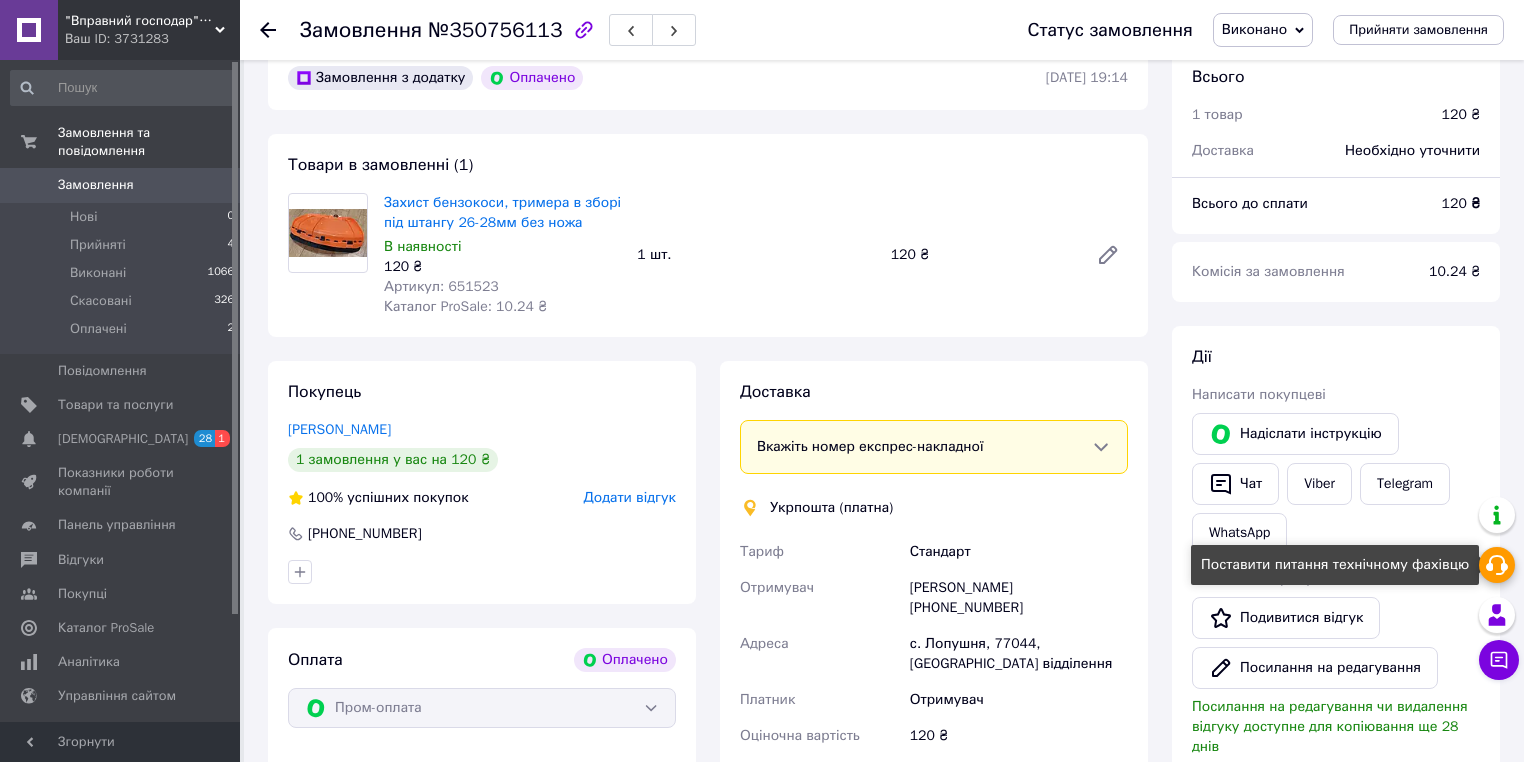 click 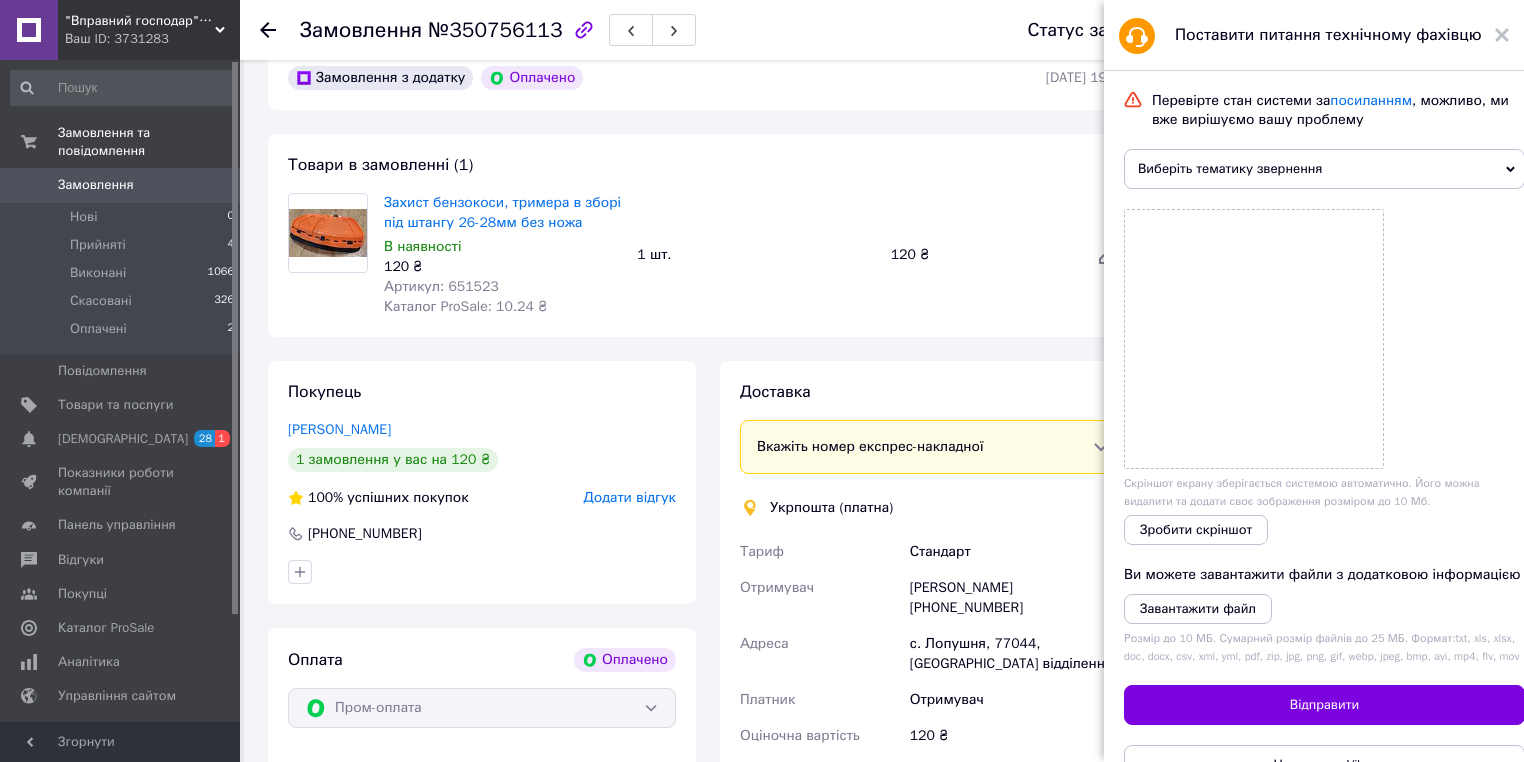 click on "Виберіть тематику звернення" at bounding box center [1324, 169] 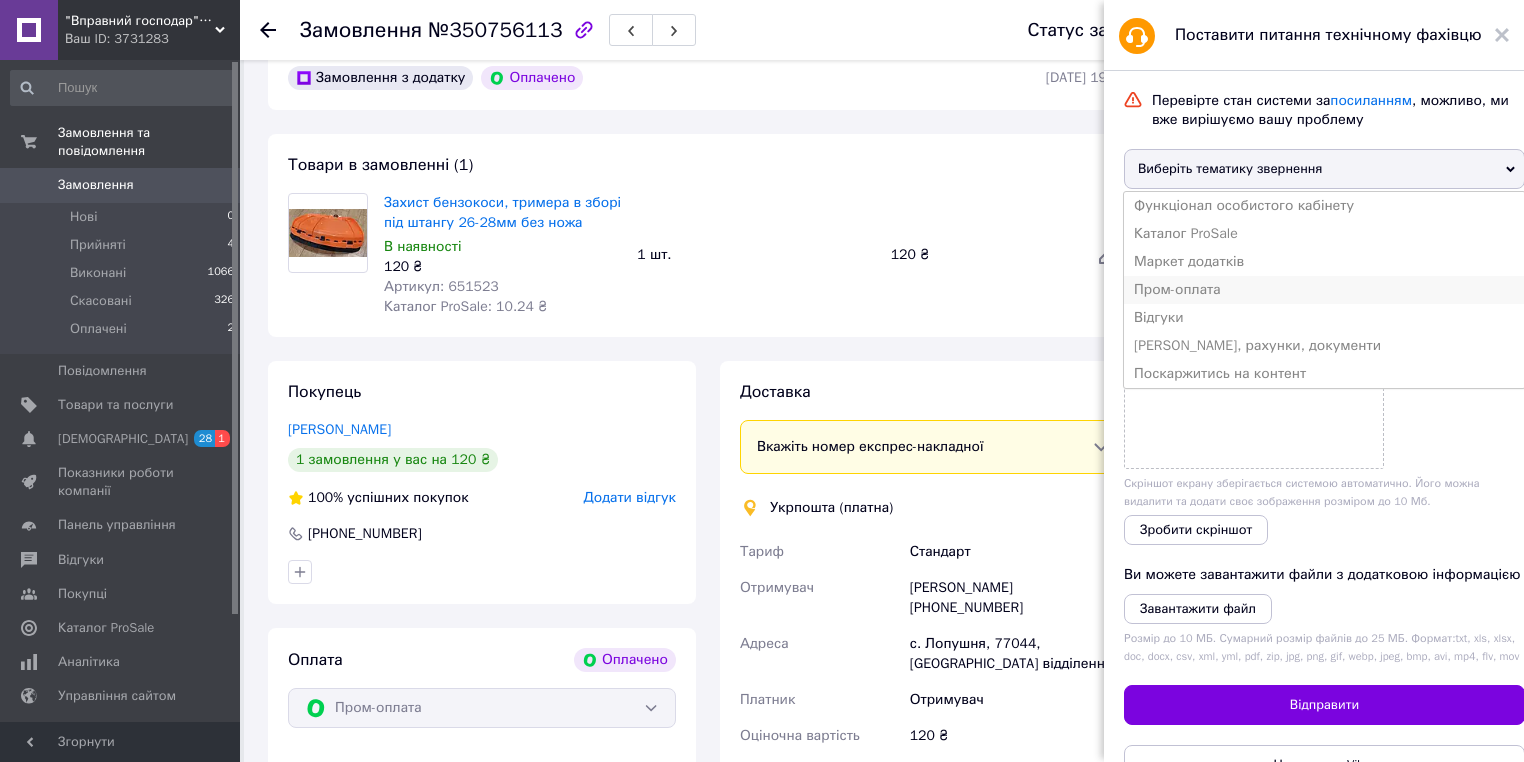 click on "Пром-оплата" at bounding box center (1324, 290) 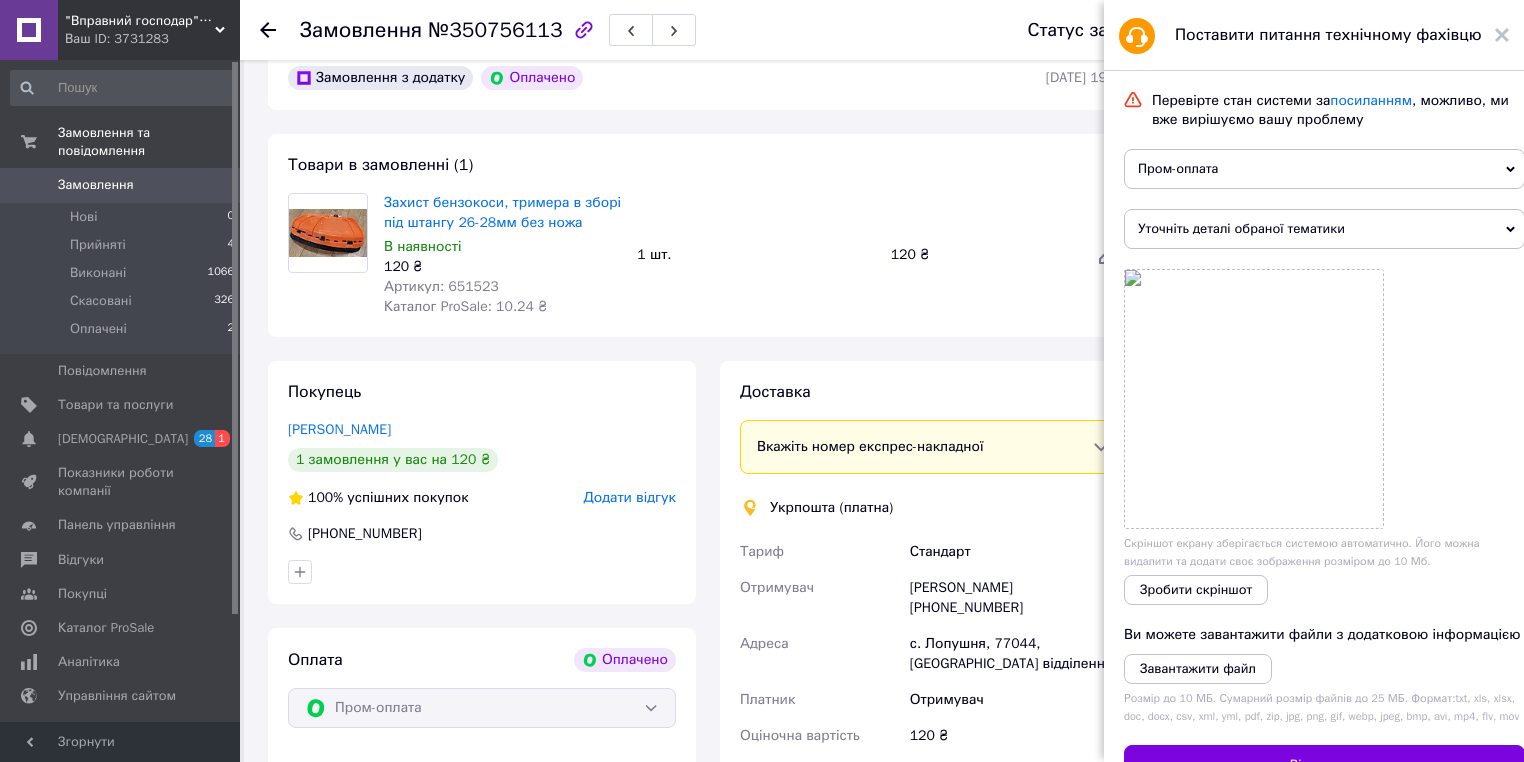 click on "Уточніть деталі обраної тематики" at bounding box center [1324, 229] 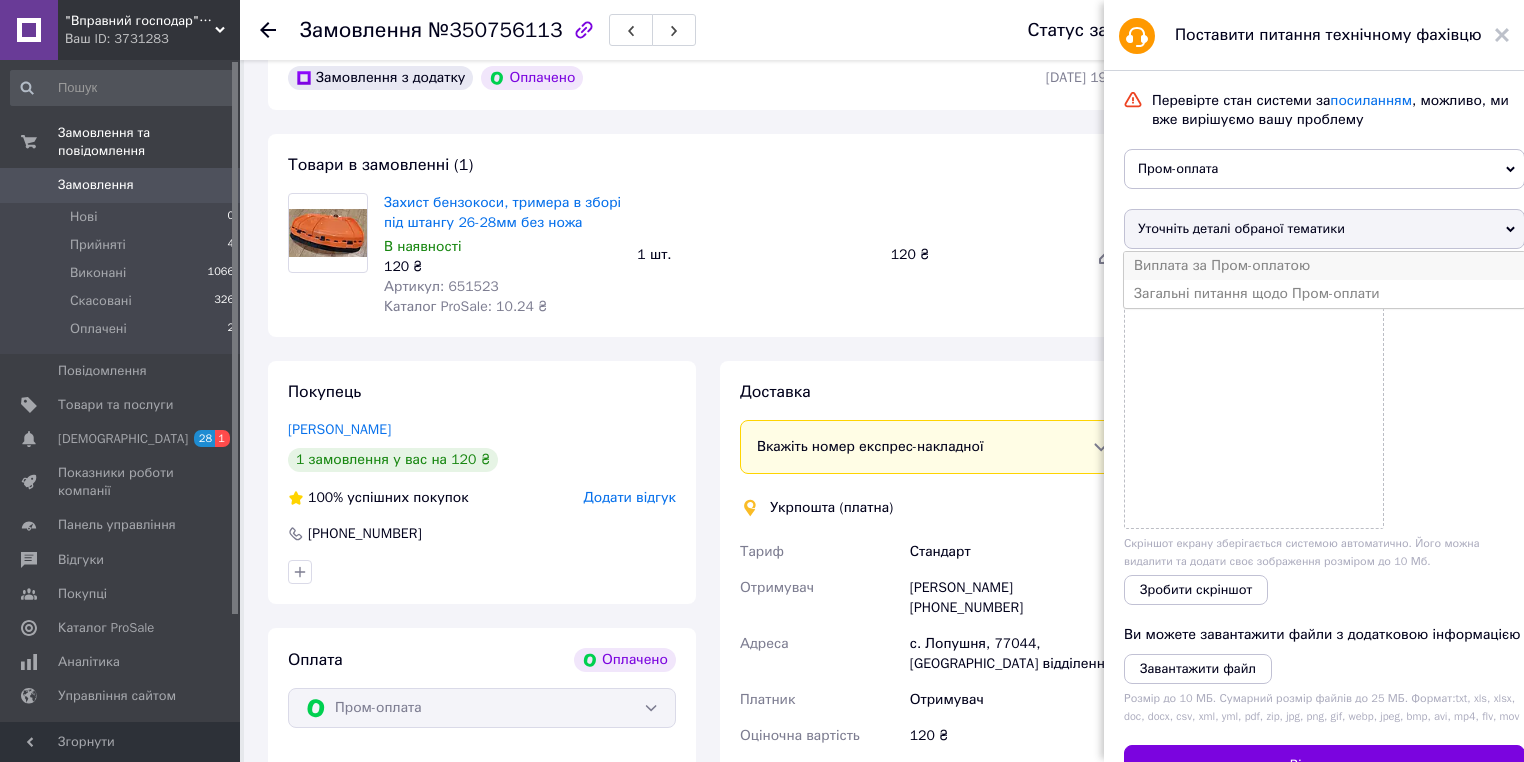 click on "Виплата за Пром-оплатою" at bounding box center (1324, 266) 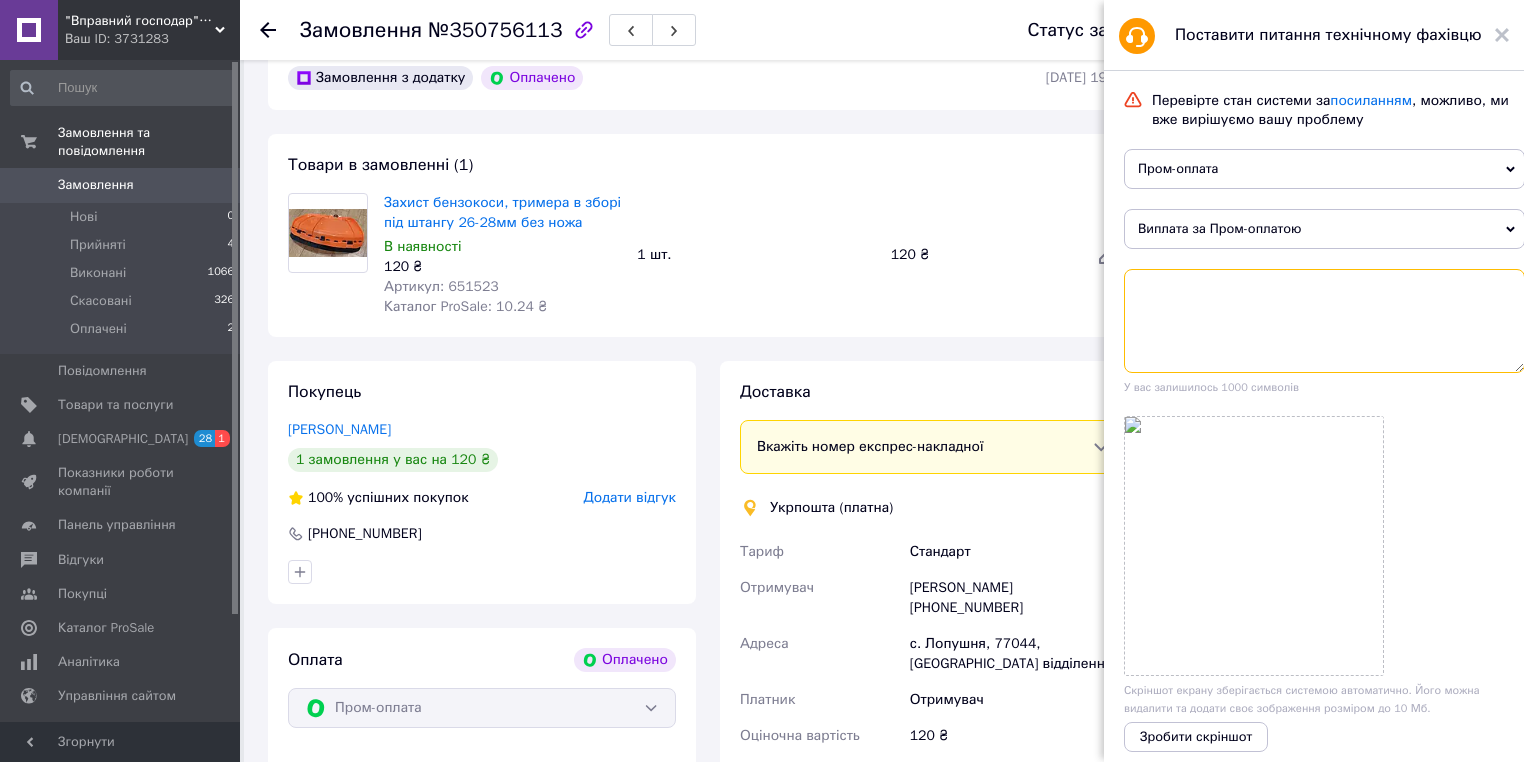 click at bounding box center [1324, 321] 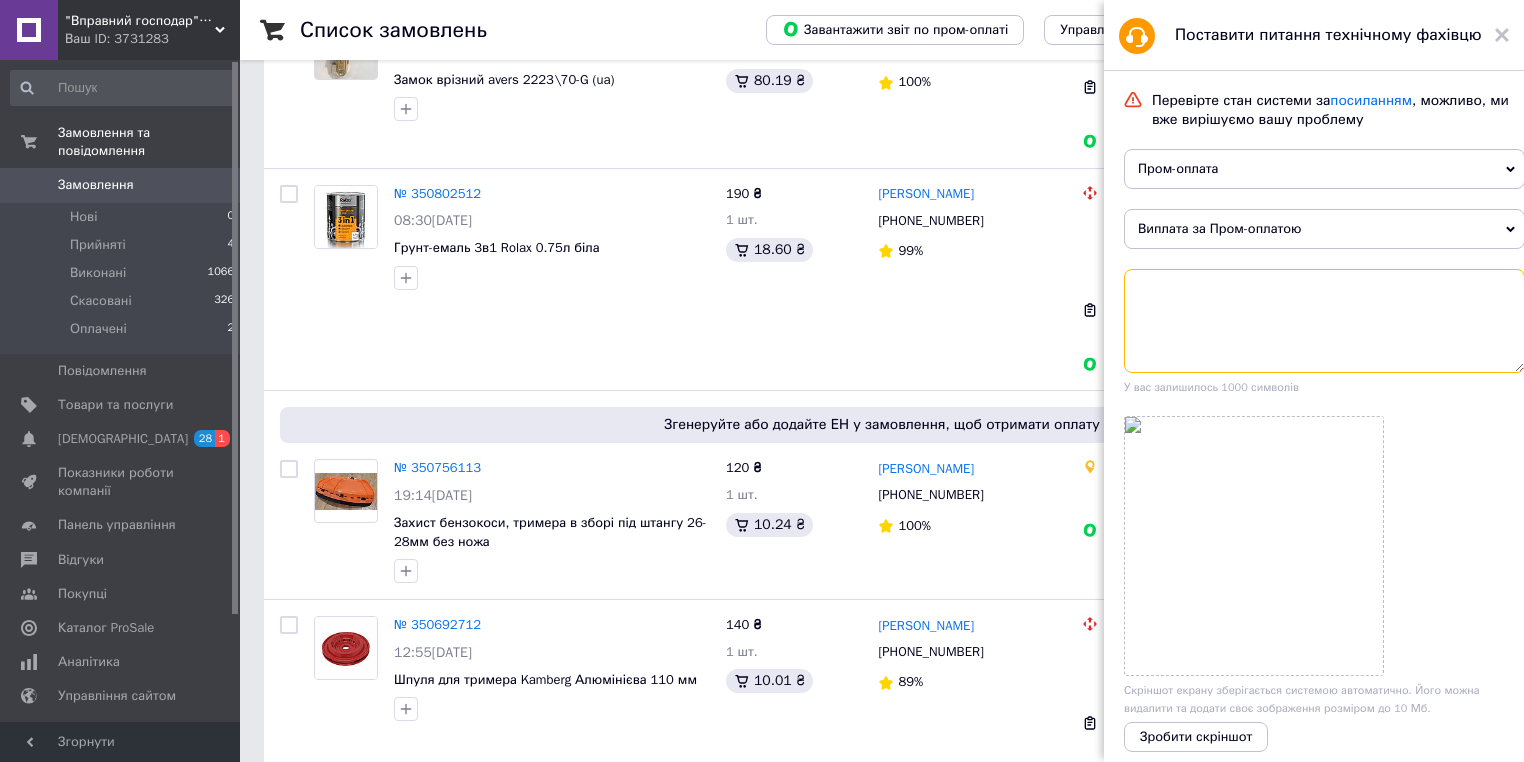 scroll, scrollTop: 1760, scrollLeft: 0, axis: vertical 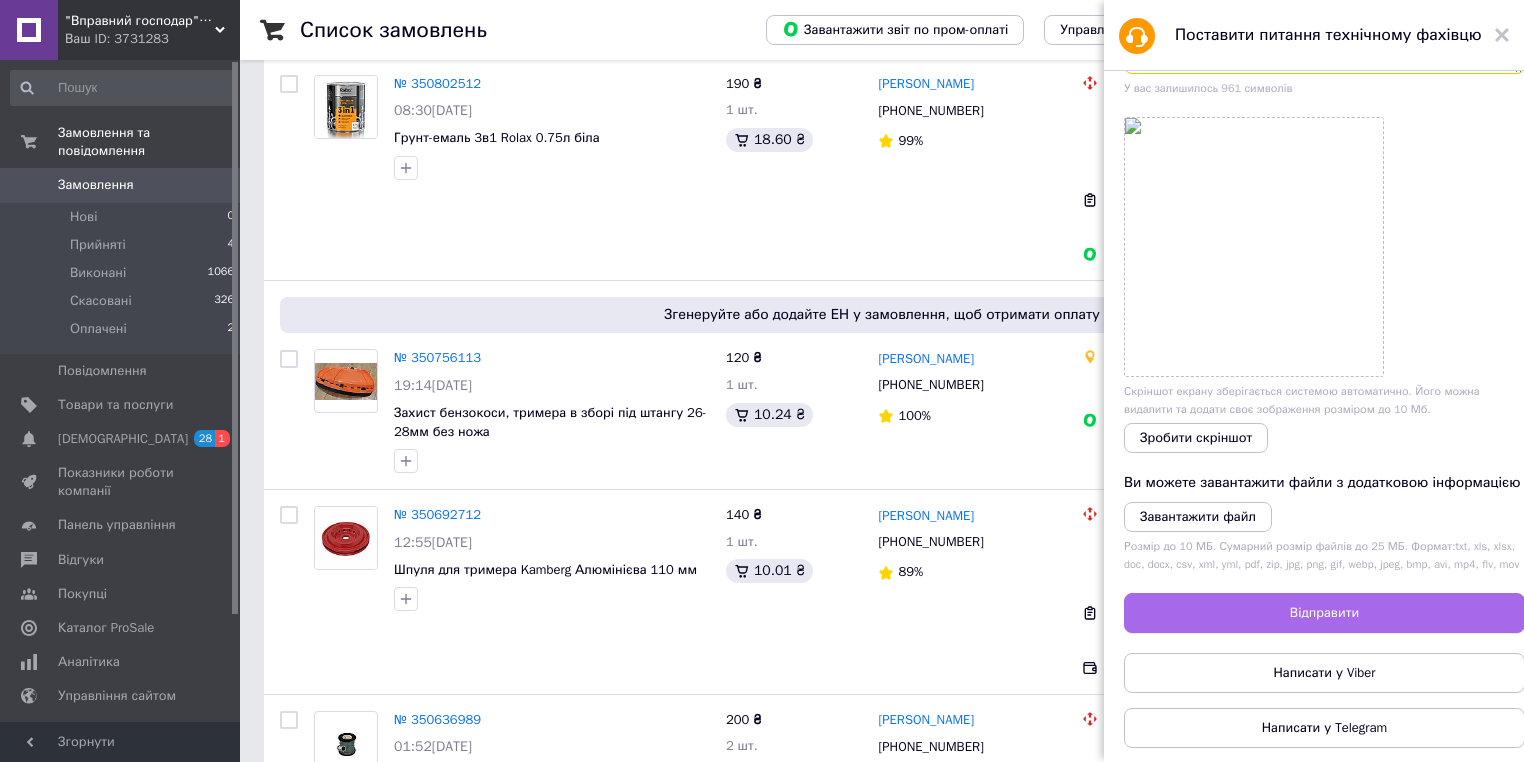 type on "замовлення №350756113-ЕН №5104000280974" 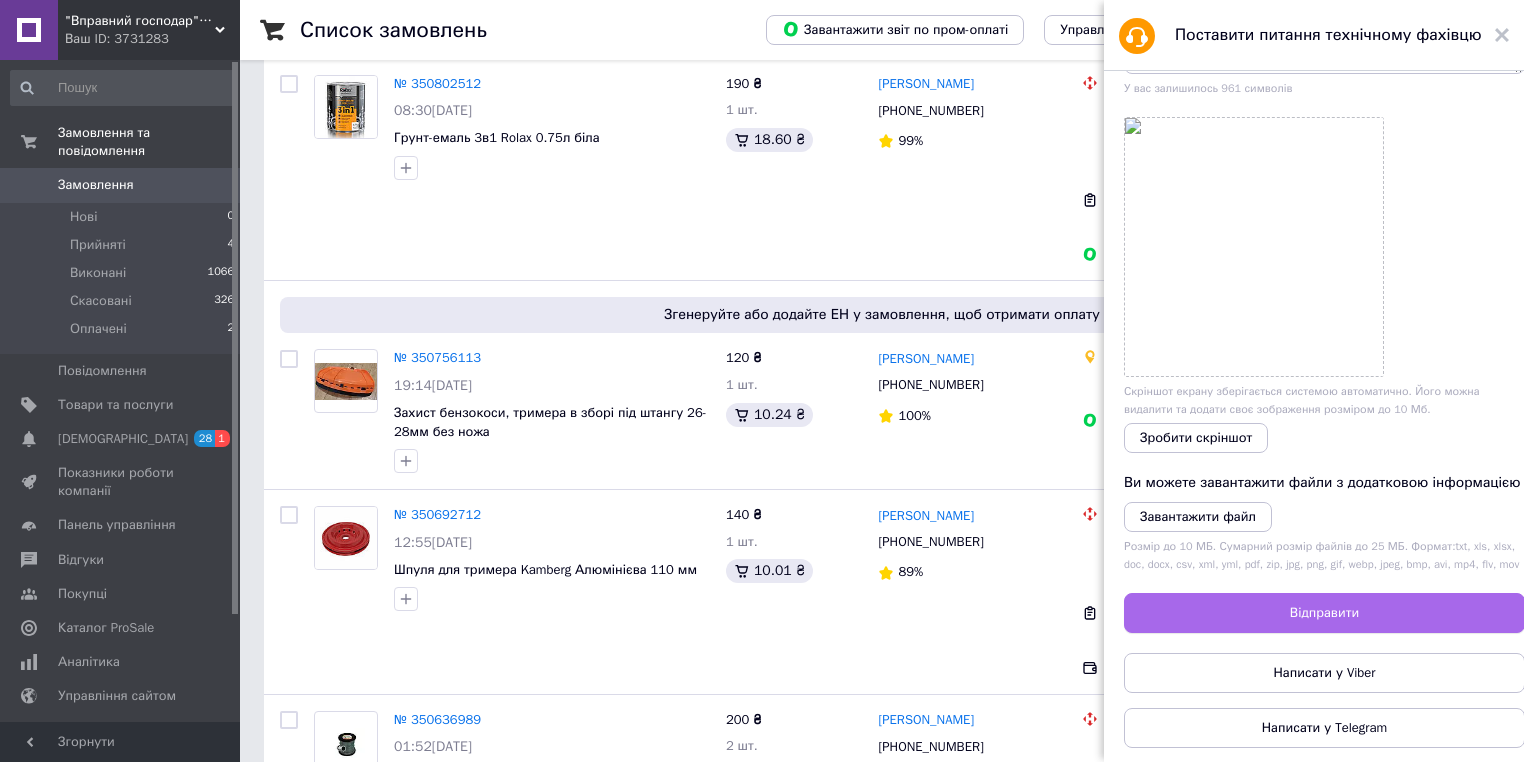 click on "Відправити" at bounding box center [1324, 613] 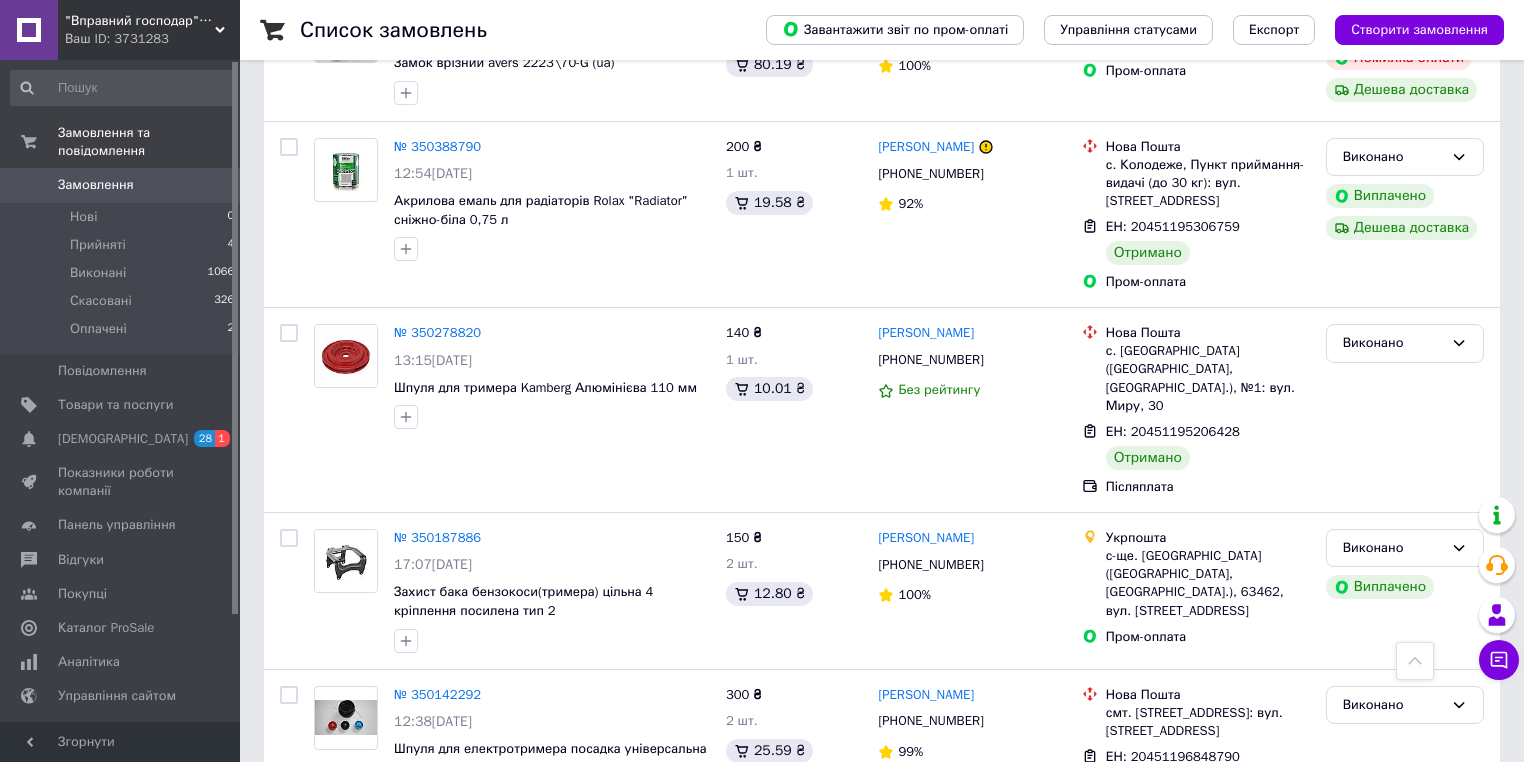 scroll, scrollTop: 3100, scrollLeft: 0, axis: vertical 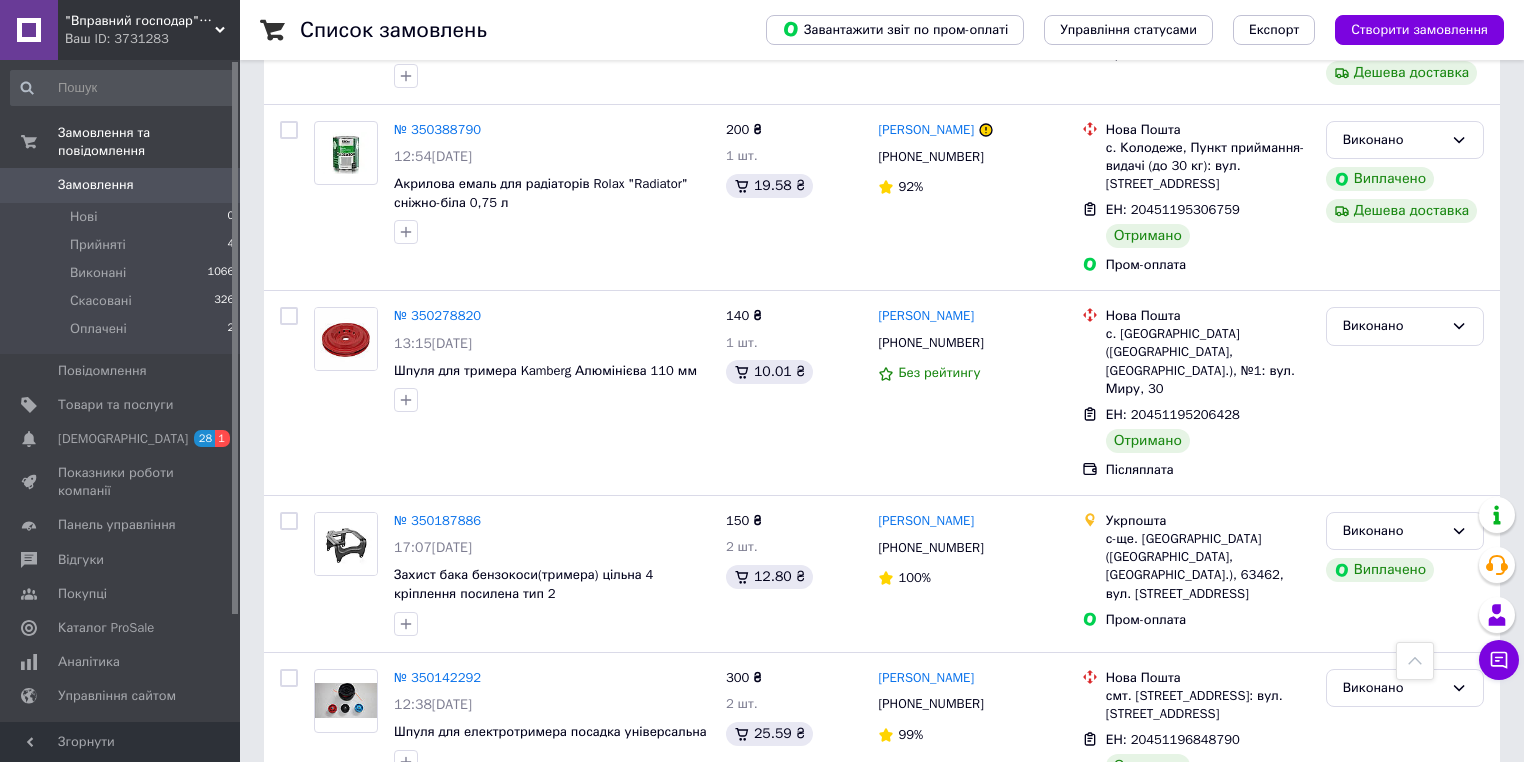 click on "1" at bounding box center (404, 865) 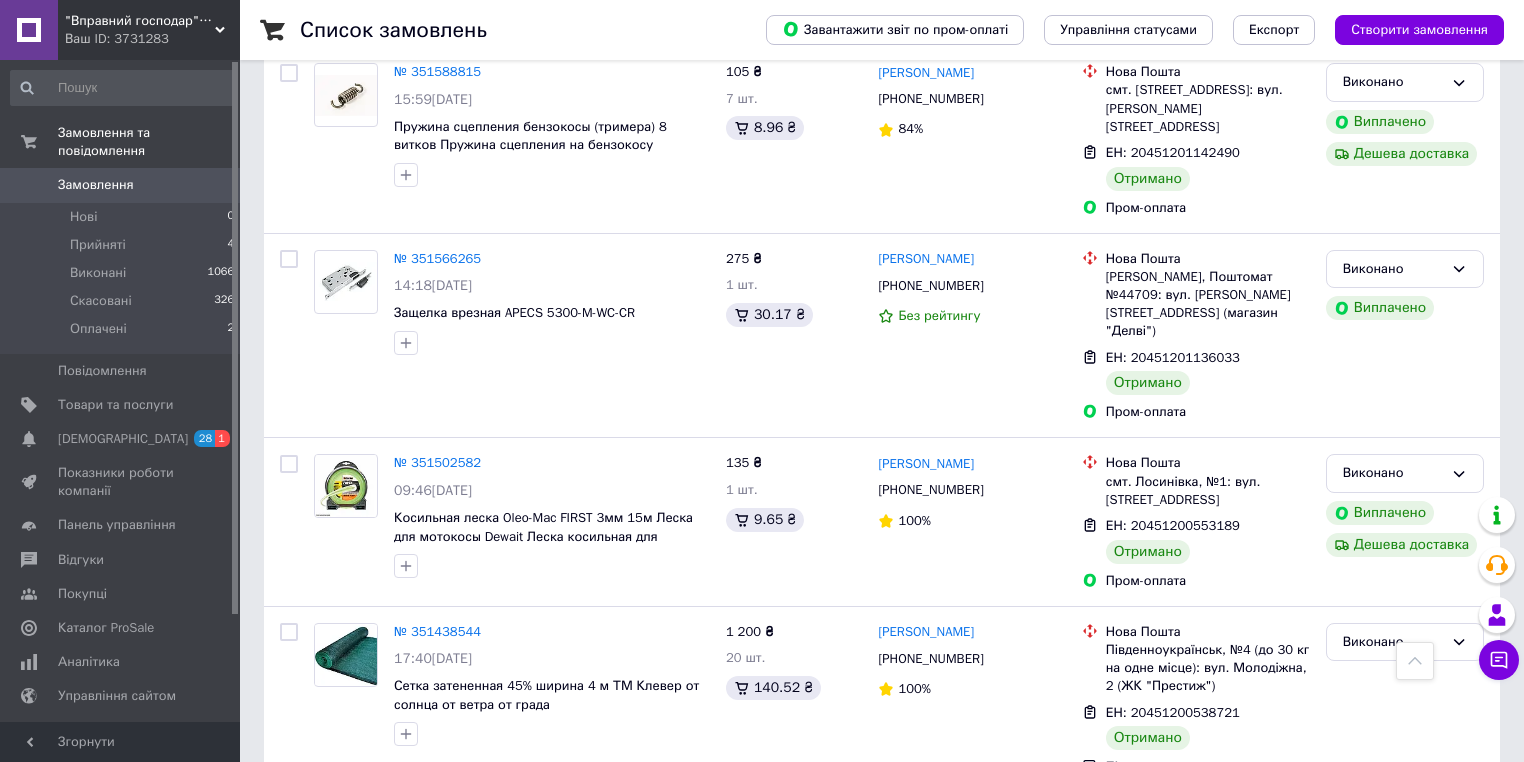 scroll, scrollTop: 2560, scrollLeft: 0, axis: vertical 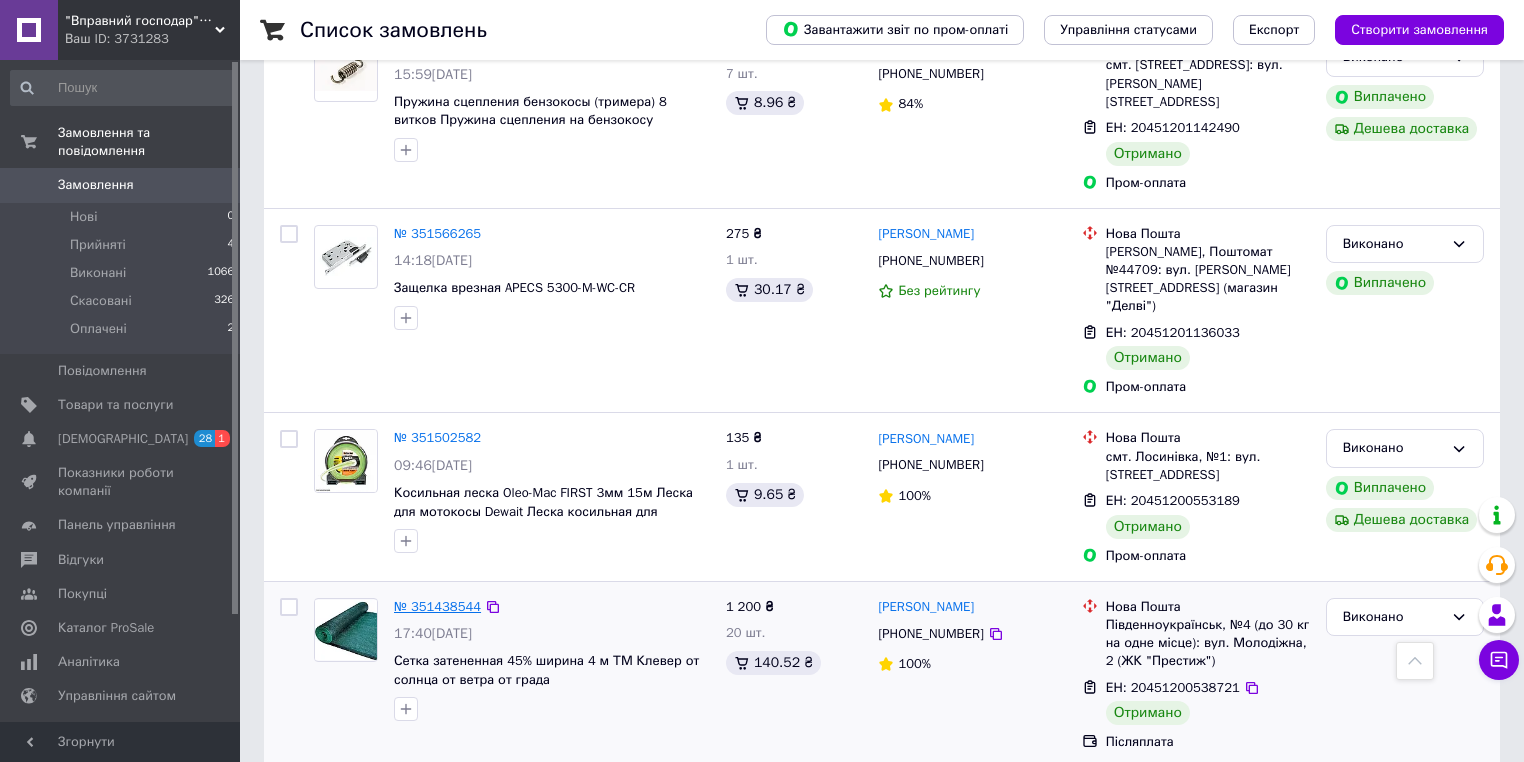 click on "№ 351438544" at bounding box center (437, 606) 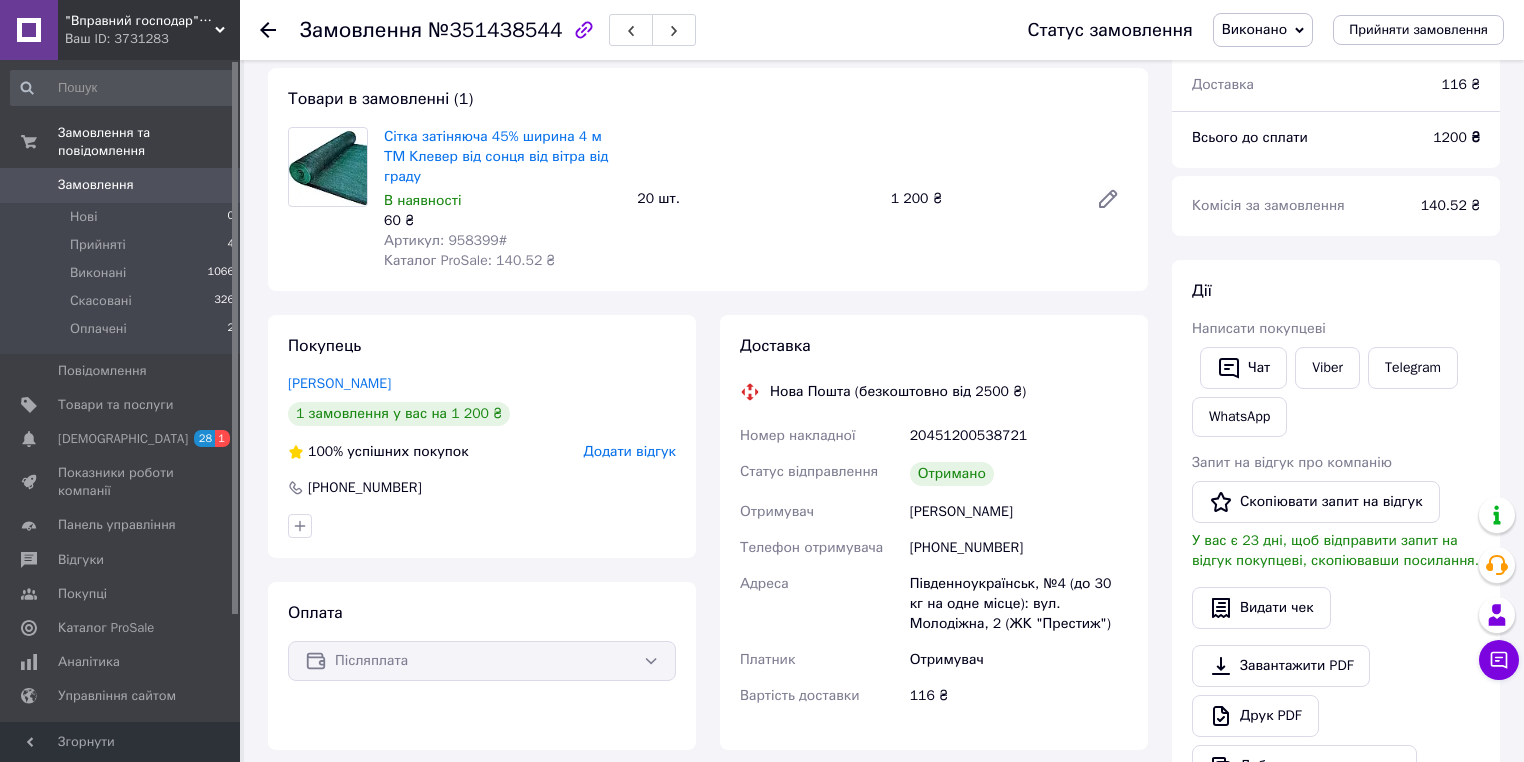 scroll, scrollTop: 0, scrollLeft: 0, axis: both 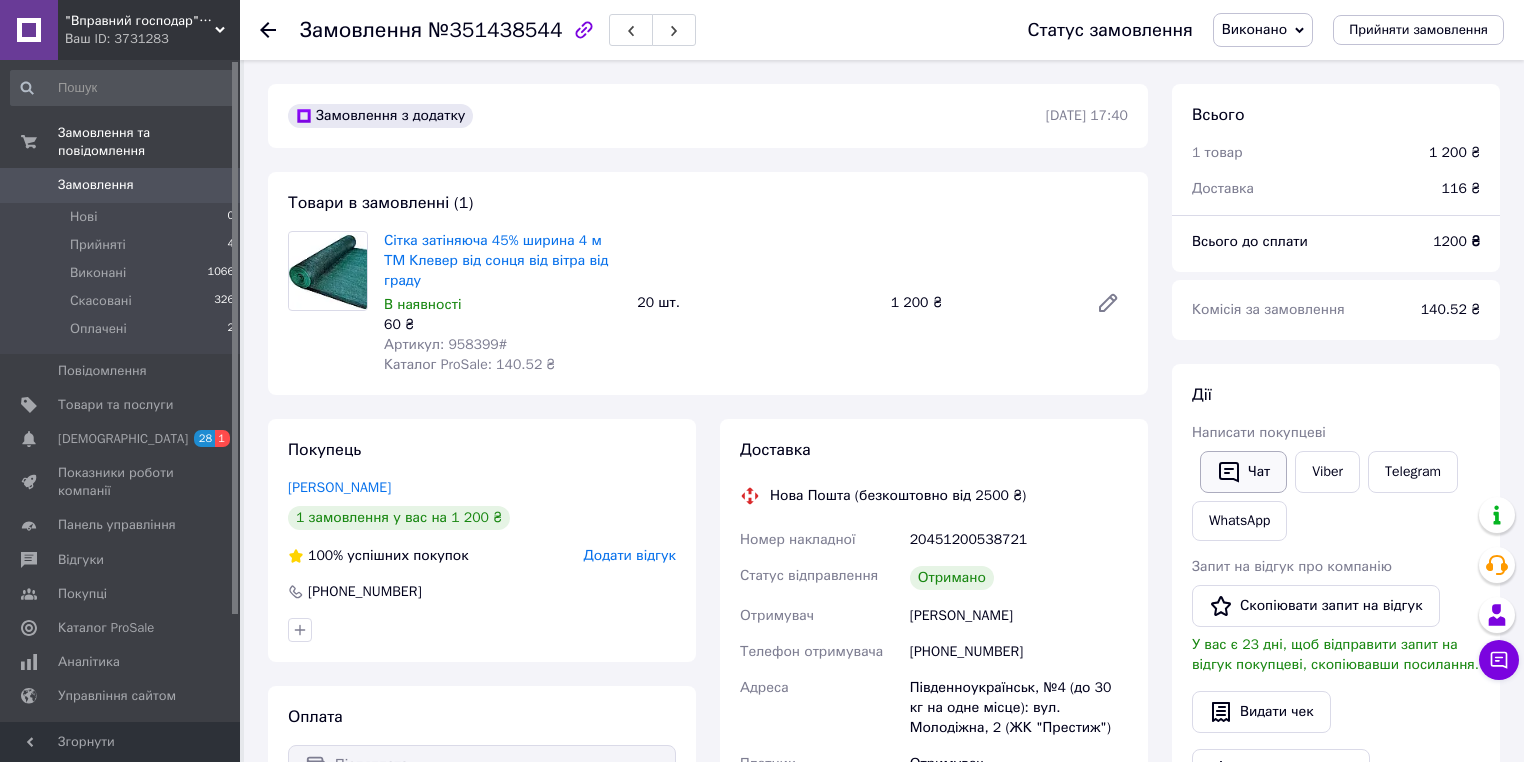 click on "Чат" at bounding box center [1243, 472] 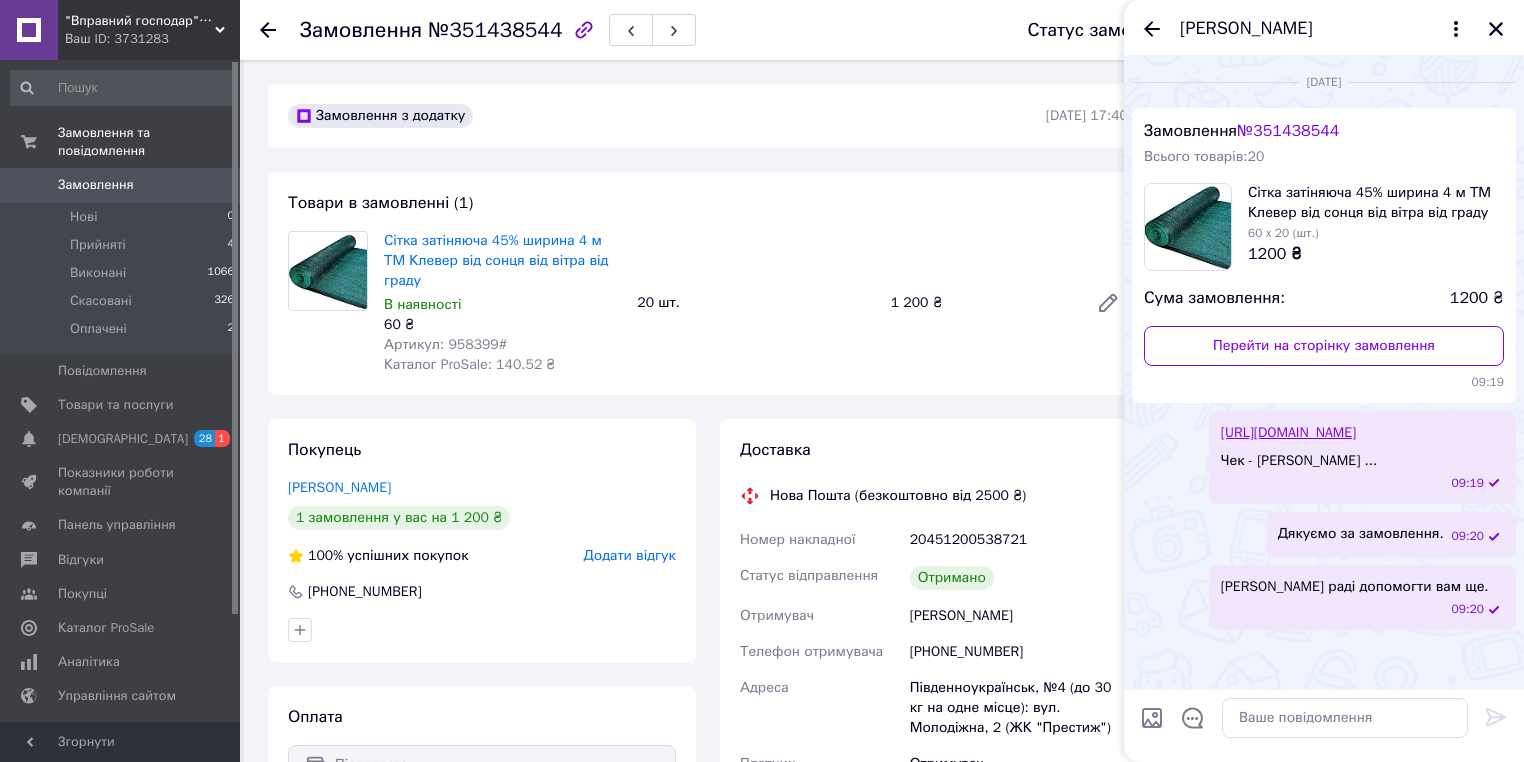 scroll, scrollTop: 0, scrollLeft: 0, axis: both 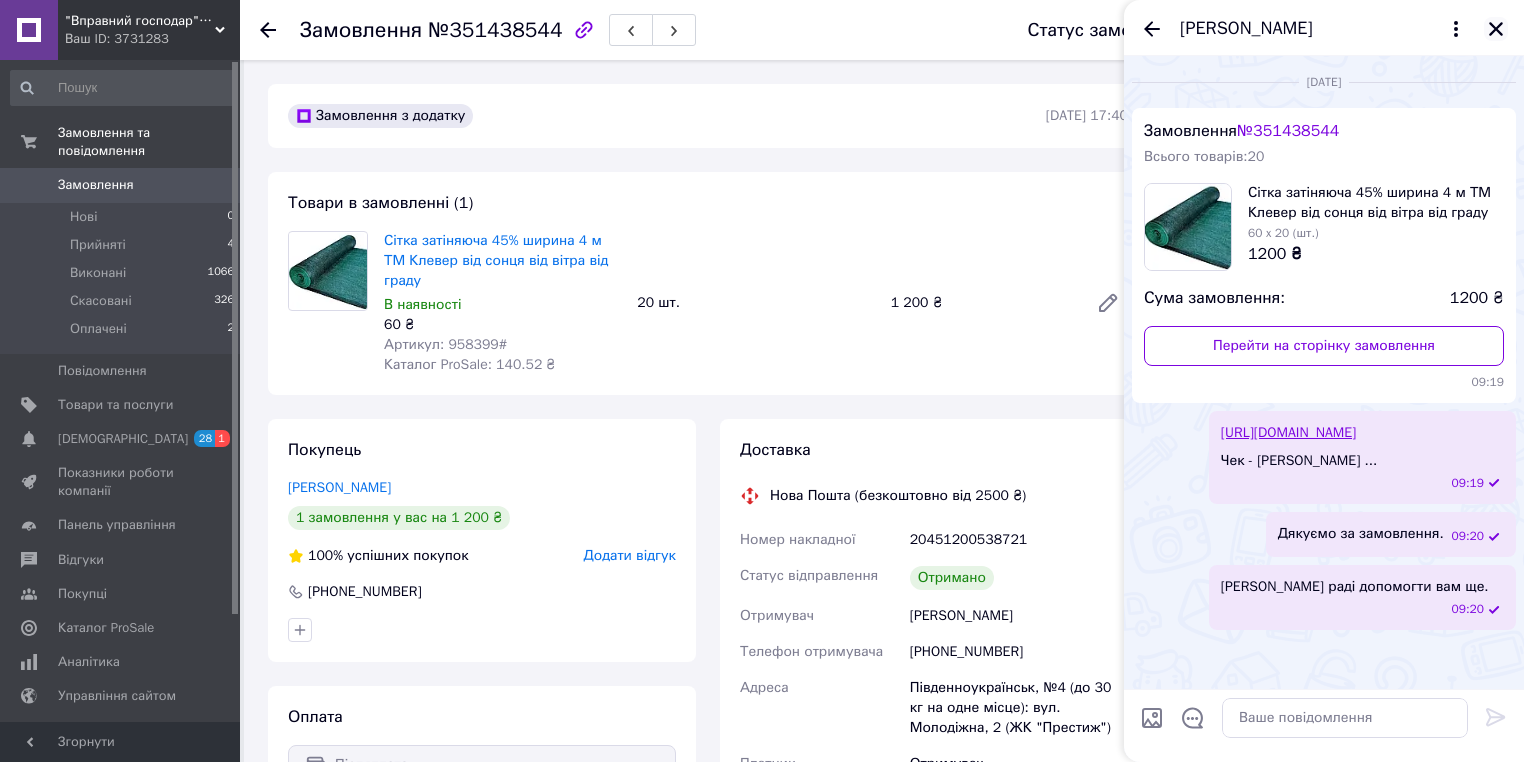 click 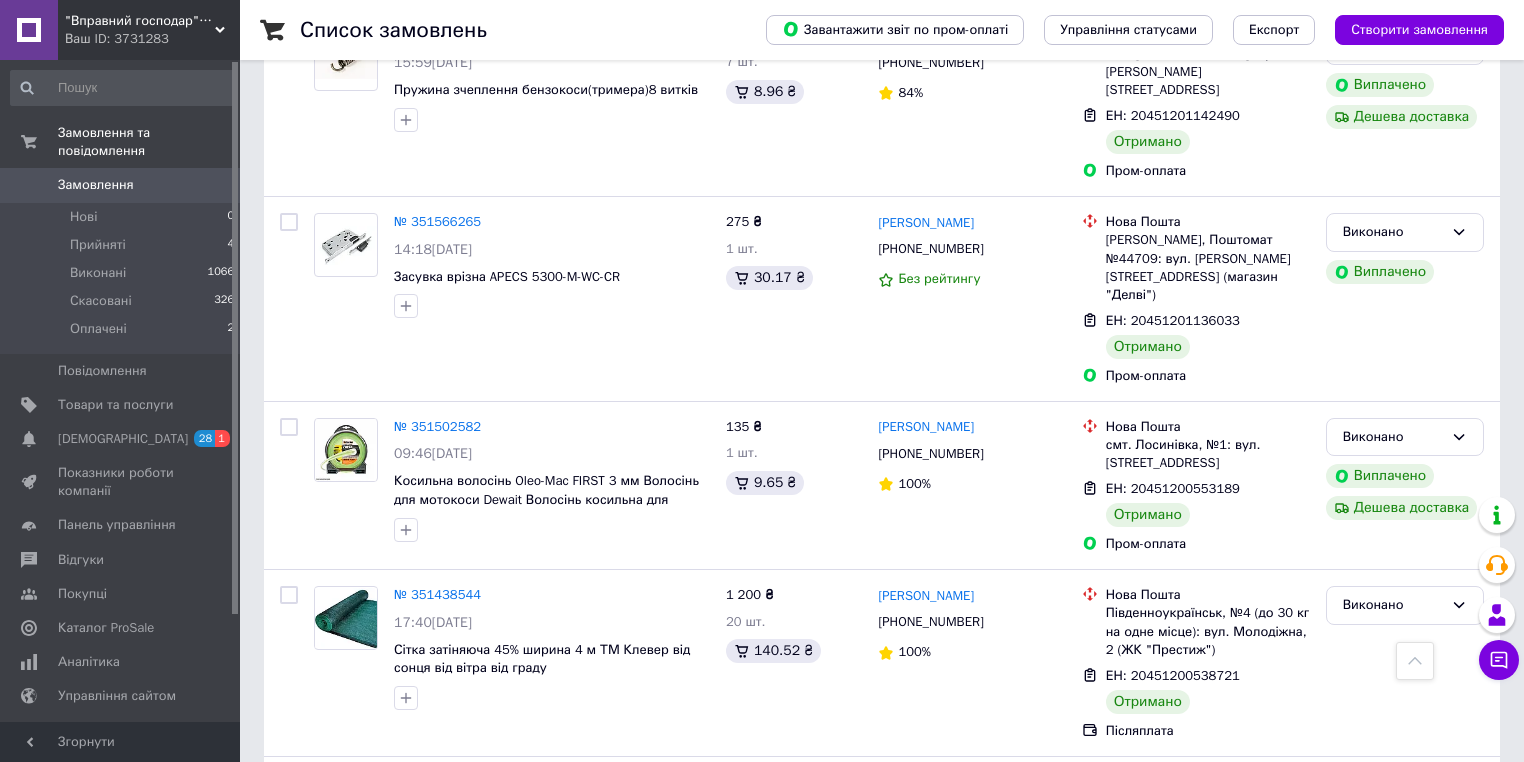 scroll, scrollTop: 2560, scrollLeft: 0, axis: vertical 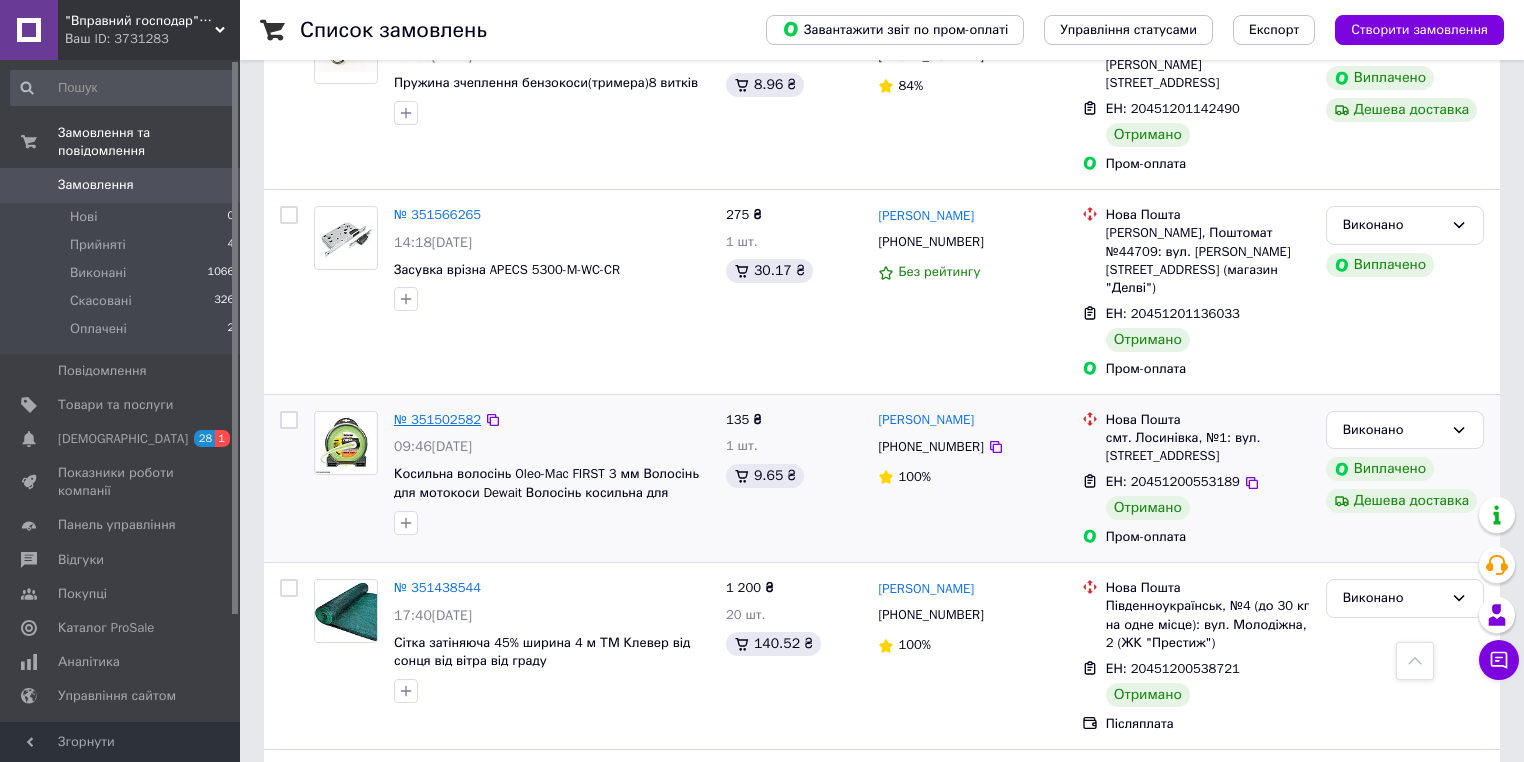 click on "№ 351502582" at bounding box center [437, 419] 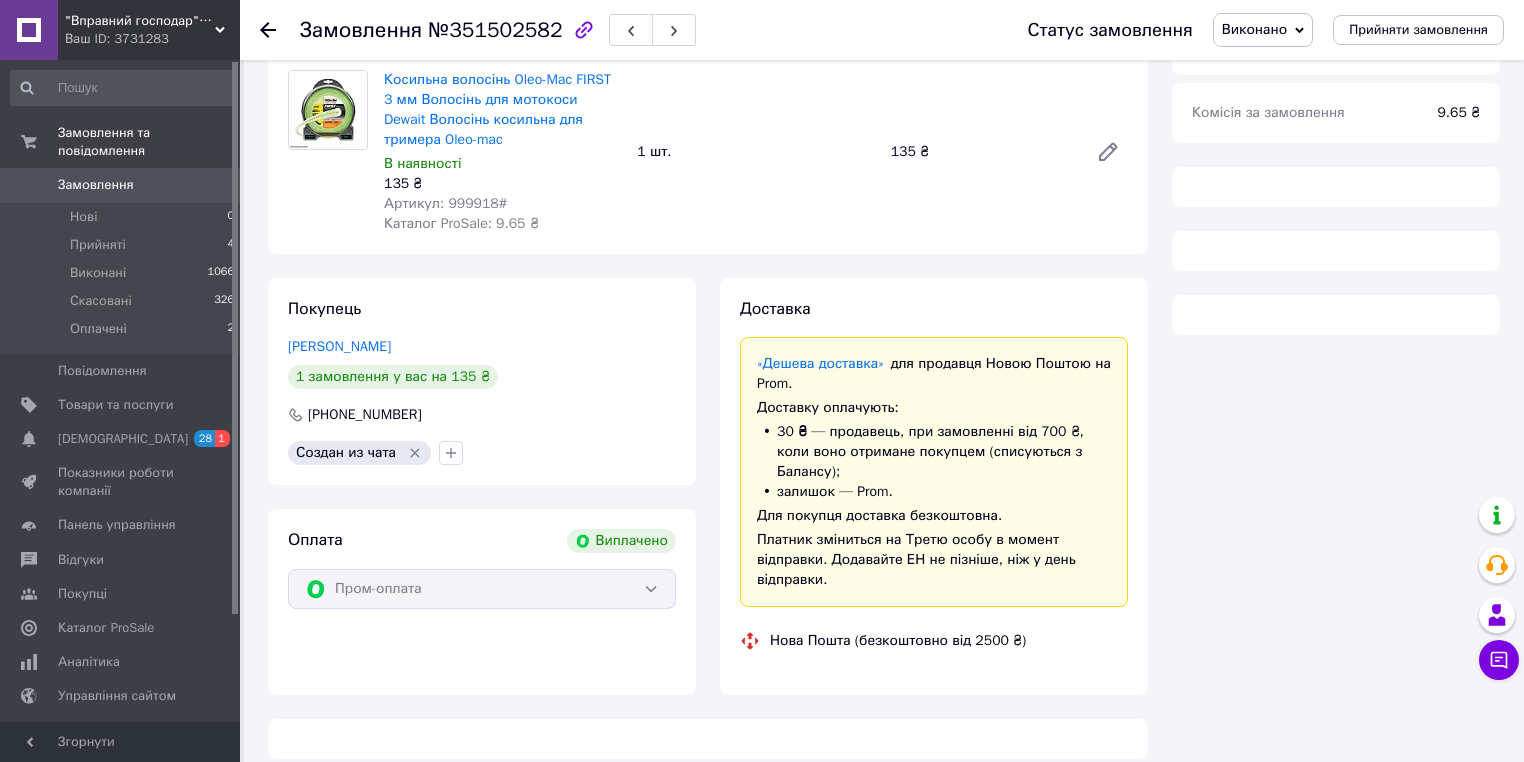 scroll, scrollTop: 800, scrollLeft: 0, axis: vertical 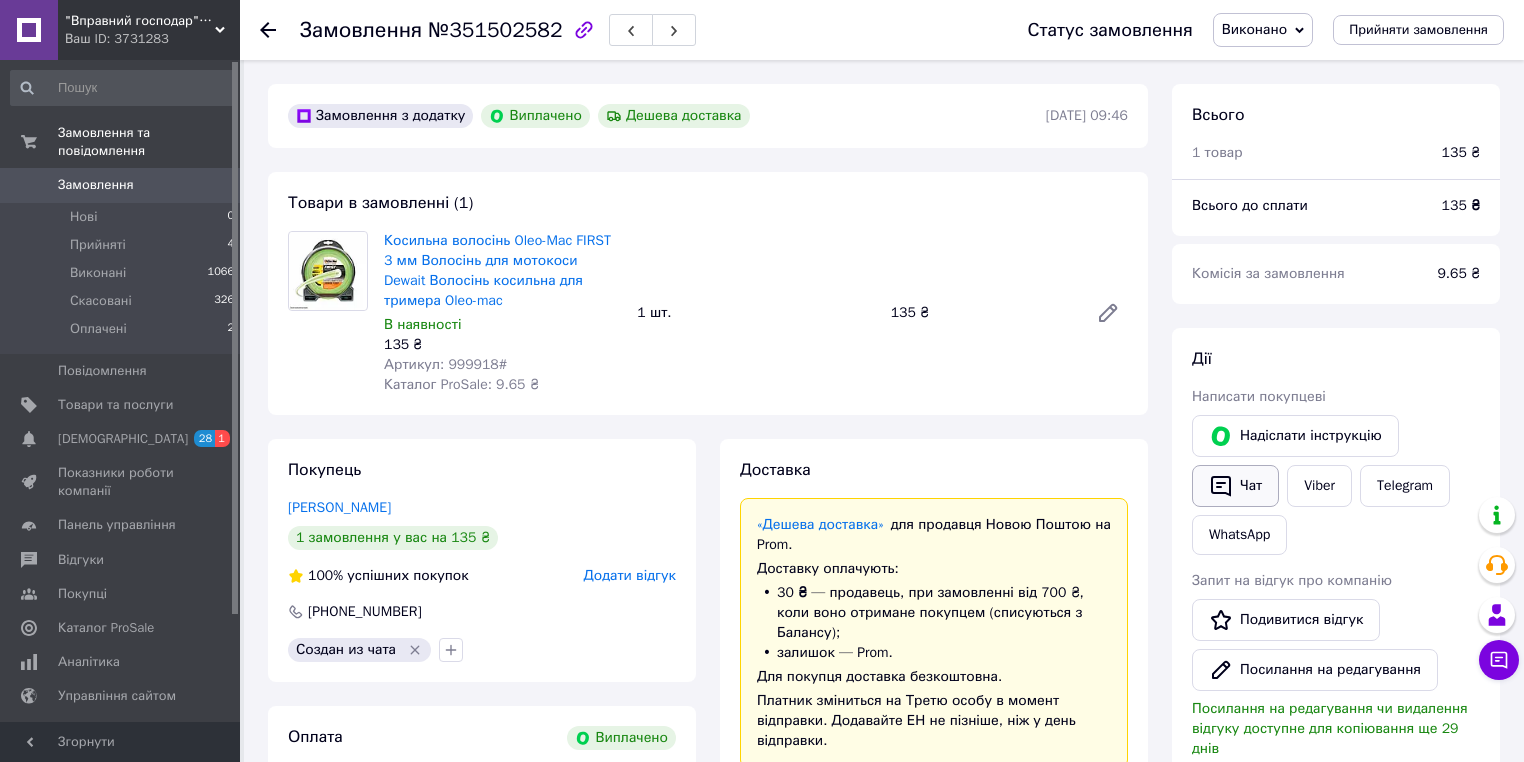 click on "Чат" at bounding box center (1235, 486) 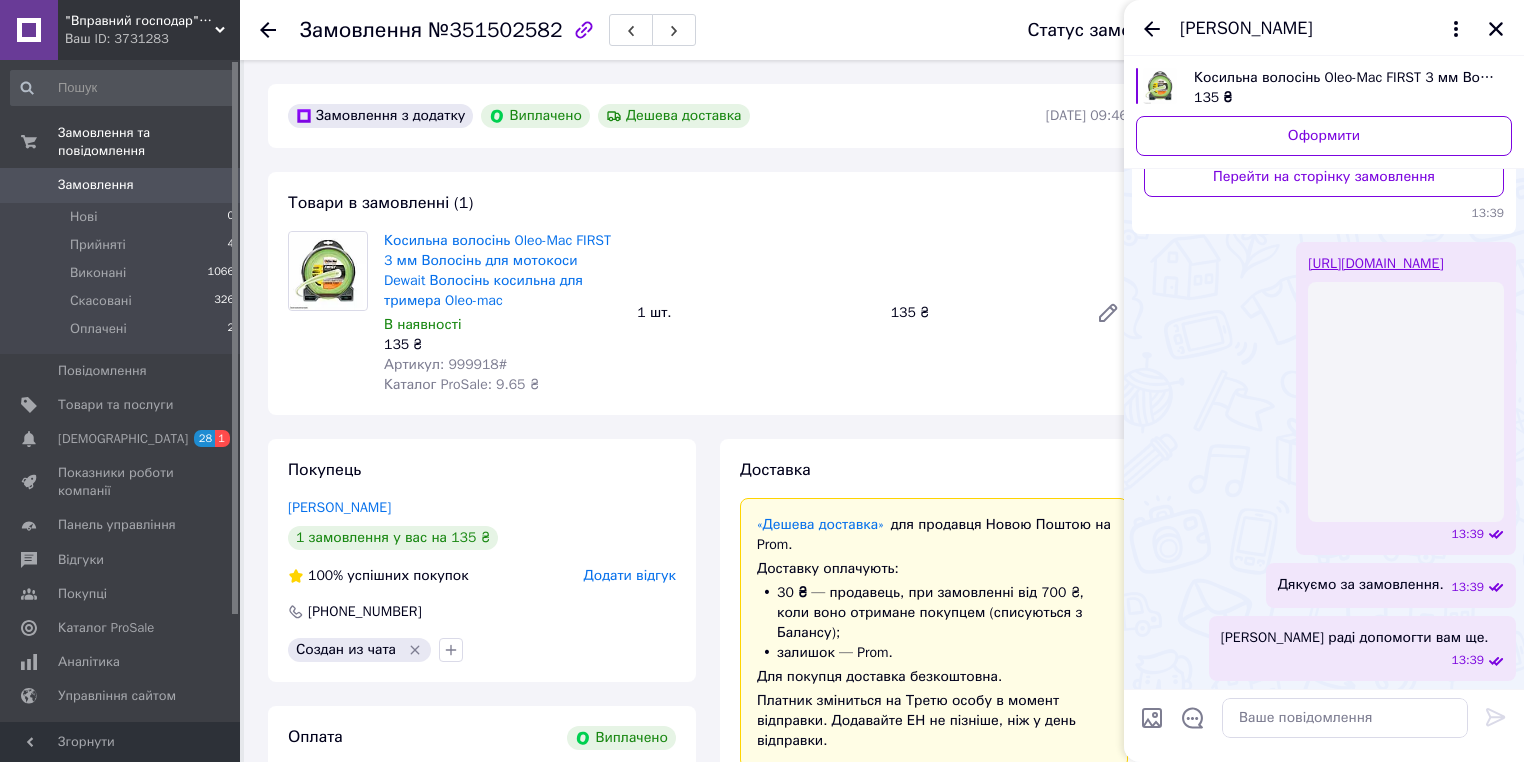 scroll, scrollTop: 268, scrollLeft: 0, axis: vertical 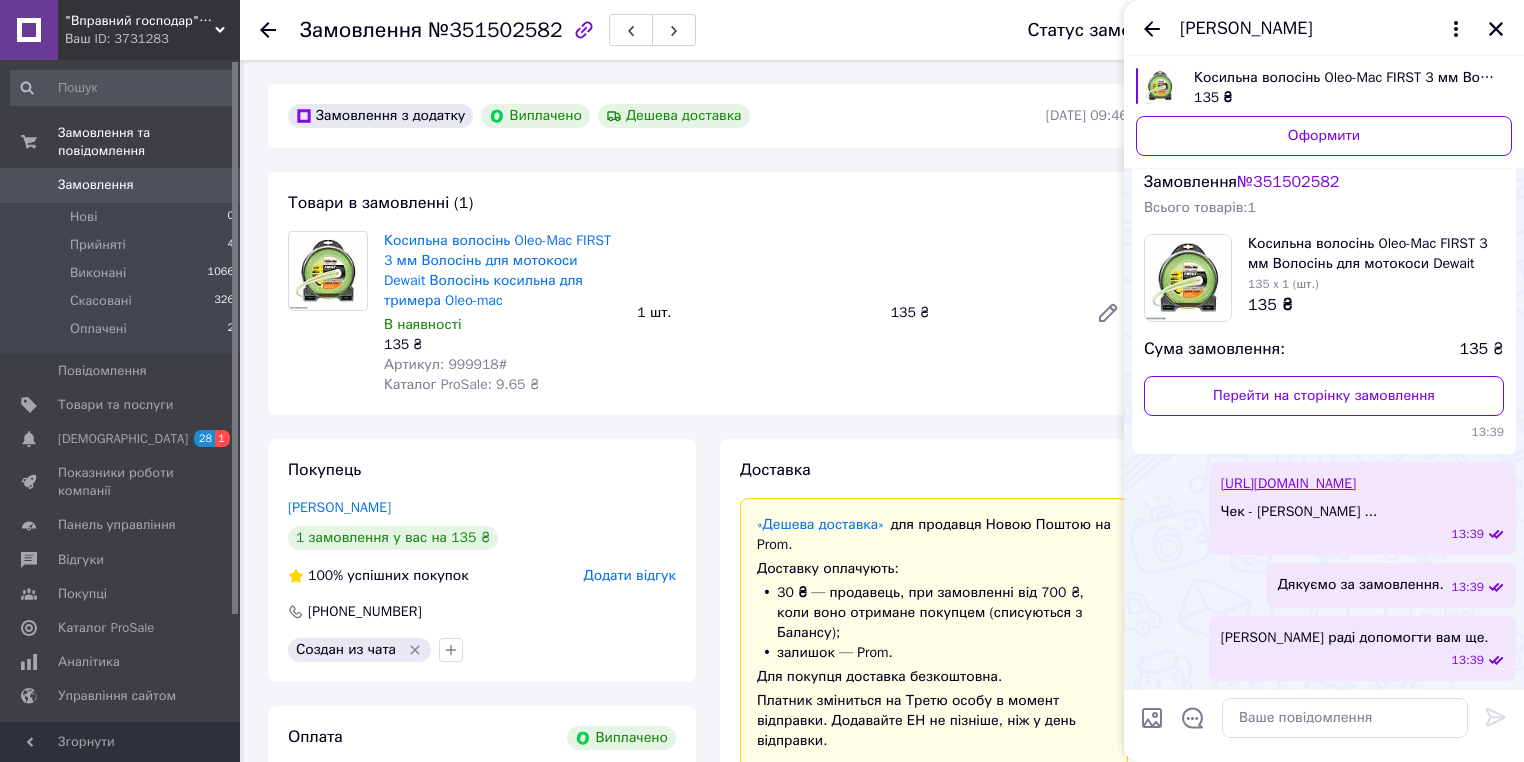 click on "[URL][DOMAIN_NAME]" at bounding box center (1288, 483) 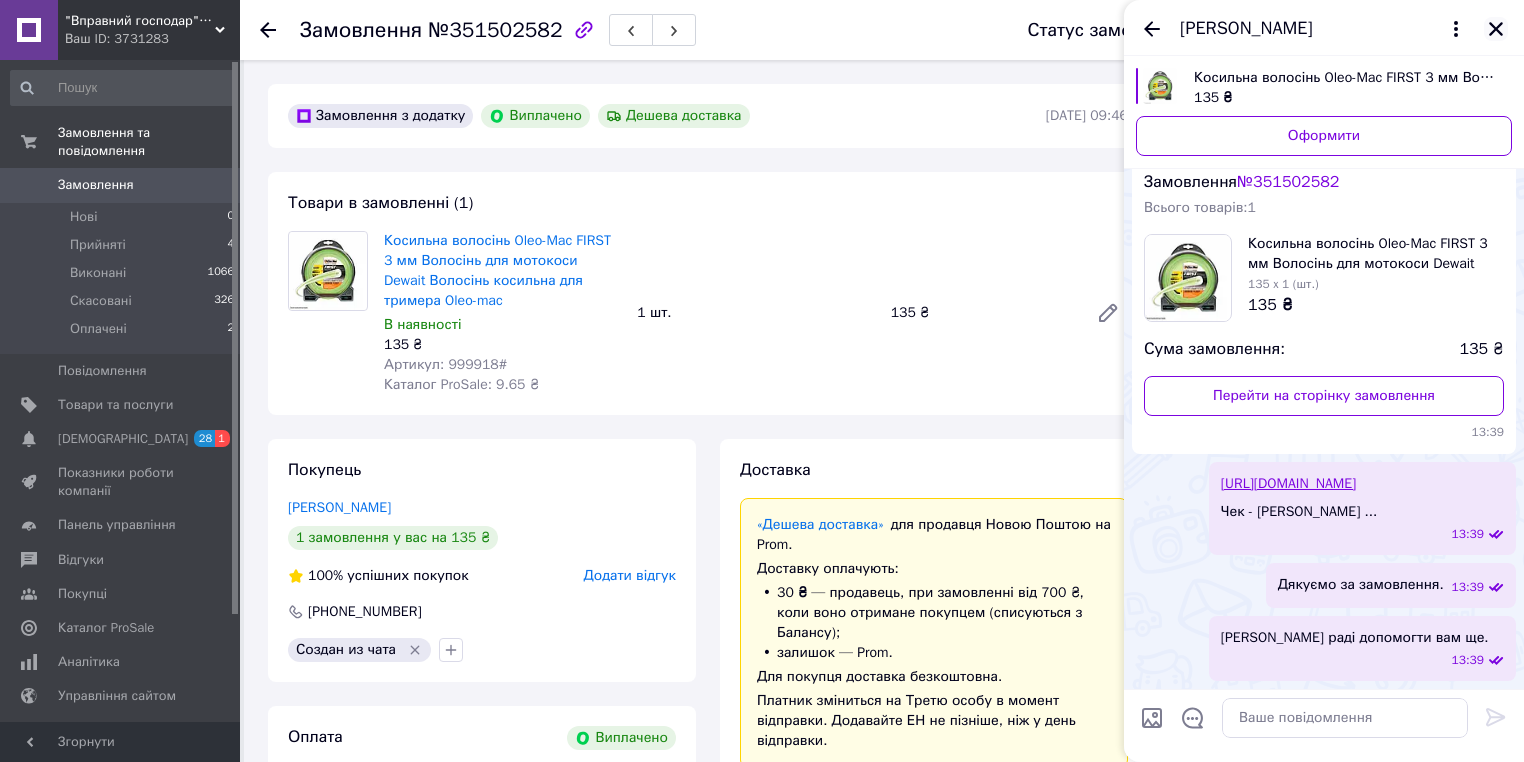 click 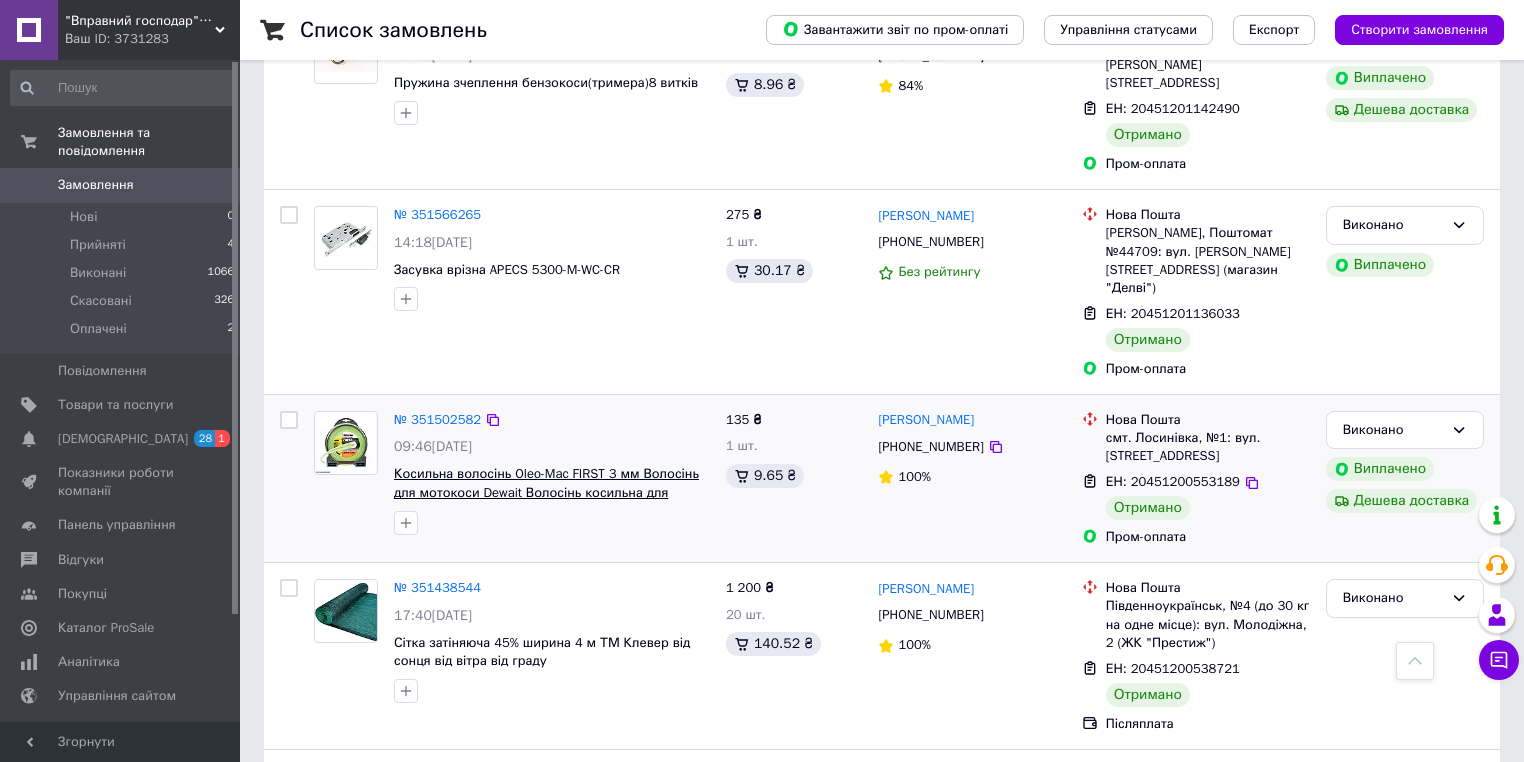 scroll, scrollTop: 2480, scrollLeft: 0, axis: vertical 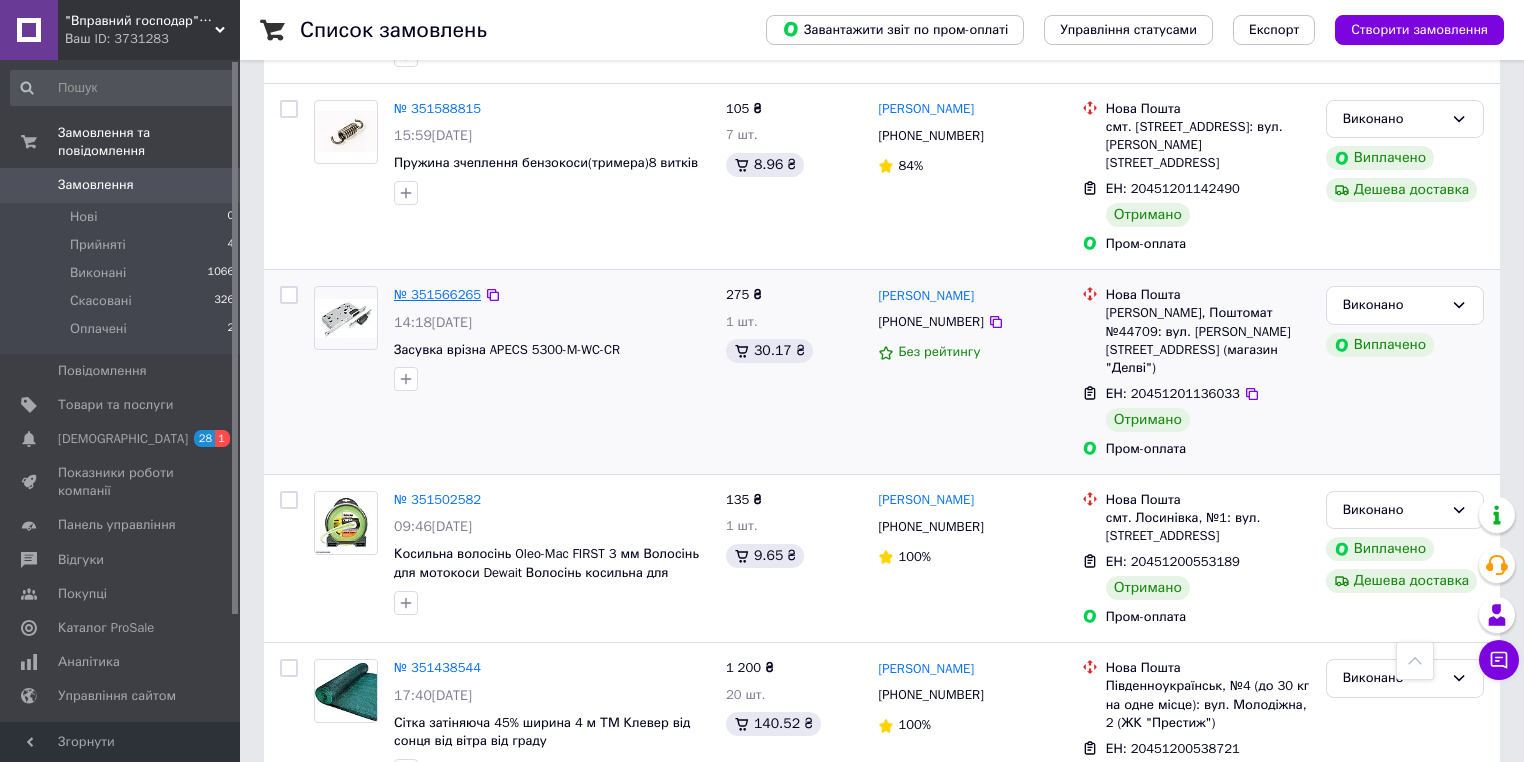 click on "№ 351566265" at bounding box center [437, 294] 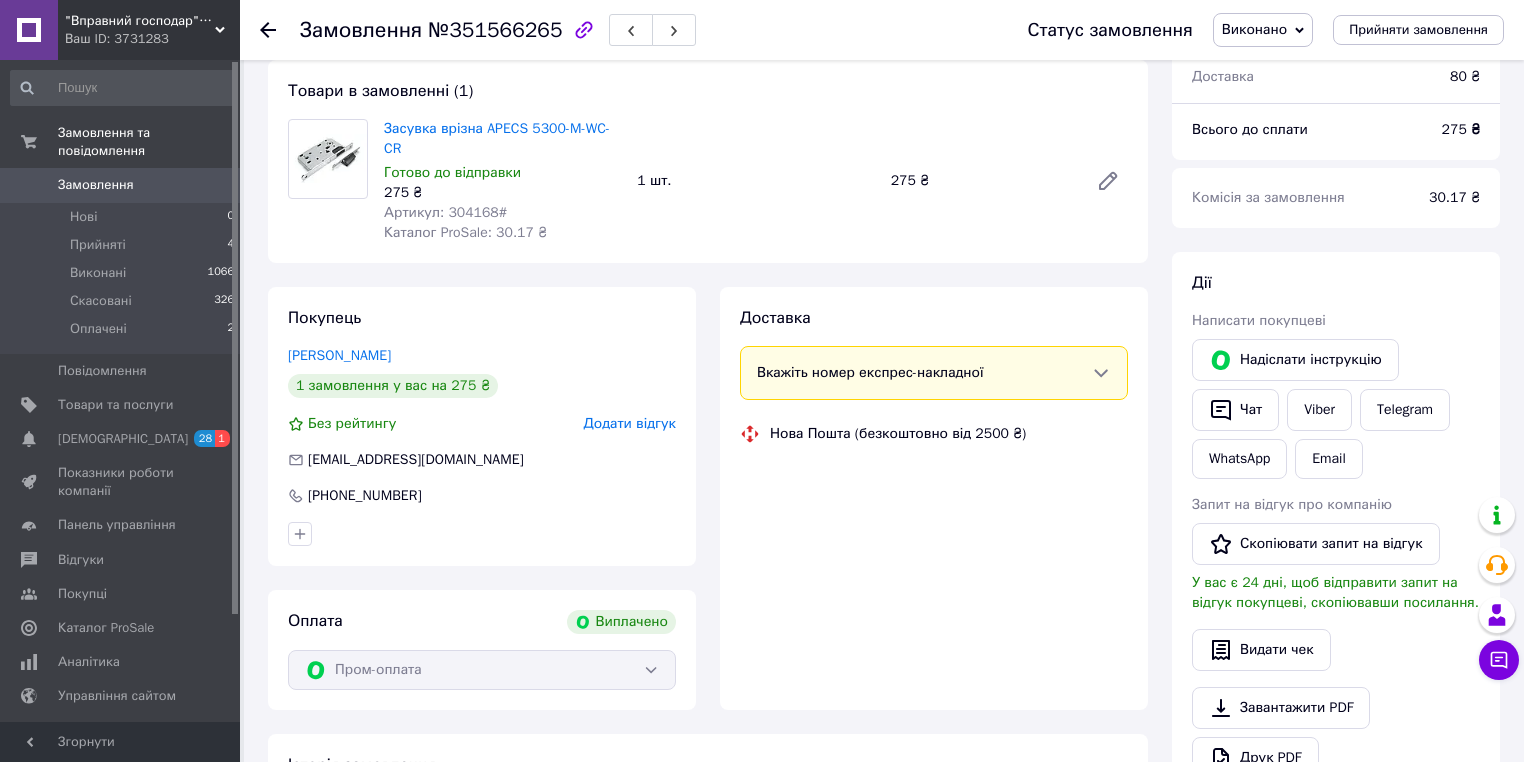scroll, scrollTop: 788, scrollLeft: 0, axis: vertical 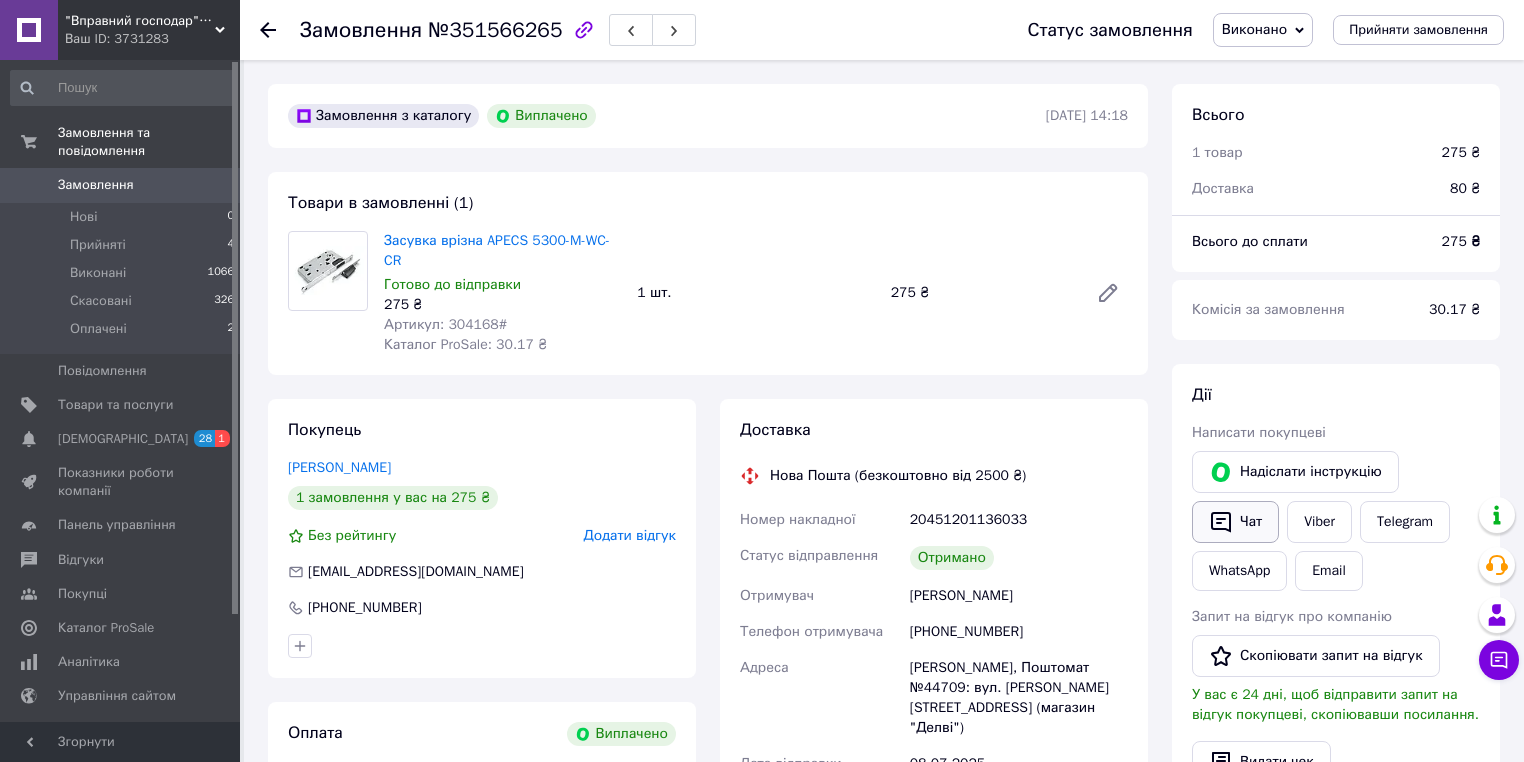 click on "Чат" at bounding box center (1235, 522) 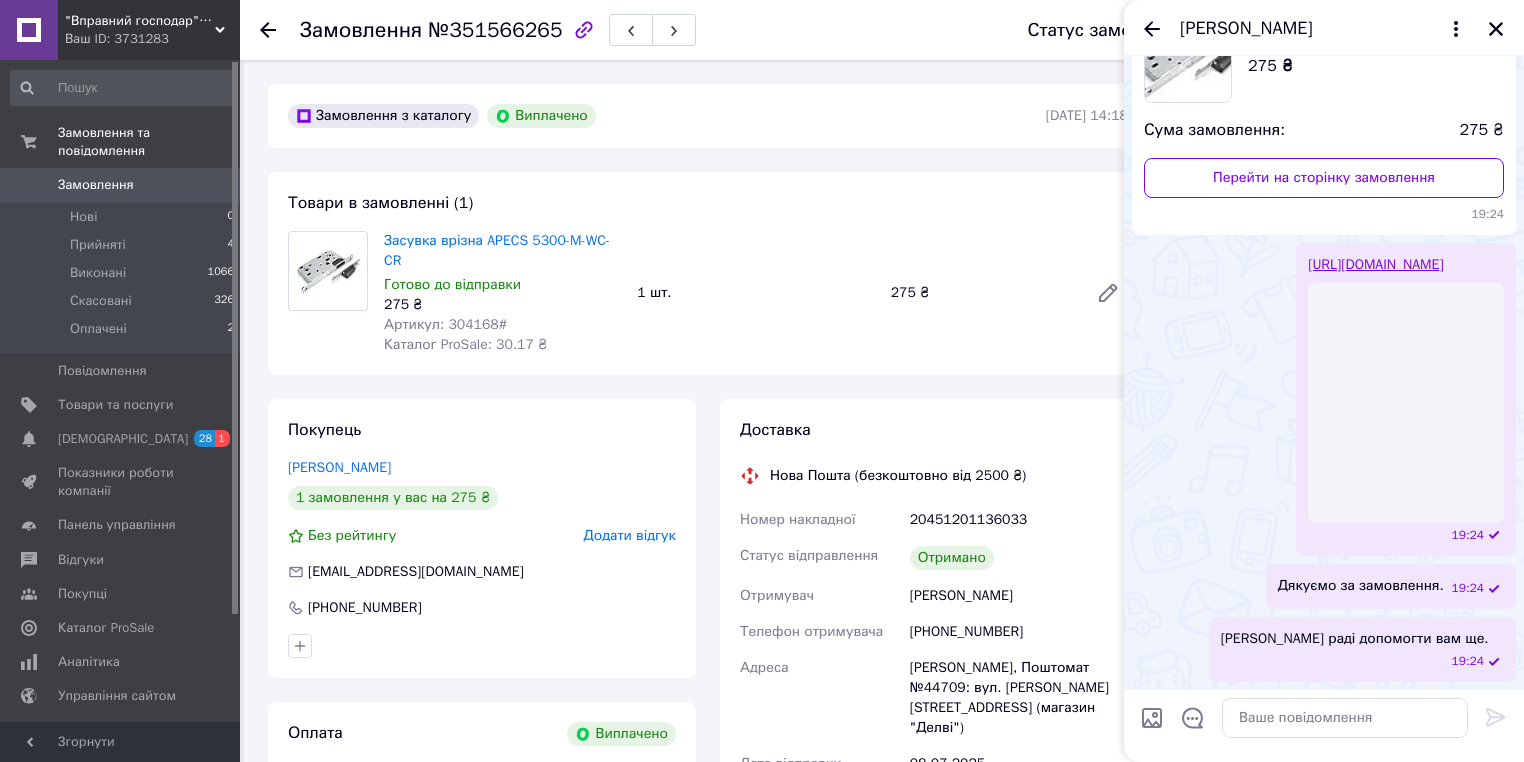 scroll, scrollTop: 0, scrollLeft: 0, axis: both 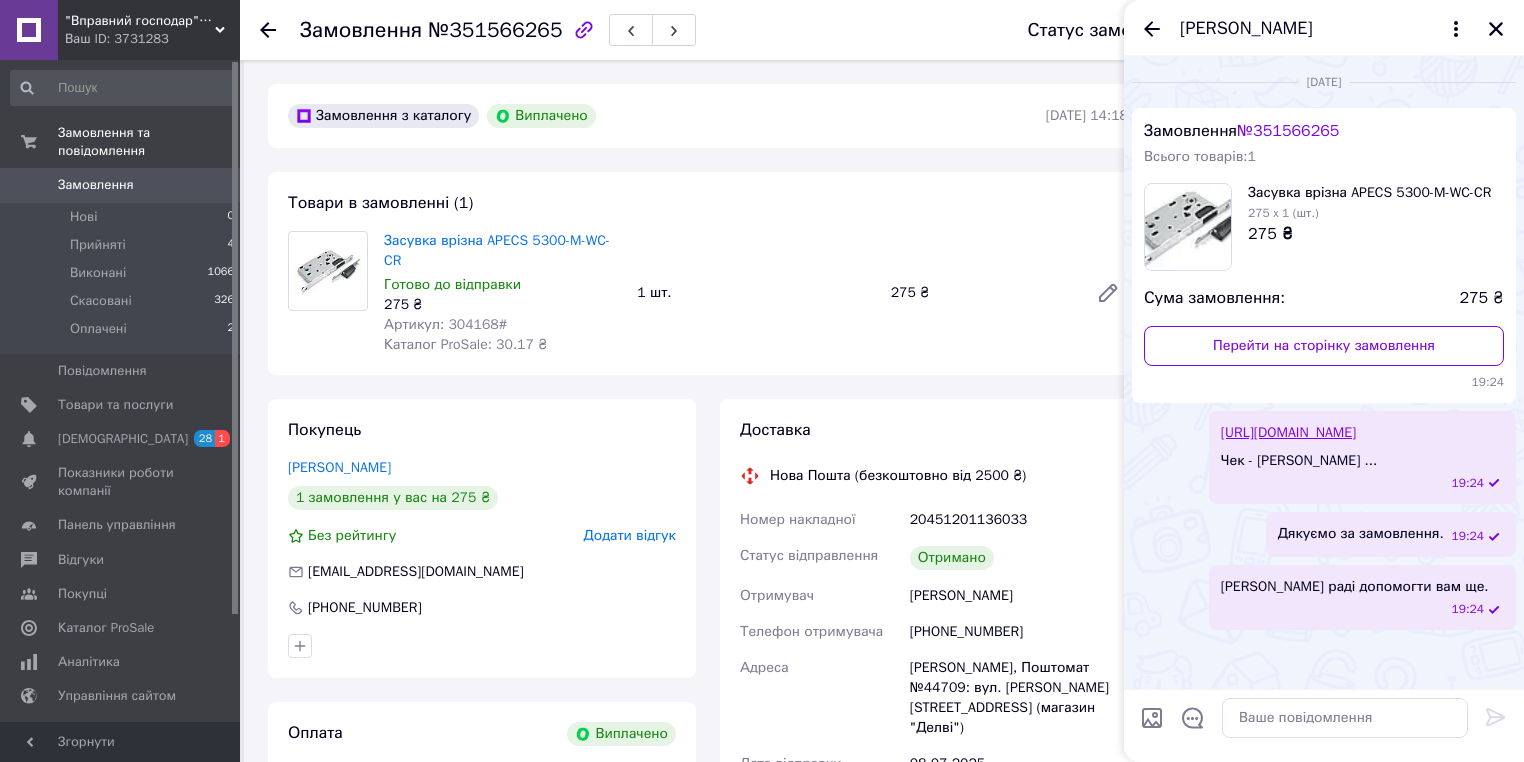 click on "[URL][DOMAIN_NAME]" at bounding box center [1288, 432] 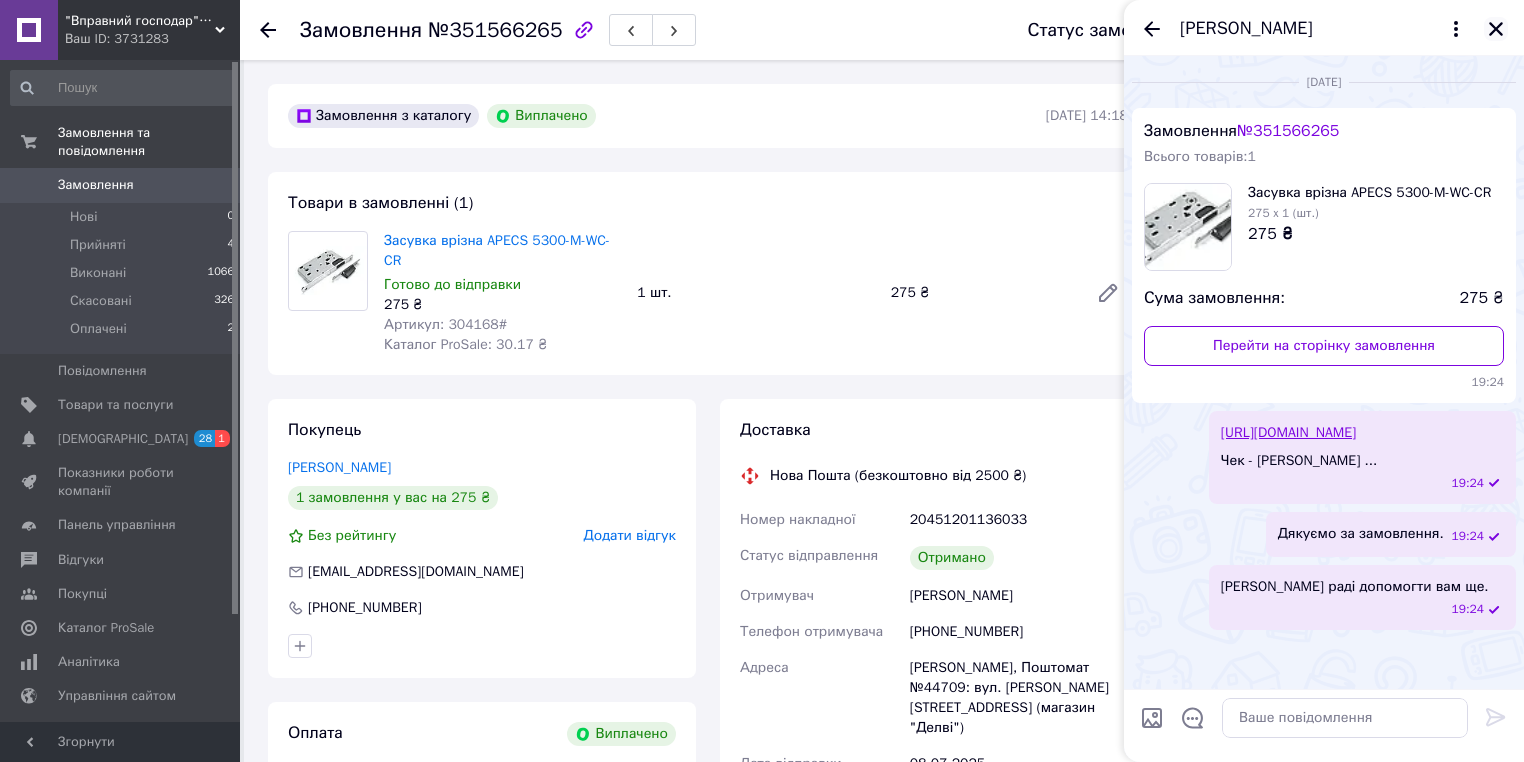 click 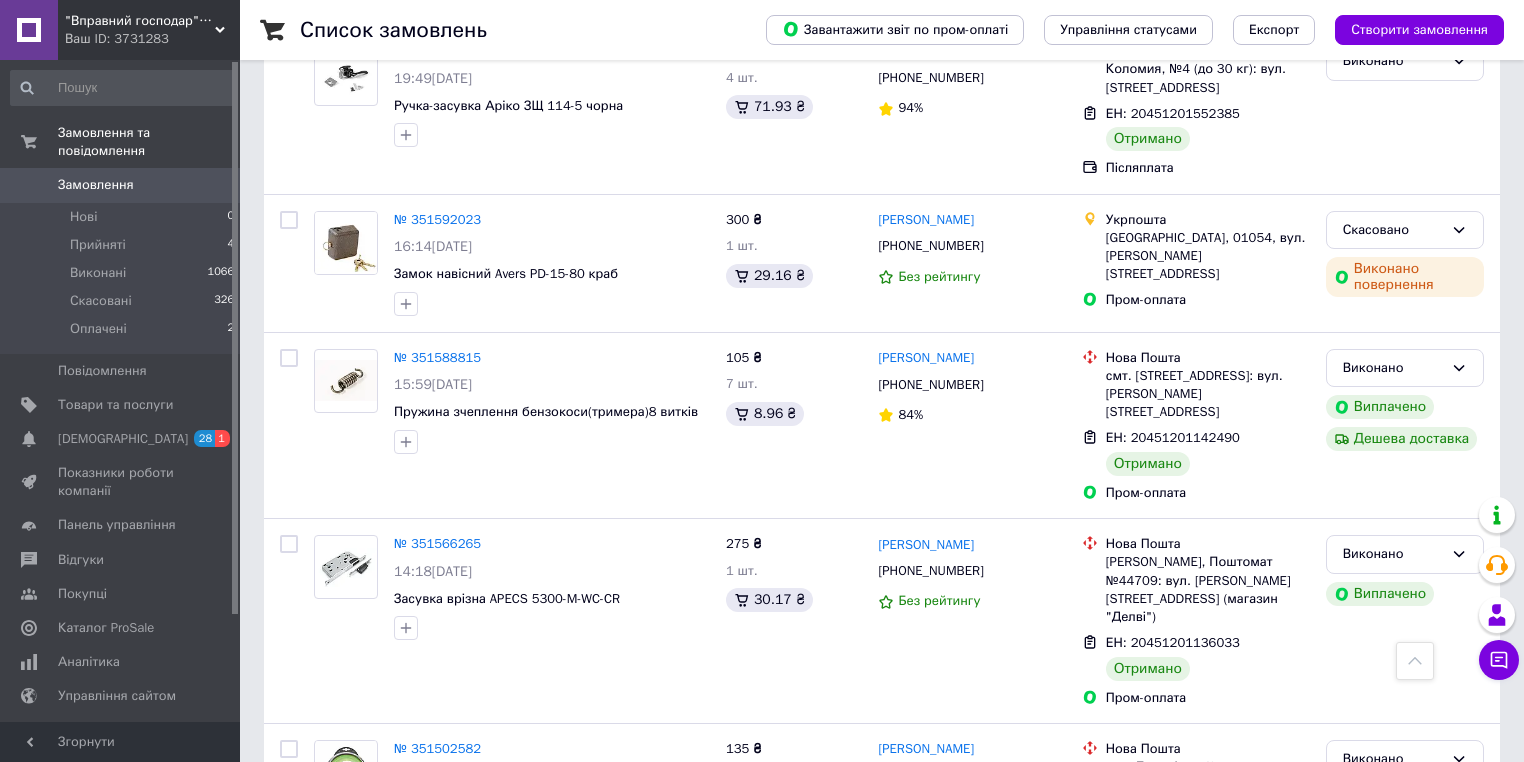 scroll, scrollTop: 2240, scrollLeft: 0, axis: vertical 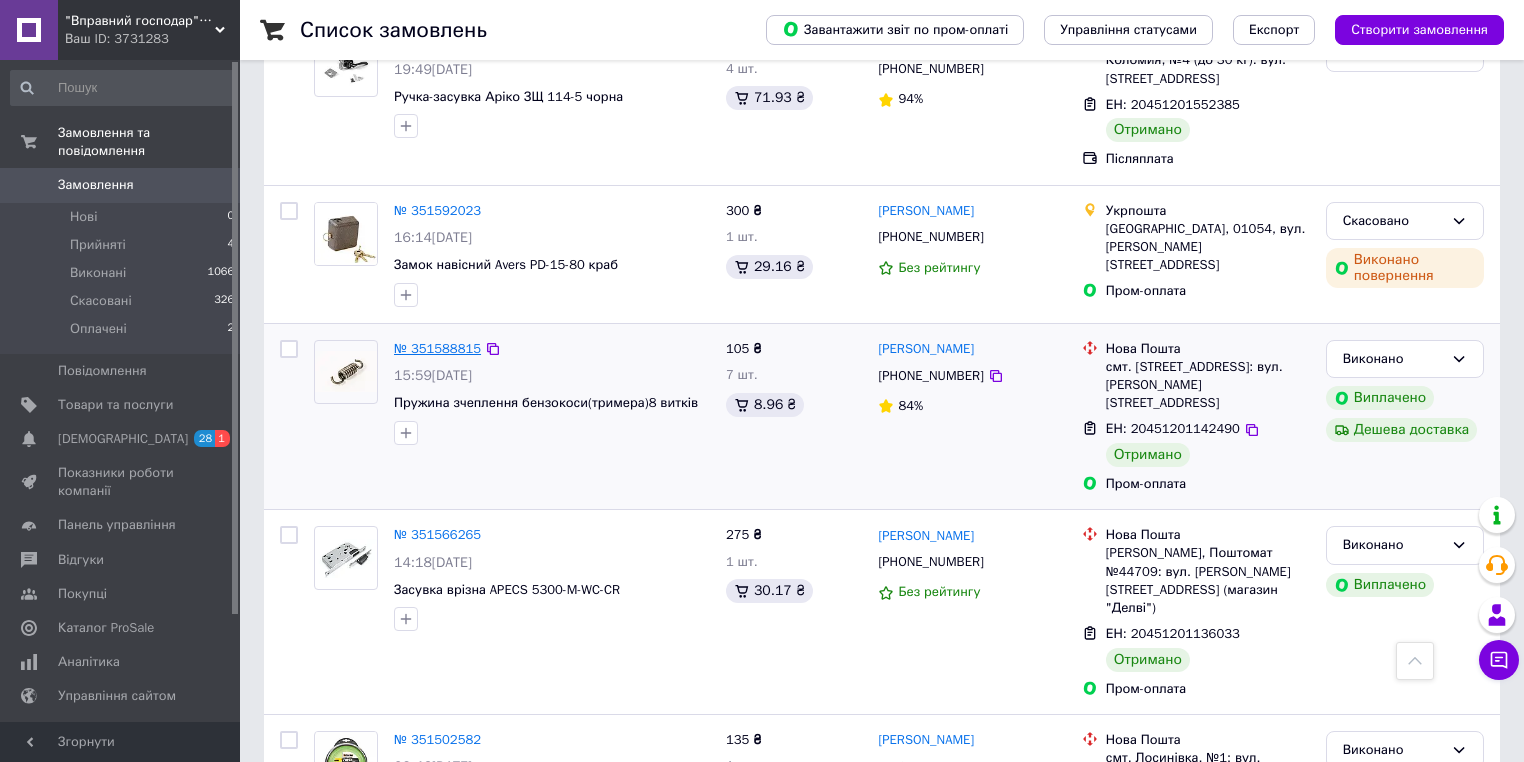 click on "№ 351588815" at bounding box center [437, 348] 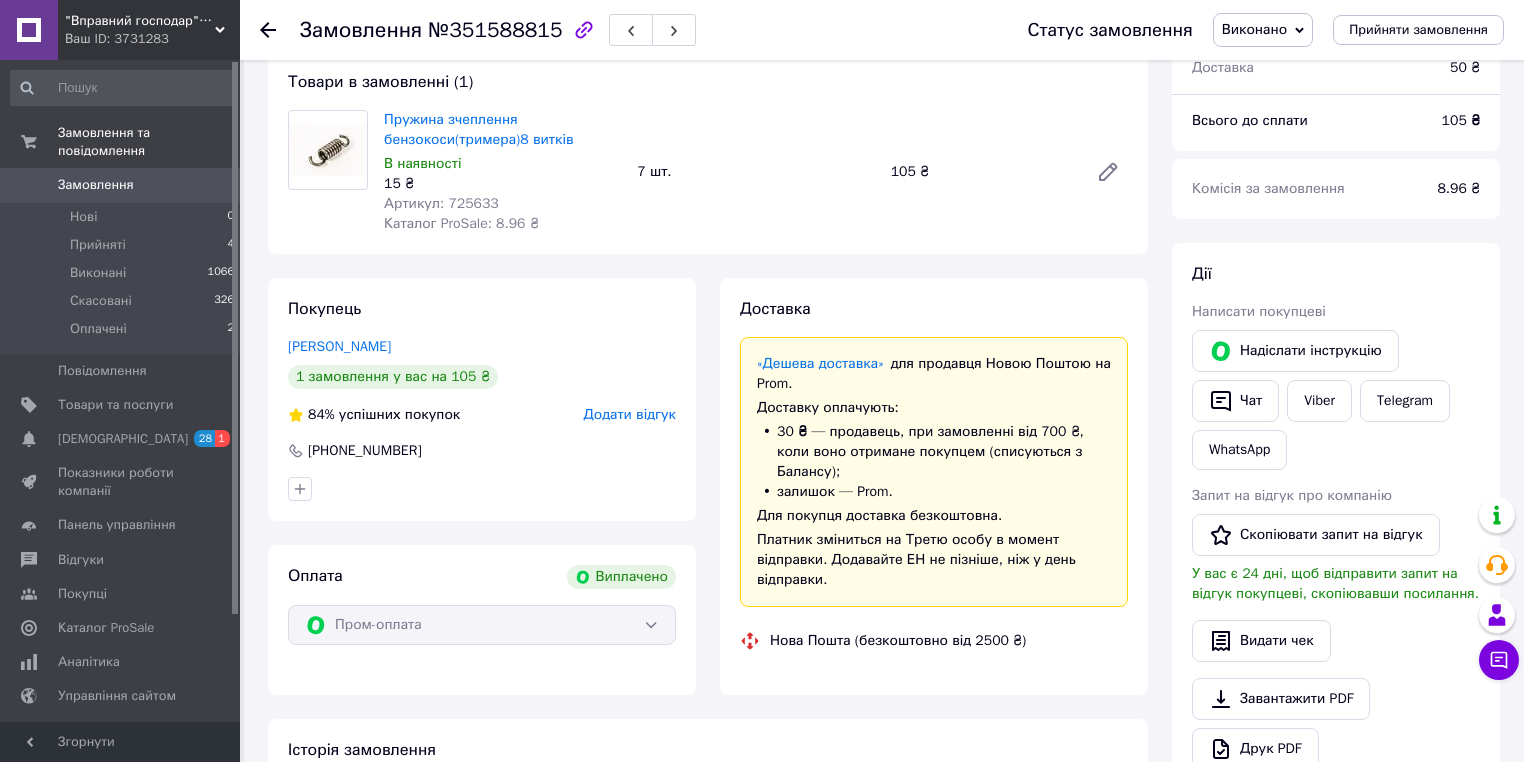 scroll, scrollTop: 760, scrollLeft: 0, axis: vertical 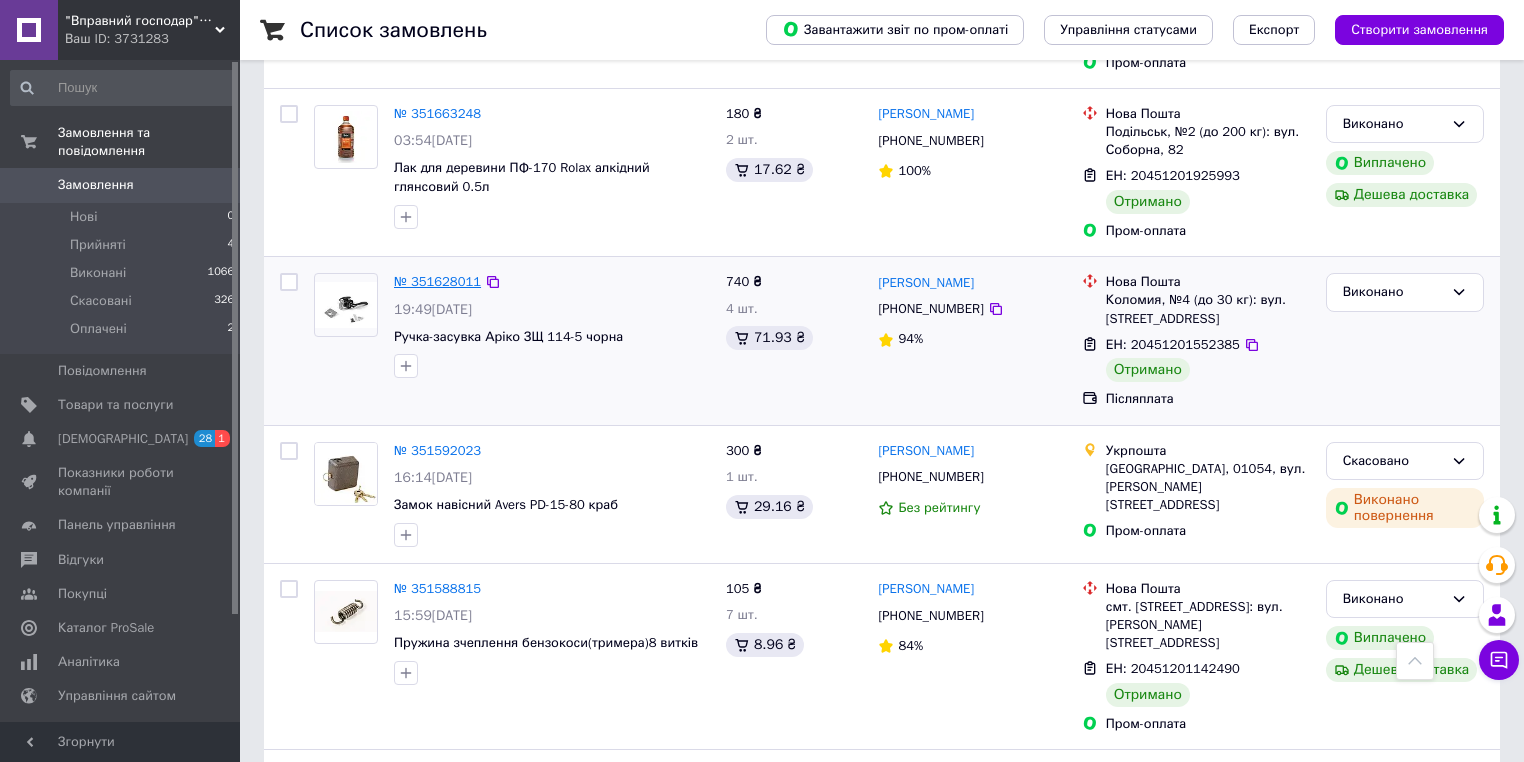 click on "№ 351628011" at bounding box center [437, 281] 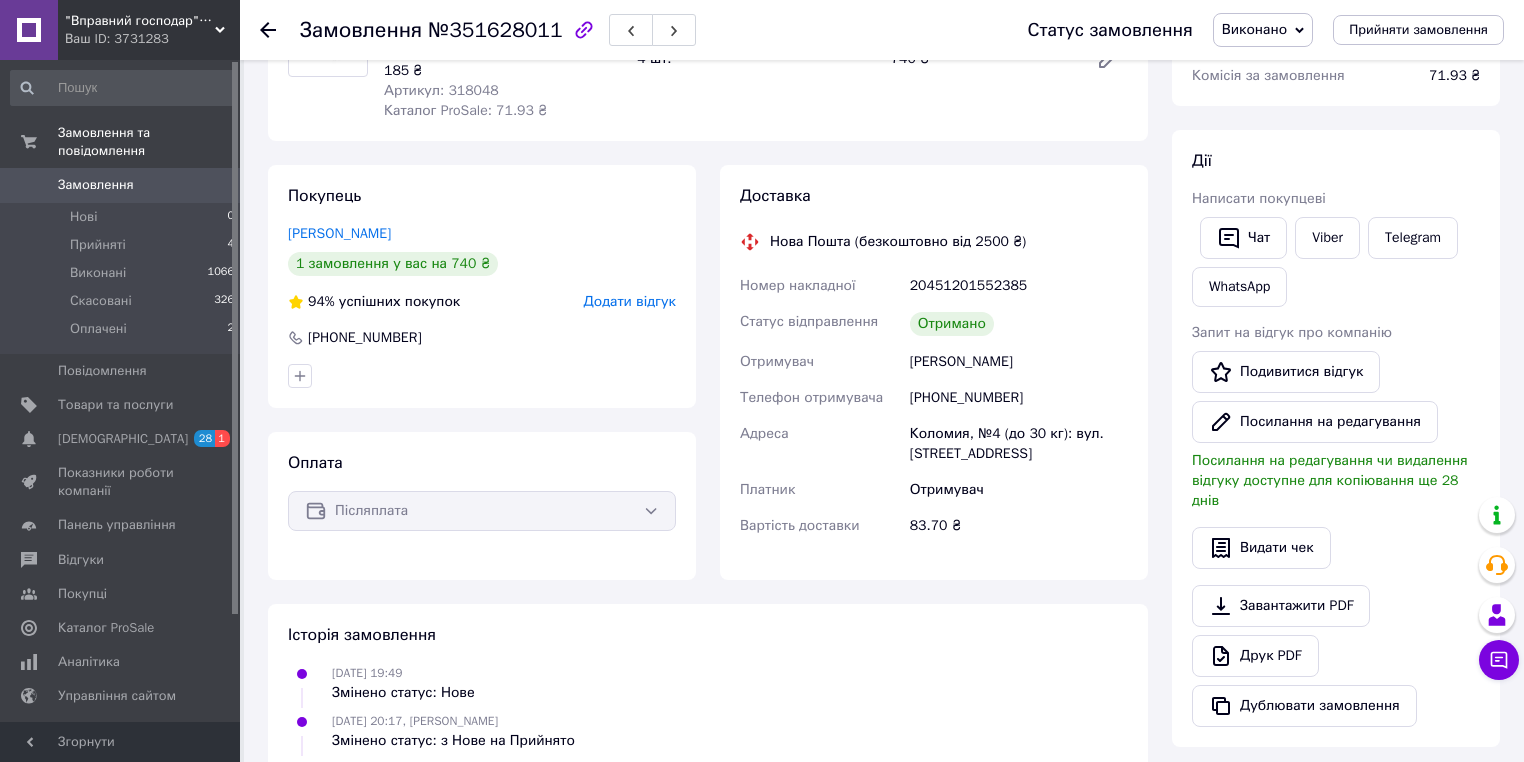 scroll, scrollTop: 80, scrollLeft: 0, axis: vertical 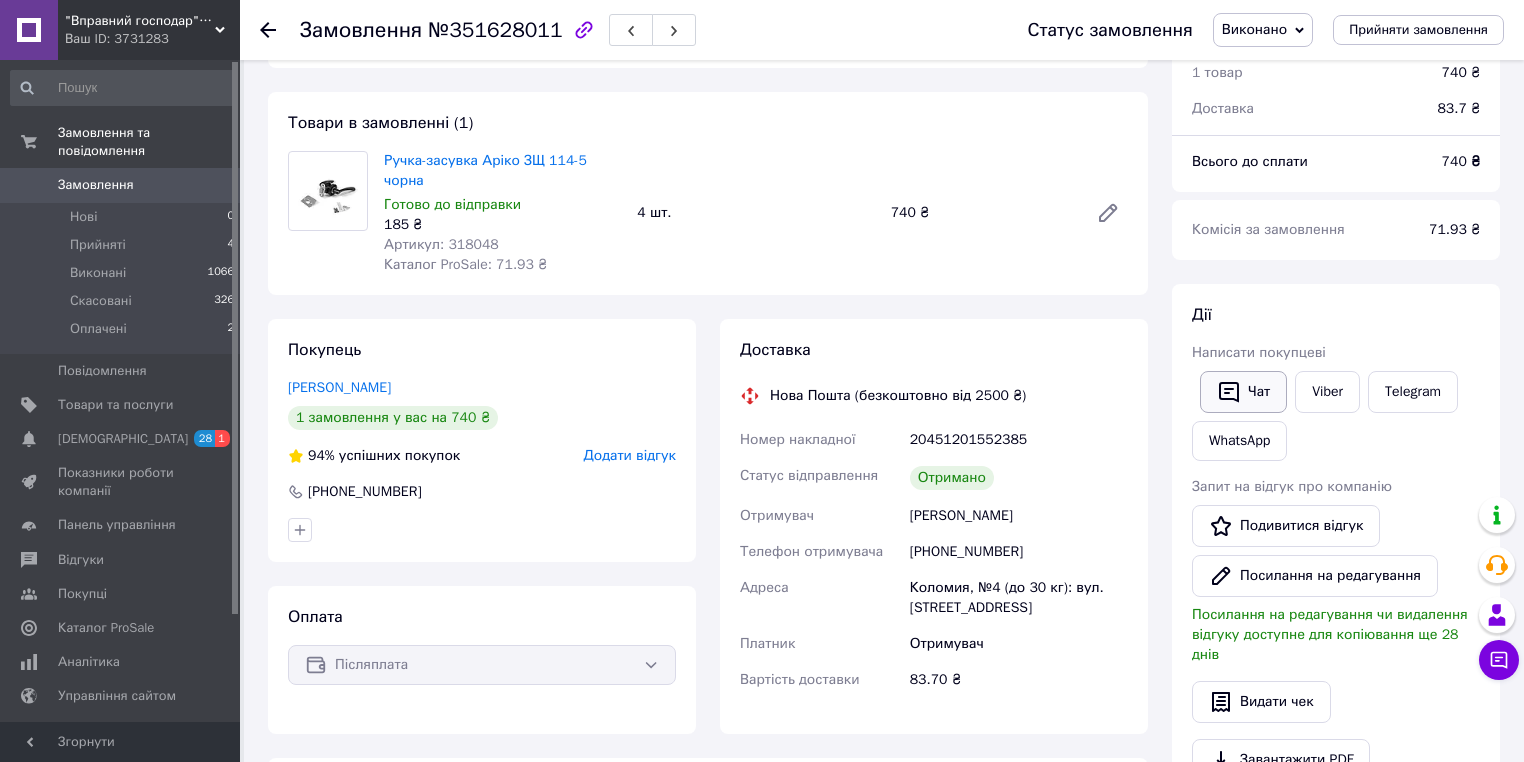 click on "Чат" at bounding box center (1243, 392) 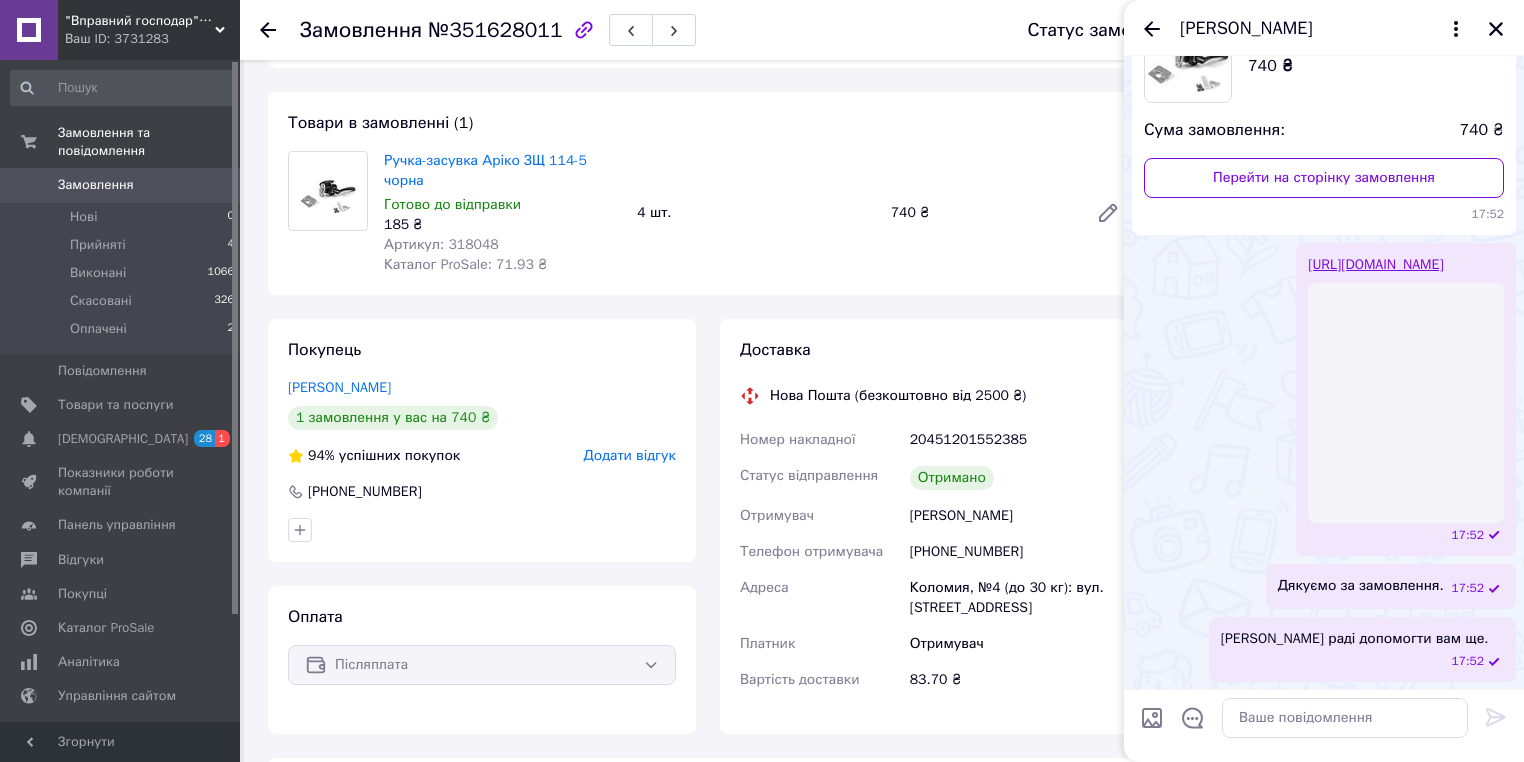 scroll, scrollTop: 0, scrollLeft: 0, axis: both 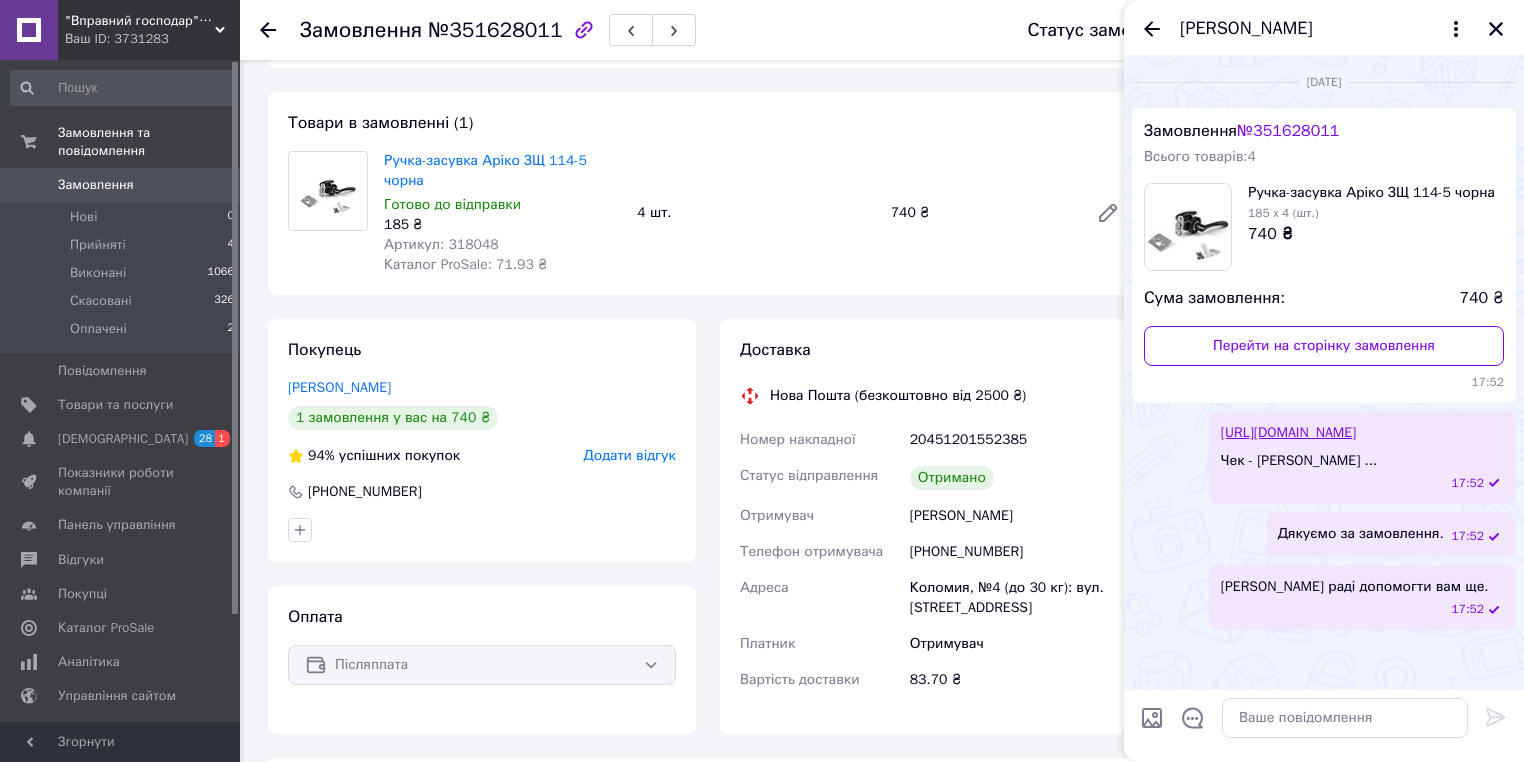 click on "[URL][DOMAIN_NAME]" at bounding box center (1288, 432) 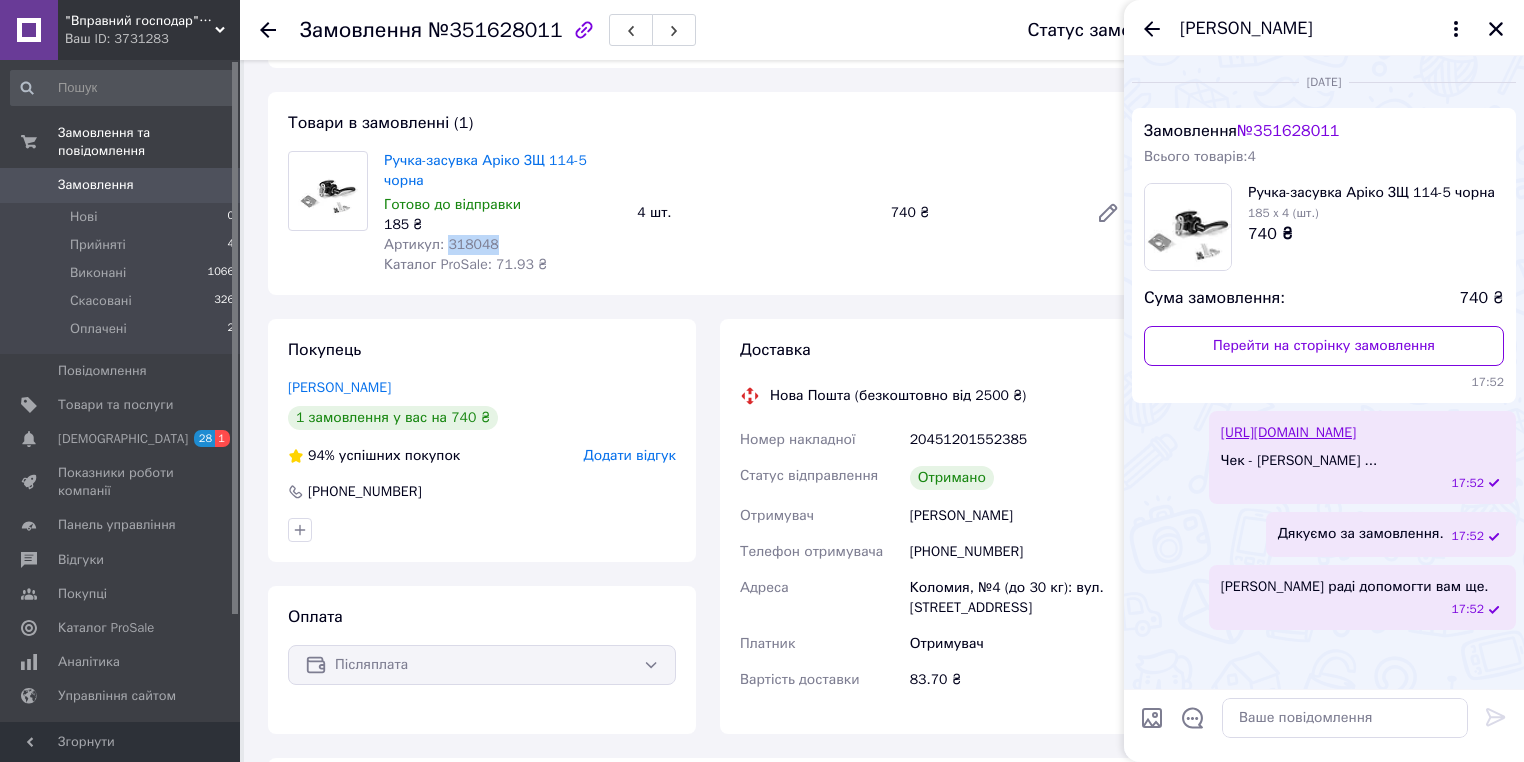 drag, startPoint x: 488, startPoint y: 245, endPoint x: 443, endPoint y: 245, distance: 45 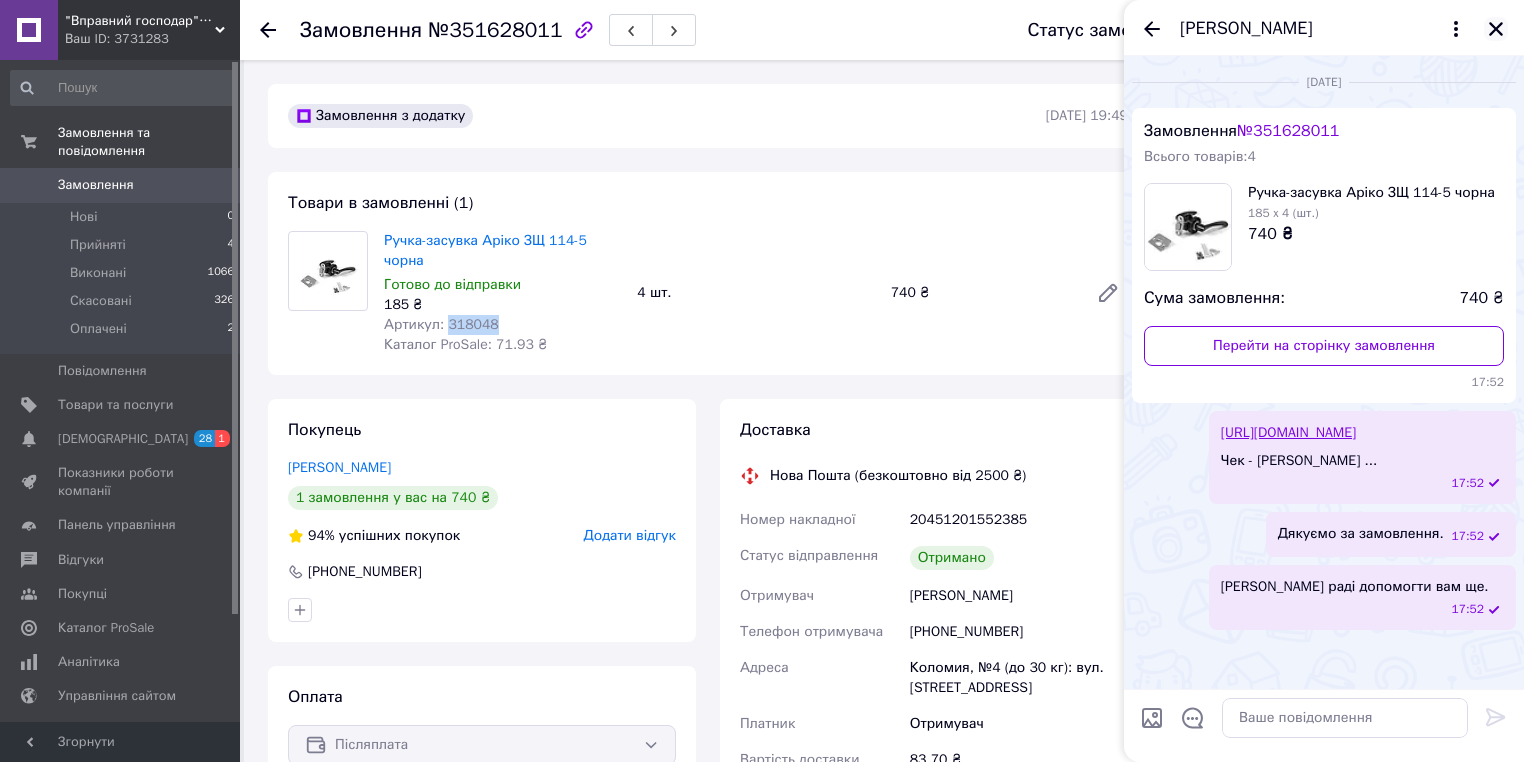 click 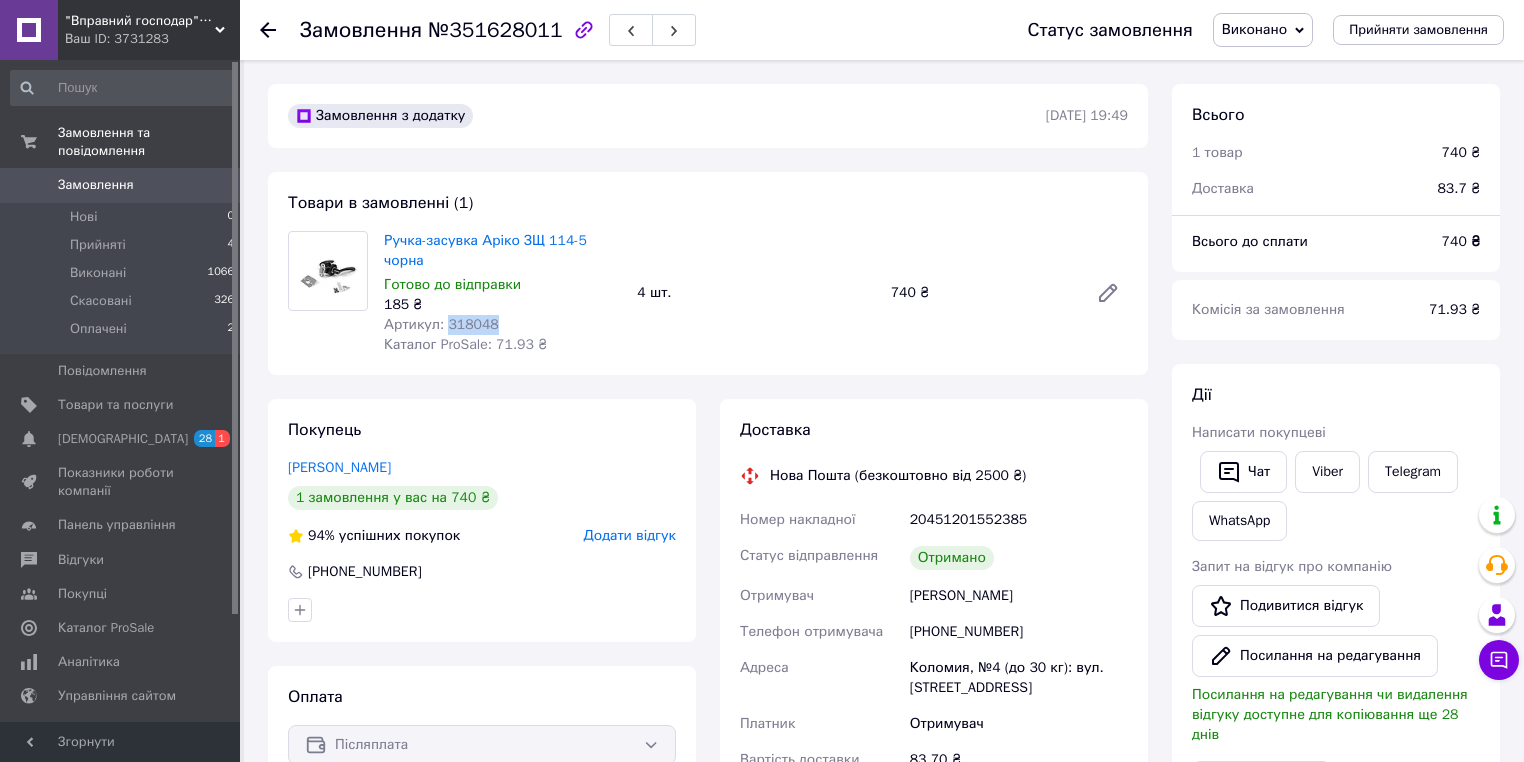 copy on "318048" 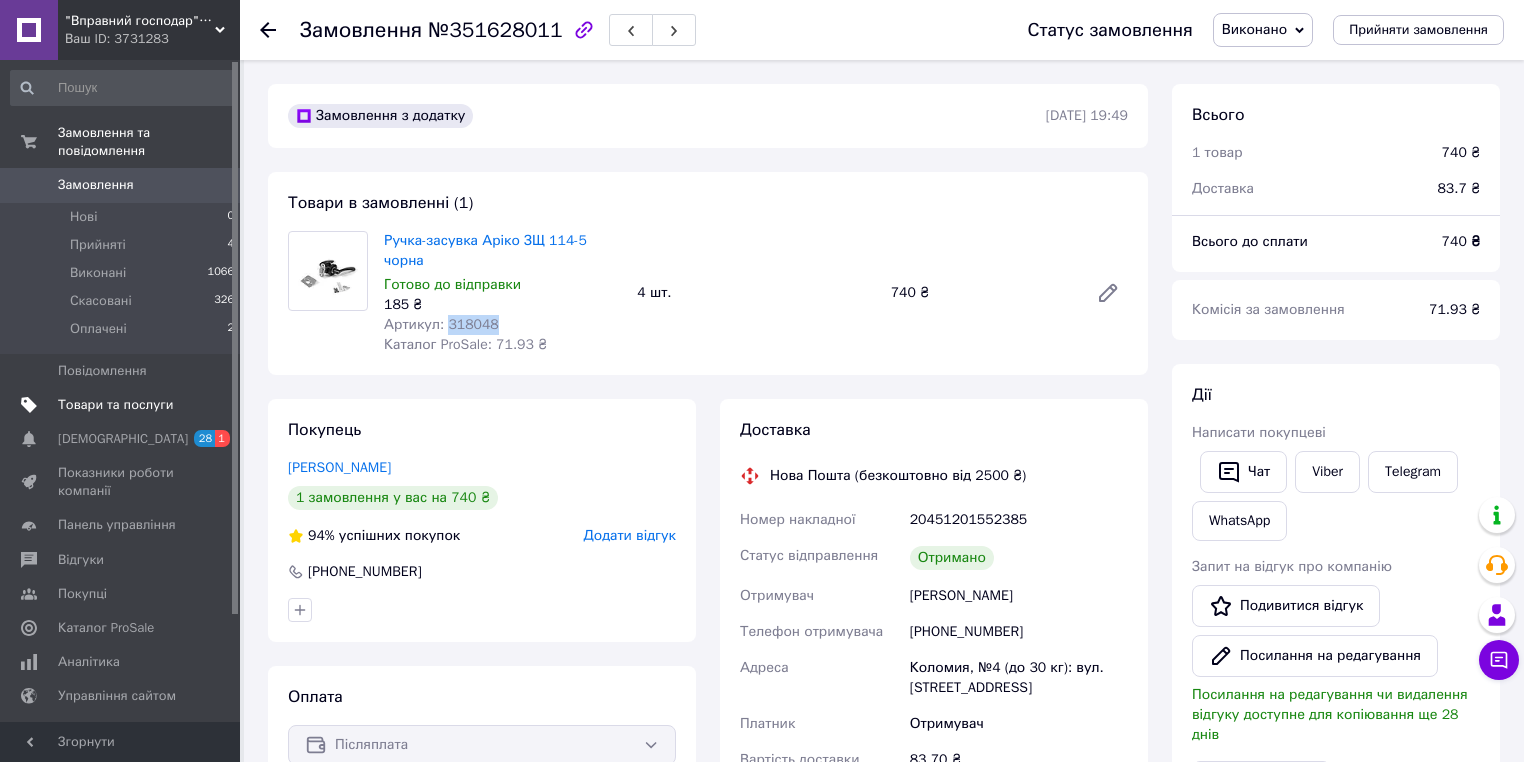 click on "Товари та послуги" at bounding box center (115, 405) 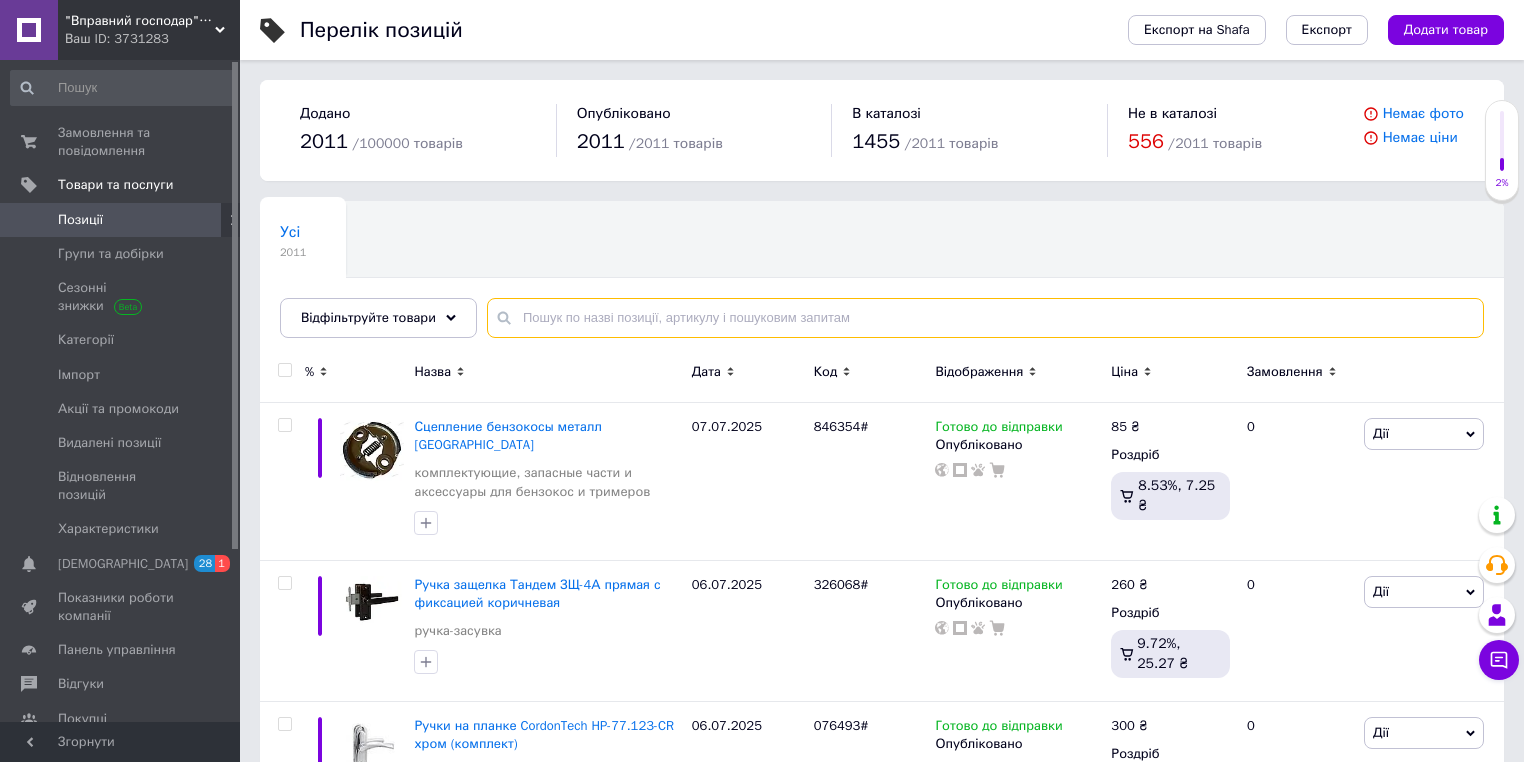 click at bounding box center [985, 318] 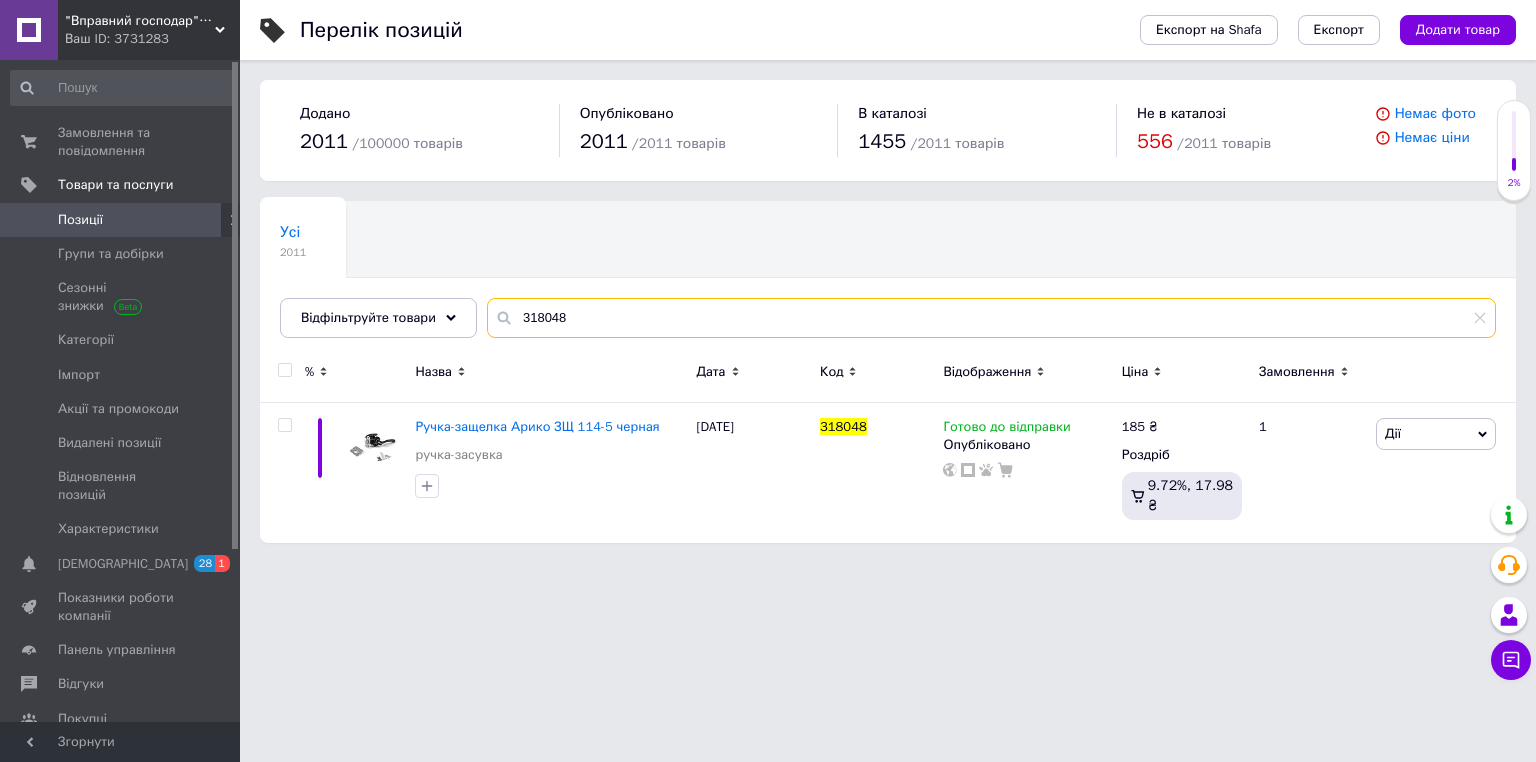 type on "318048" 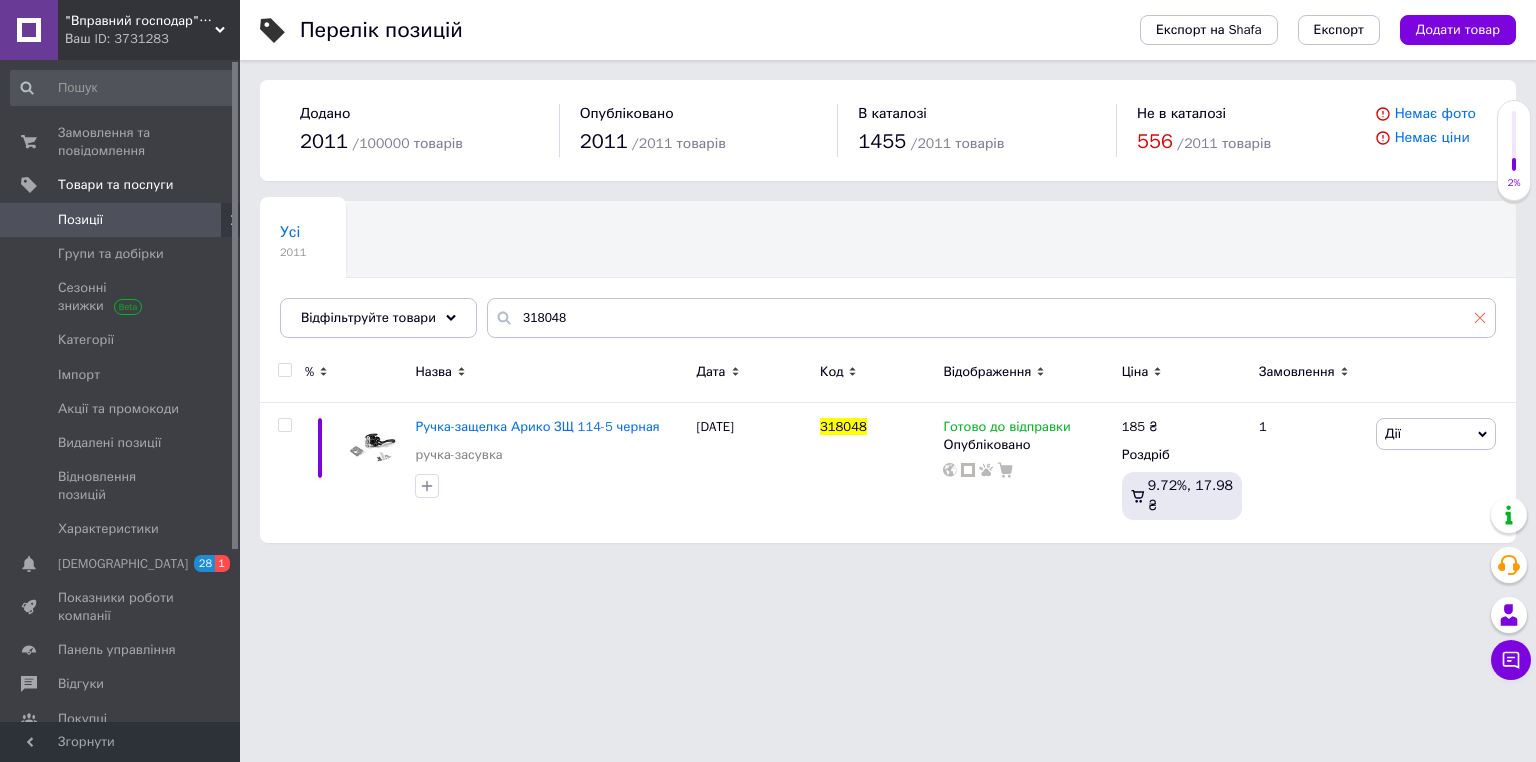 click 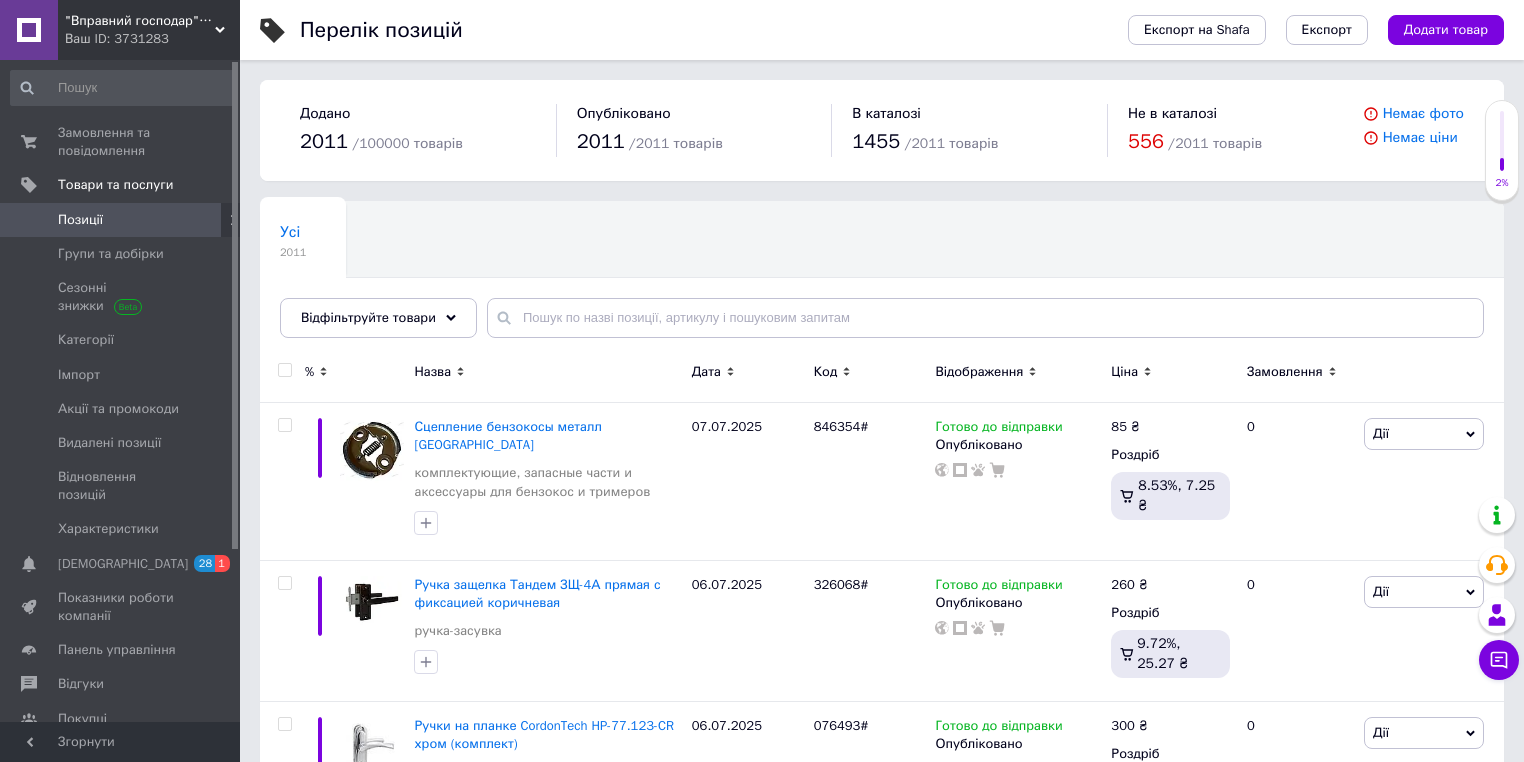 click on "Відфільтруйте товари" at bounding box center (378, 318) 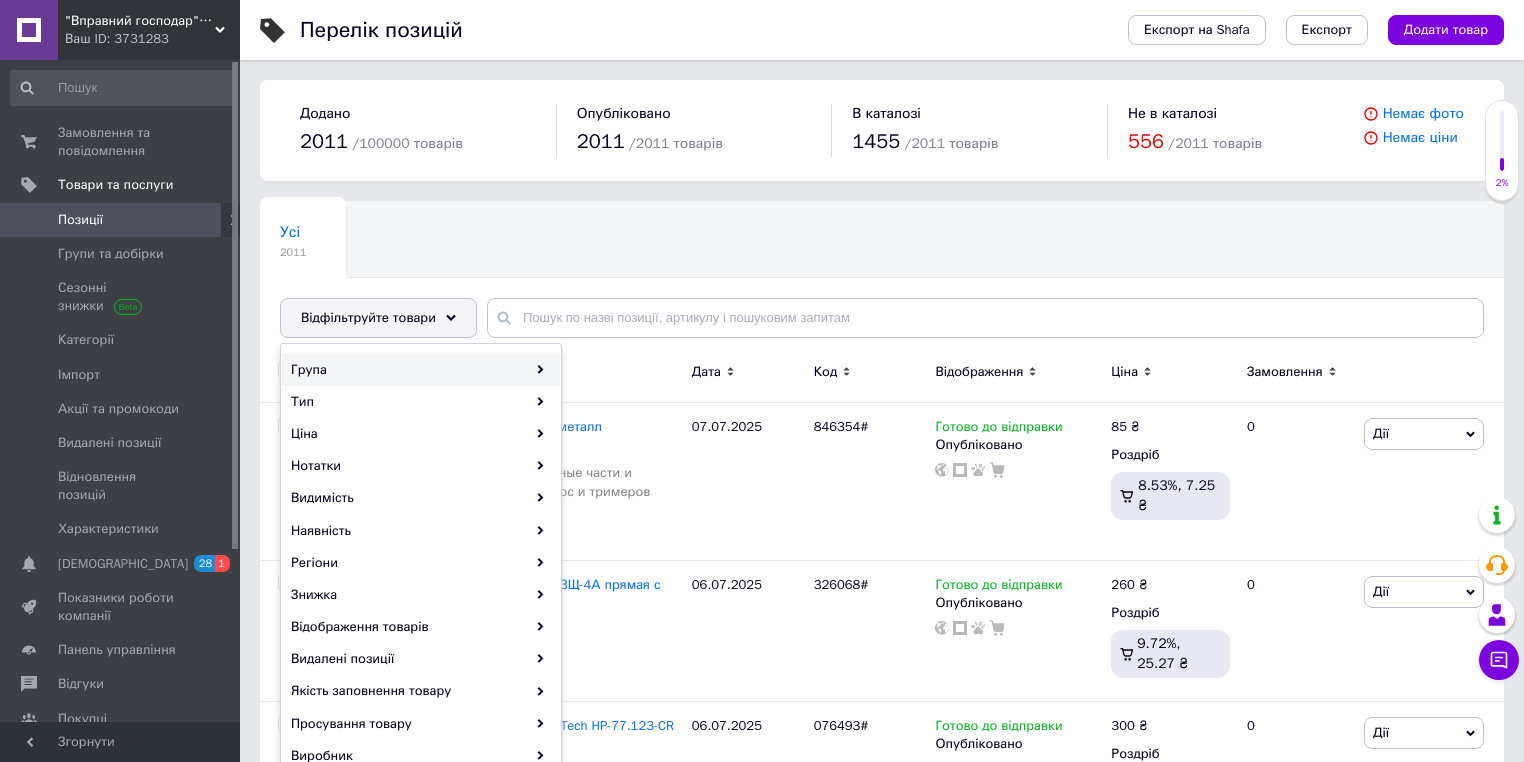 click on "Група" at bounding box center (421, 370) 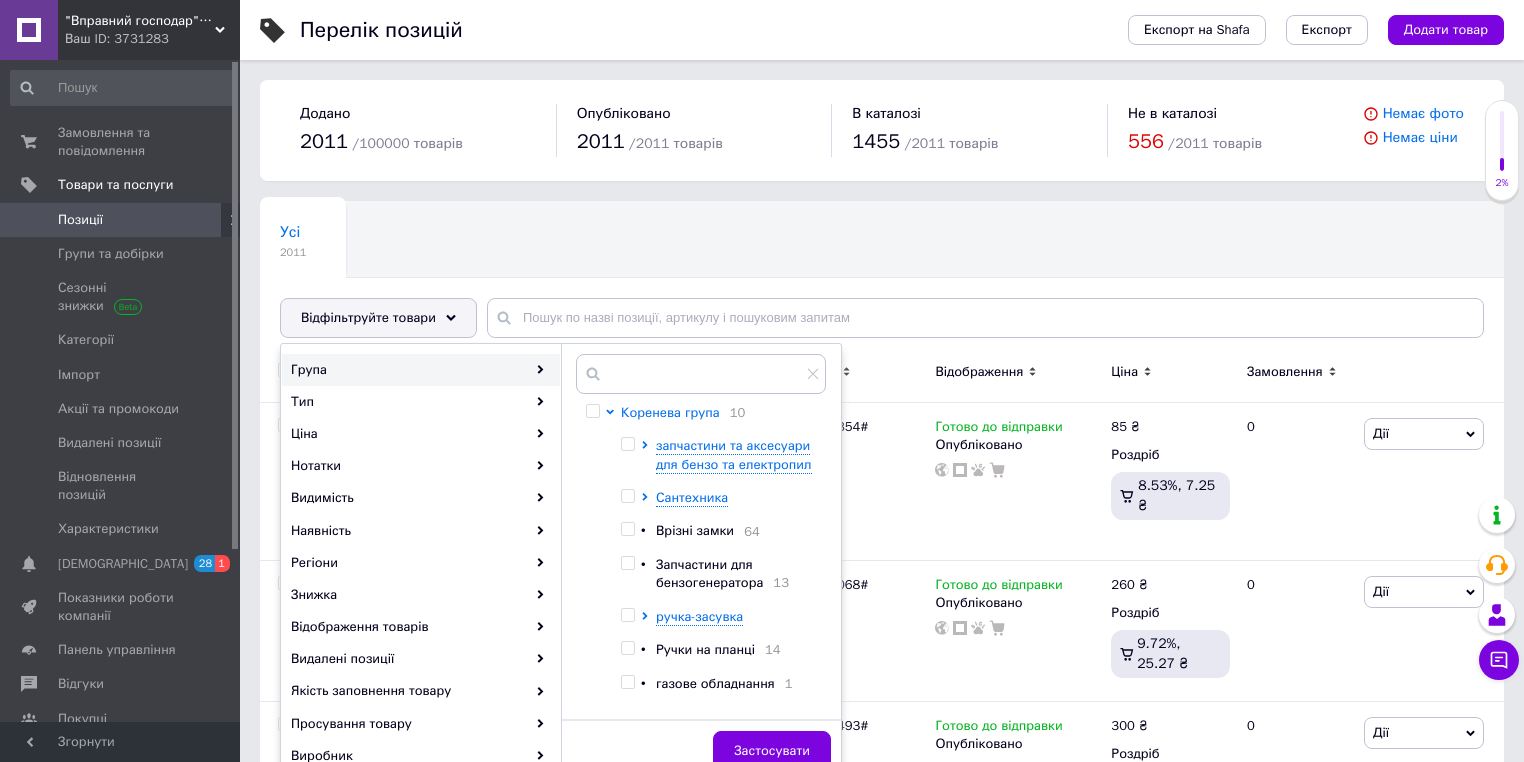 scroll, scrollTop: 80, scrollLeft: 0, axis: vertical 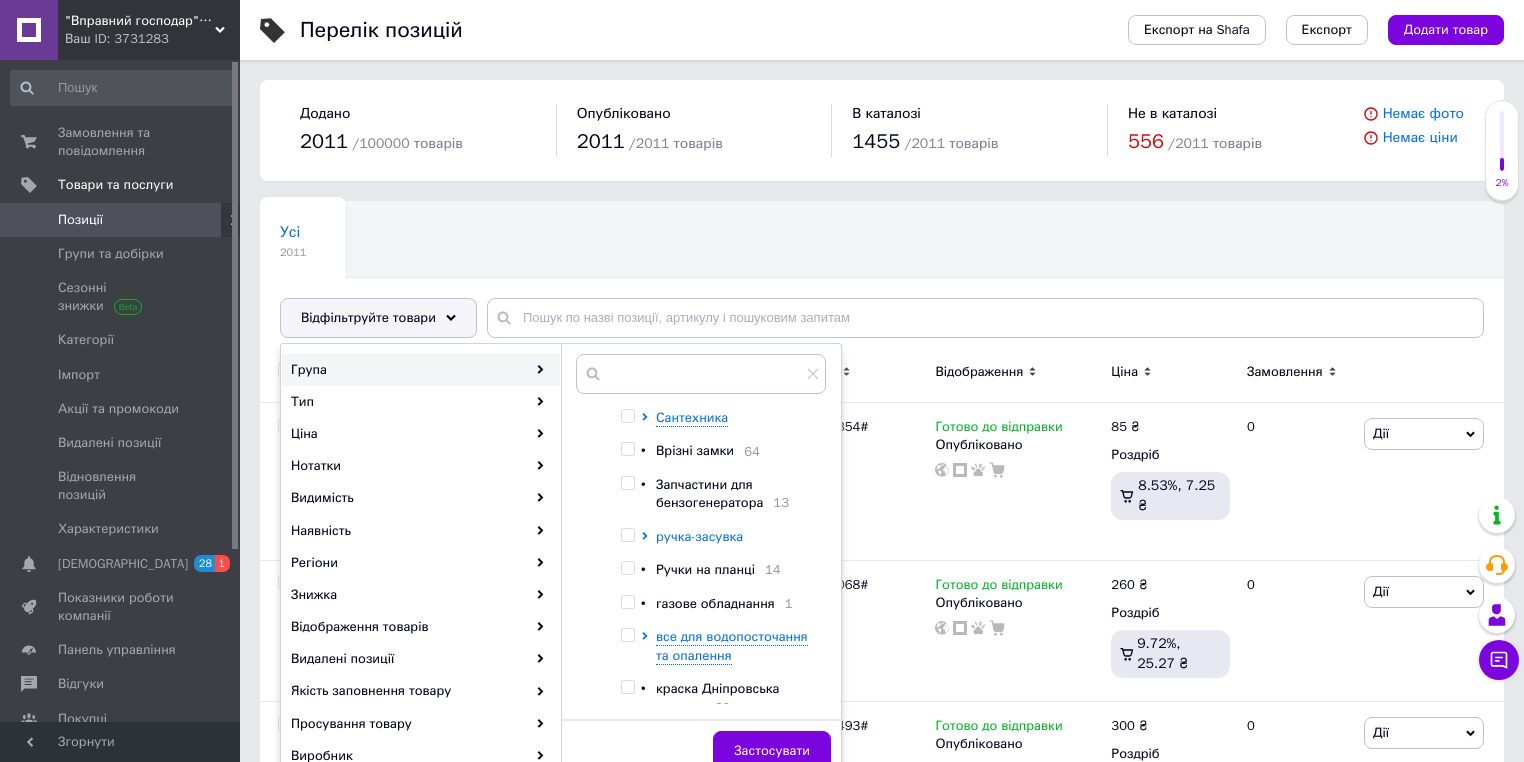 click on "ручка-засувка" at bounding box center [699, 536] 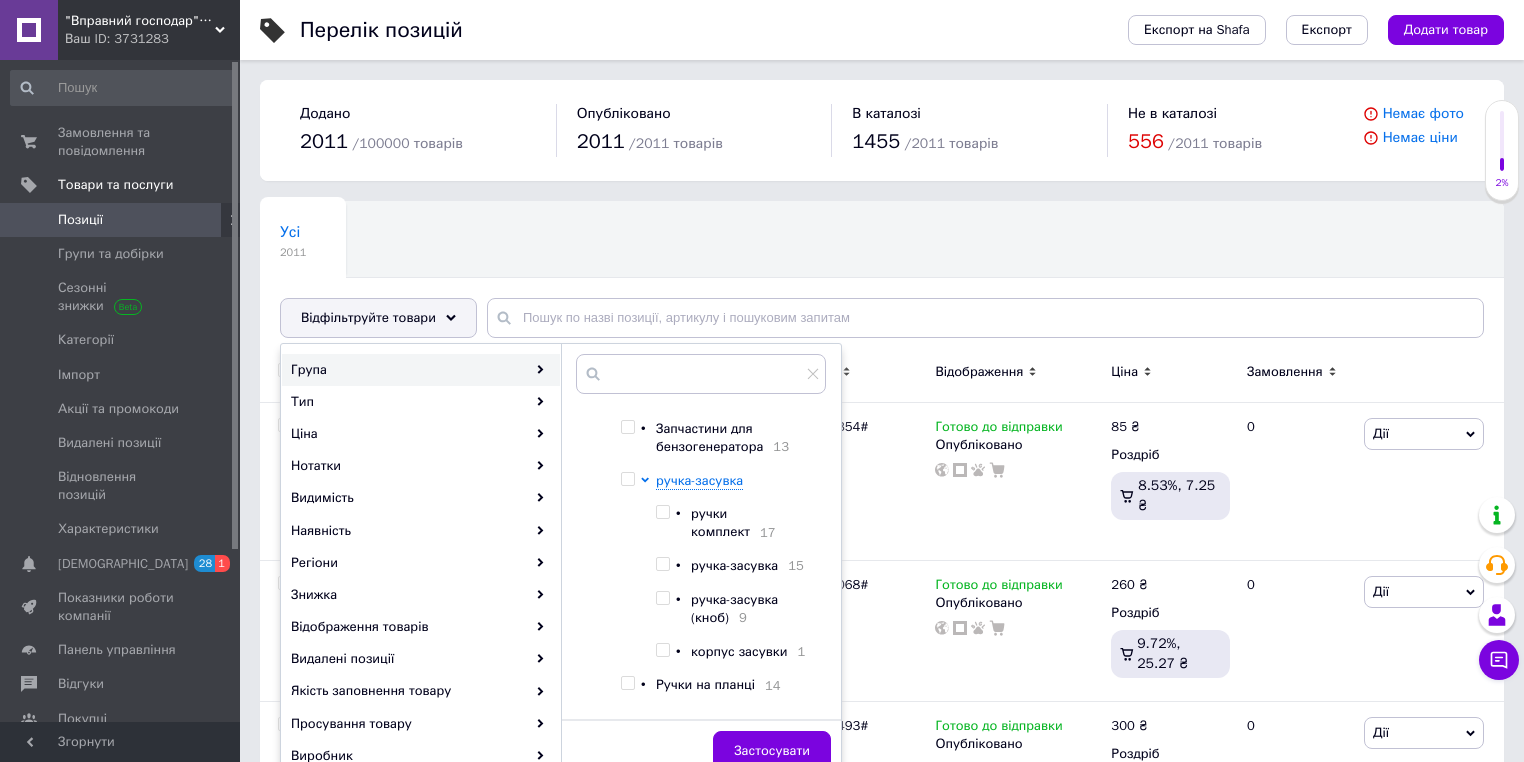 scroll, scrollTop: 160, scrollLeft: 0, axis: vertical 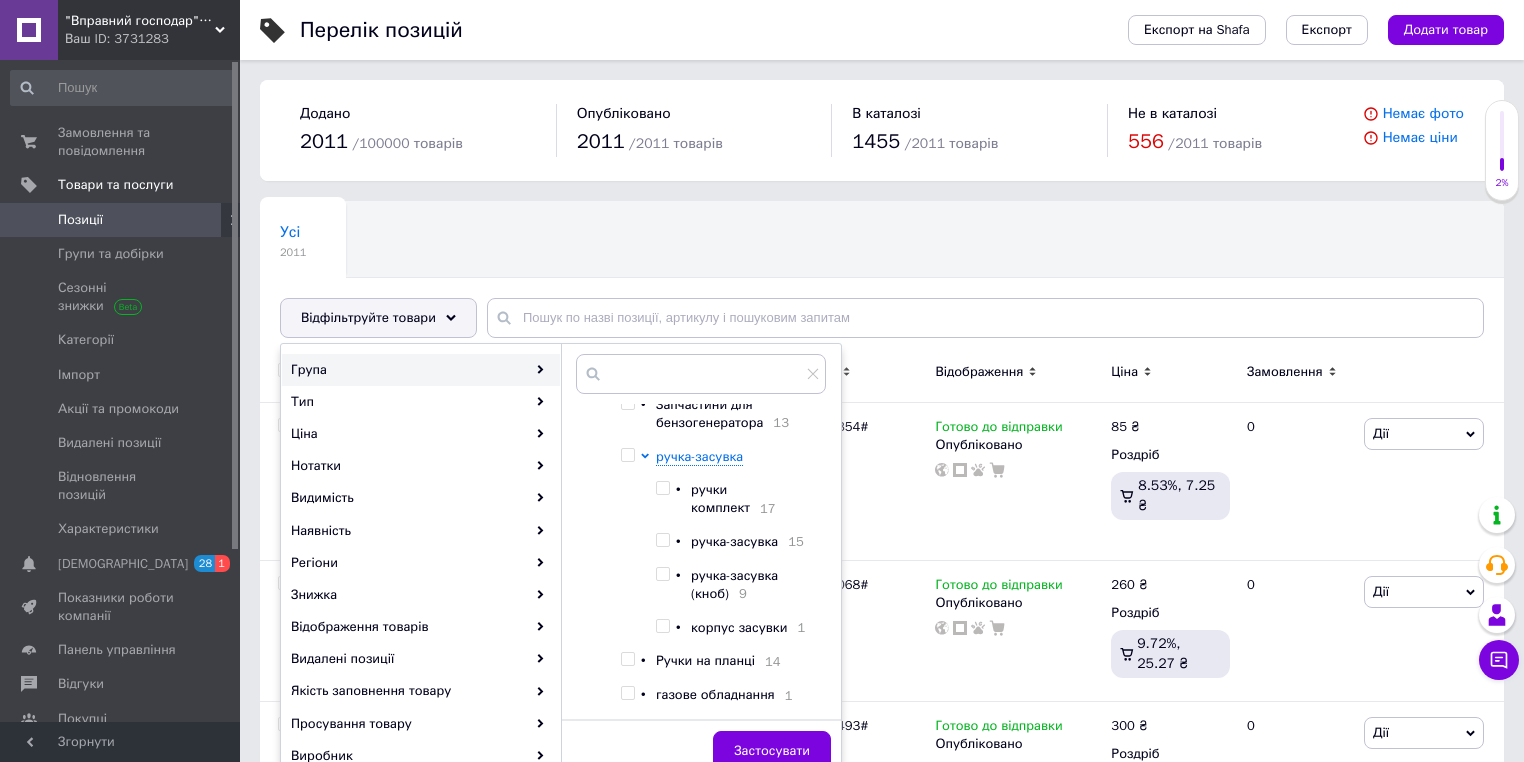 click on "ручка-засувка" at bounding box center (734, 541) 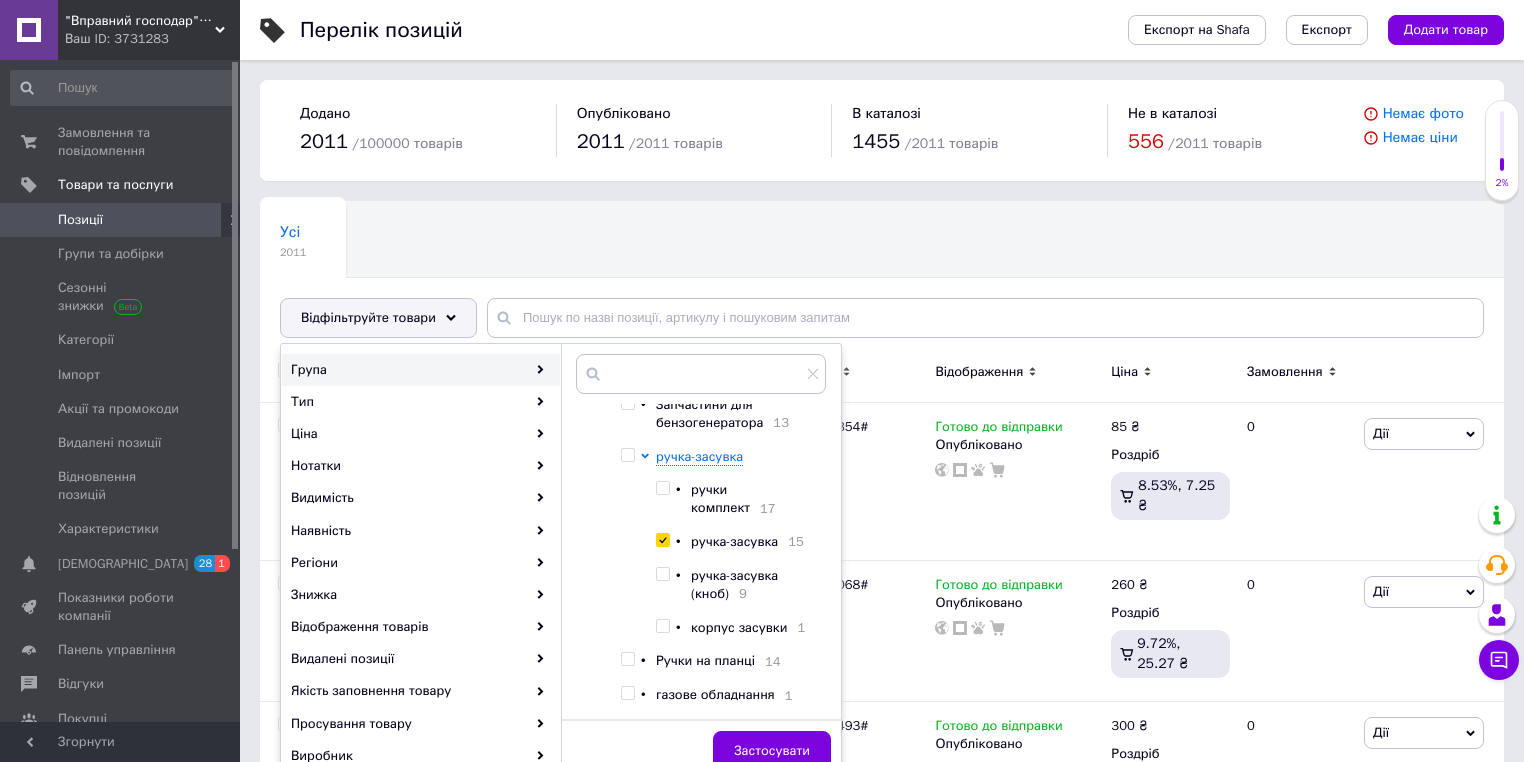 checkbox on "true" 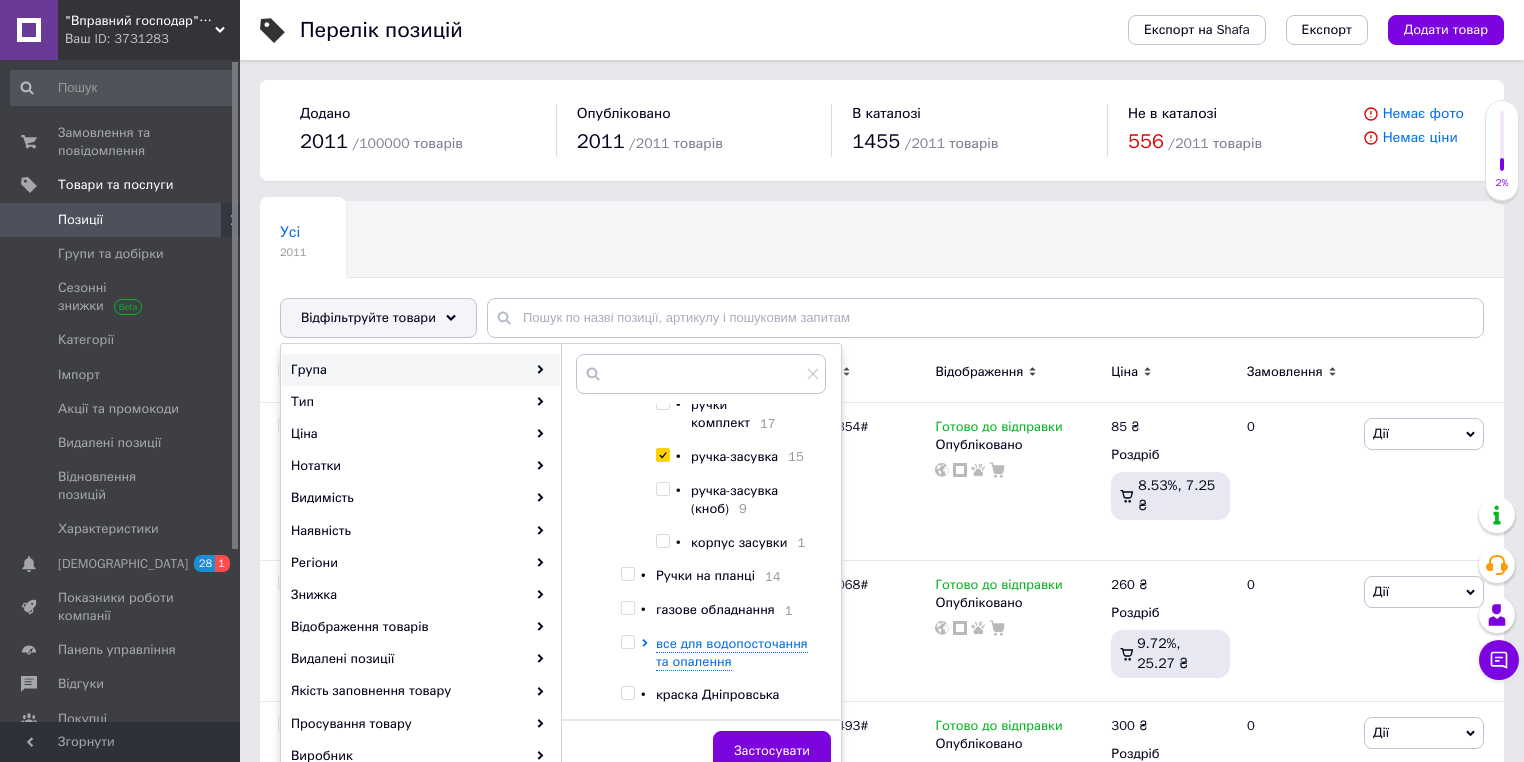 scroll, scrollTop: 320, scrollLeft: 0, axis: vertical 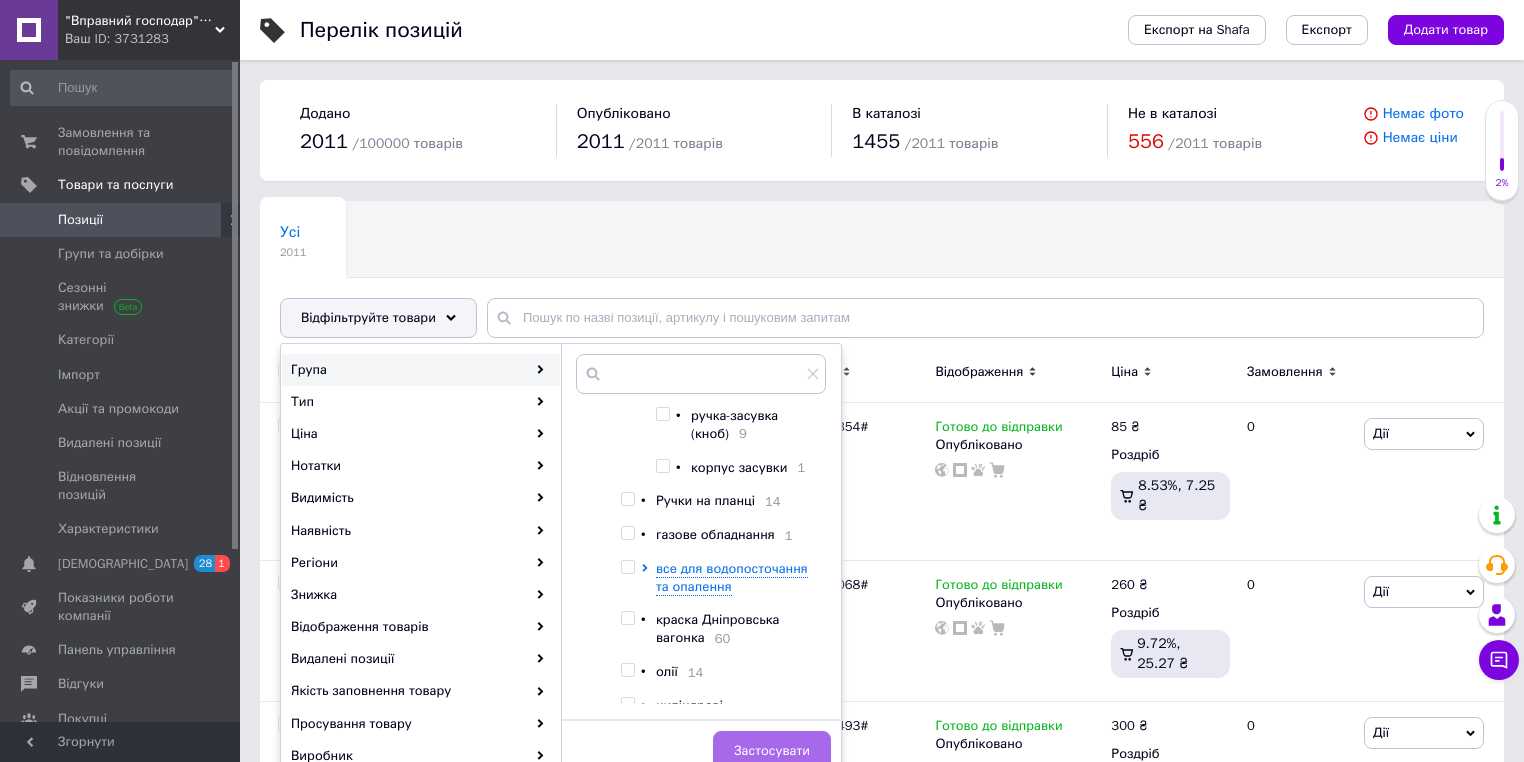 click on "Застосувати" at bounding box center (772, 751) 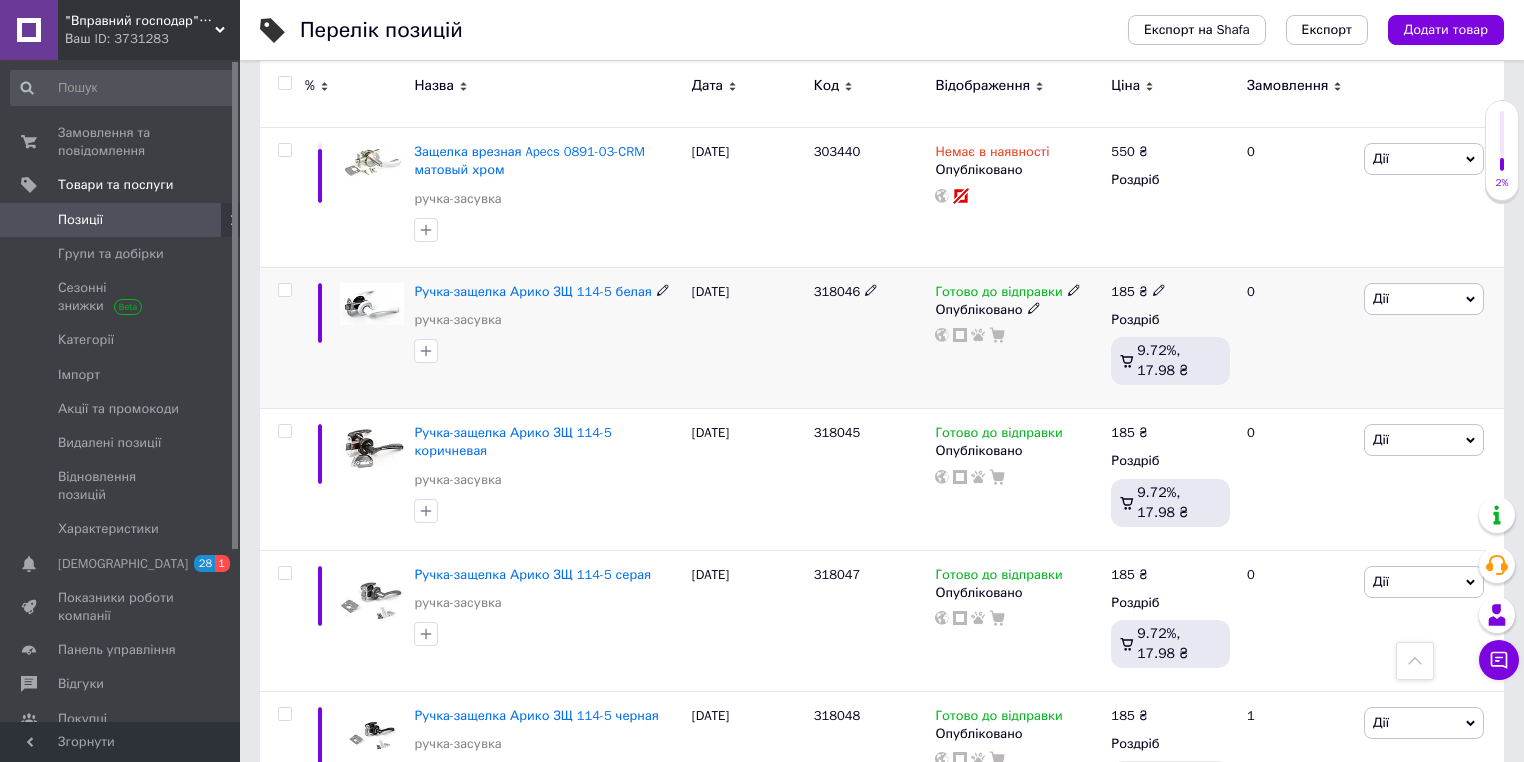 scroll, scrollTop: 1440, scrollLeft: 0, axis: vertical 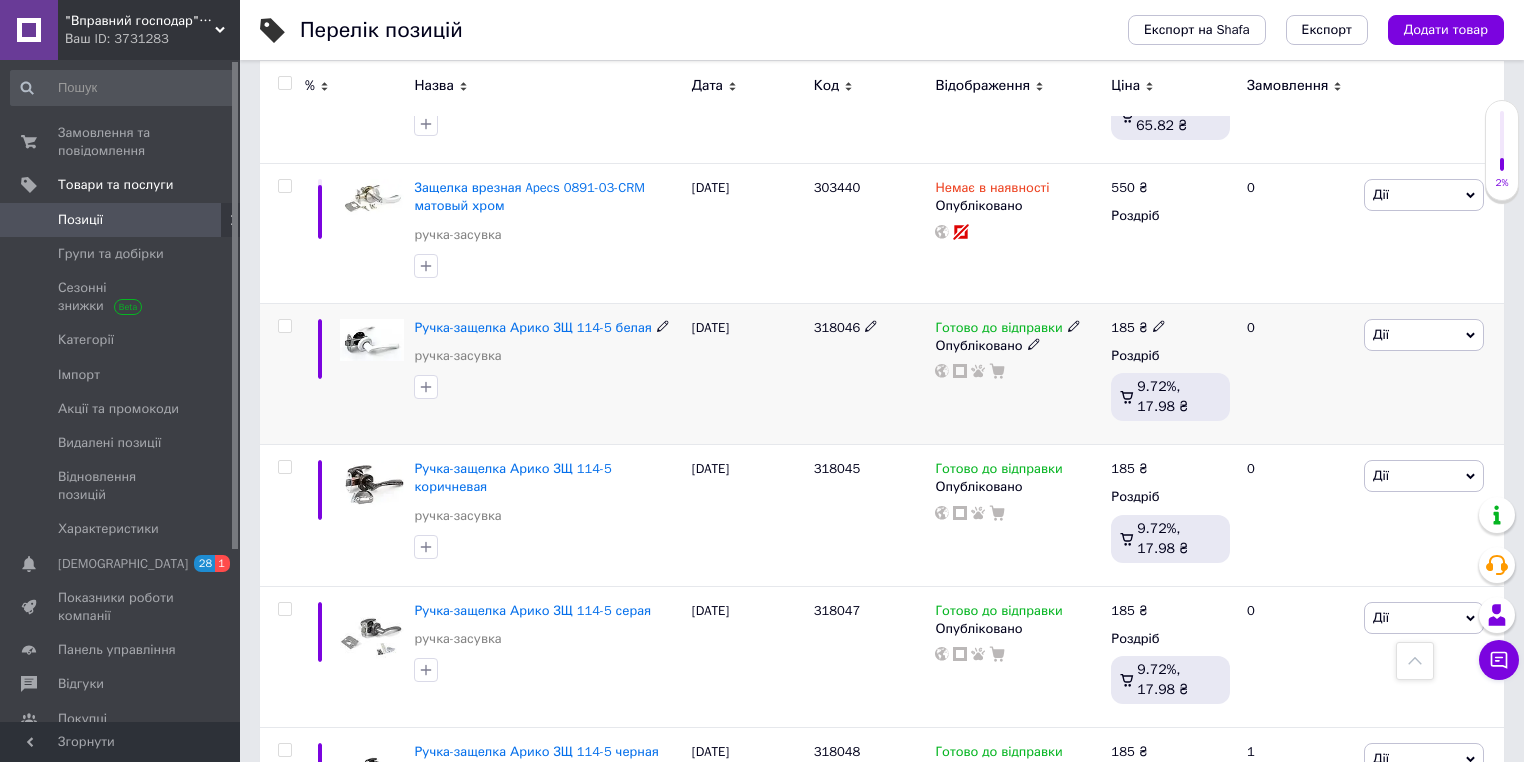 click 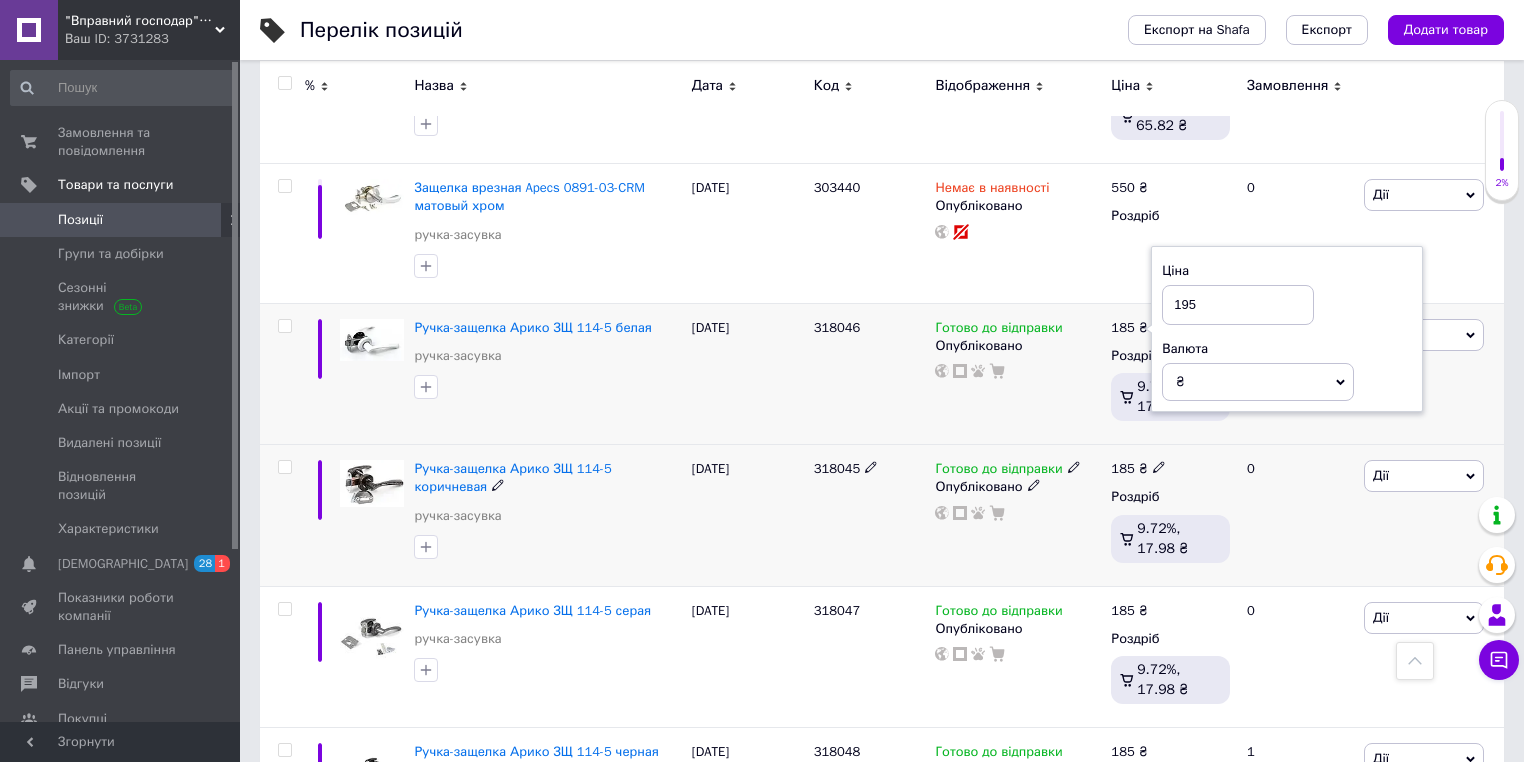 type on "195" 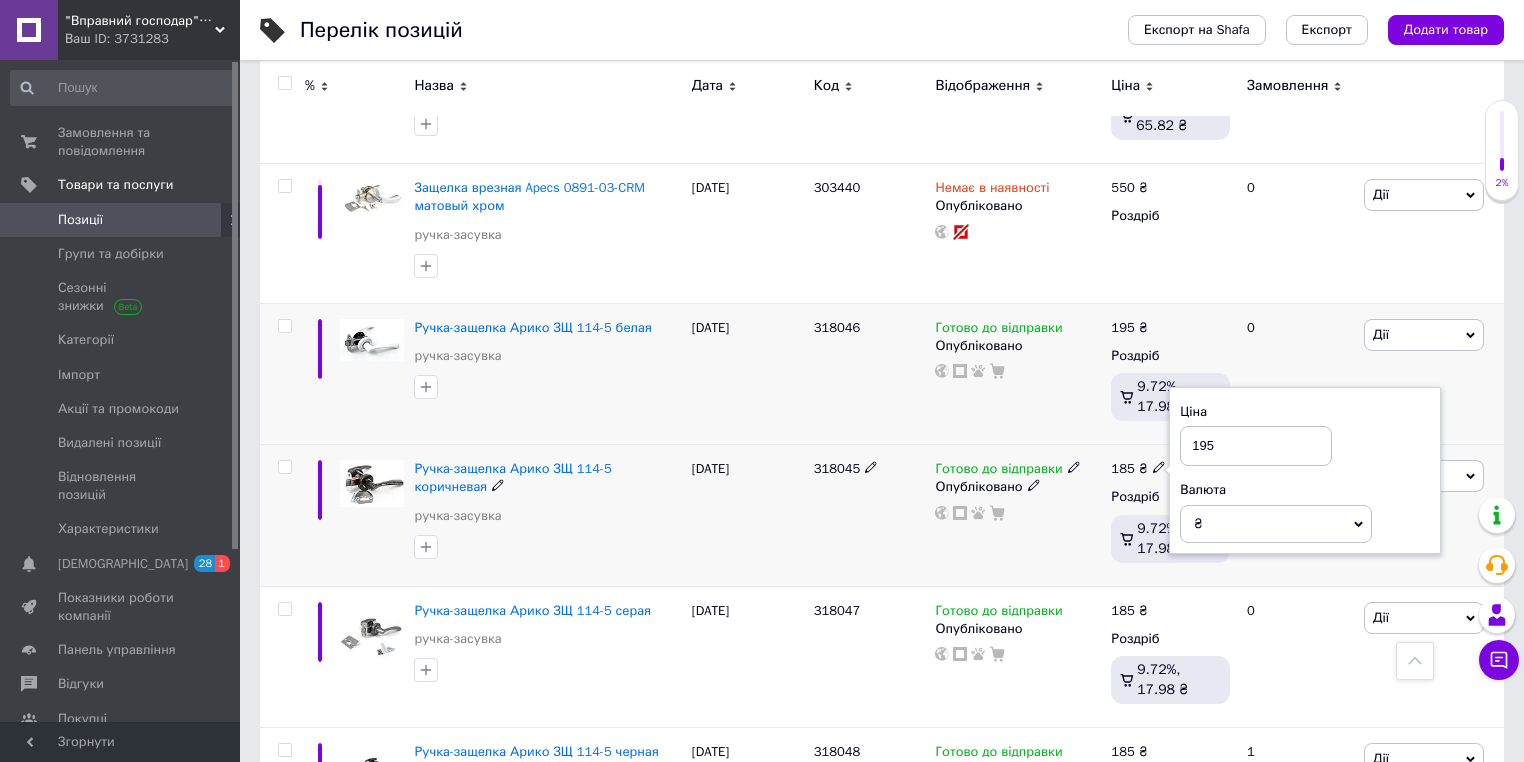type on "195" 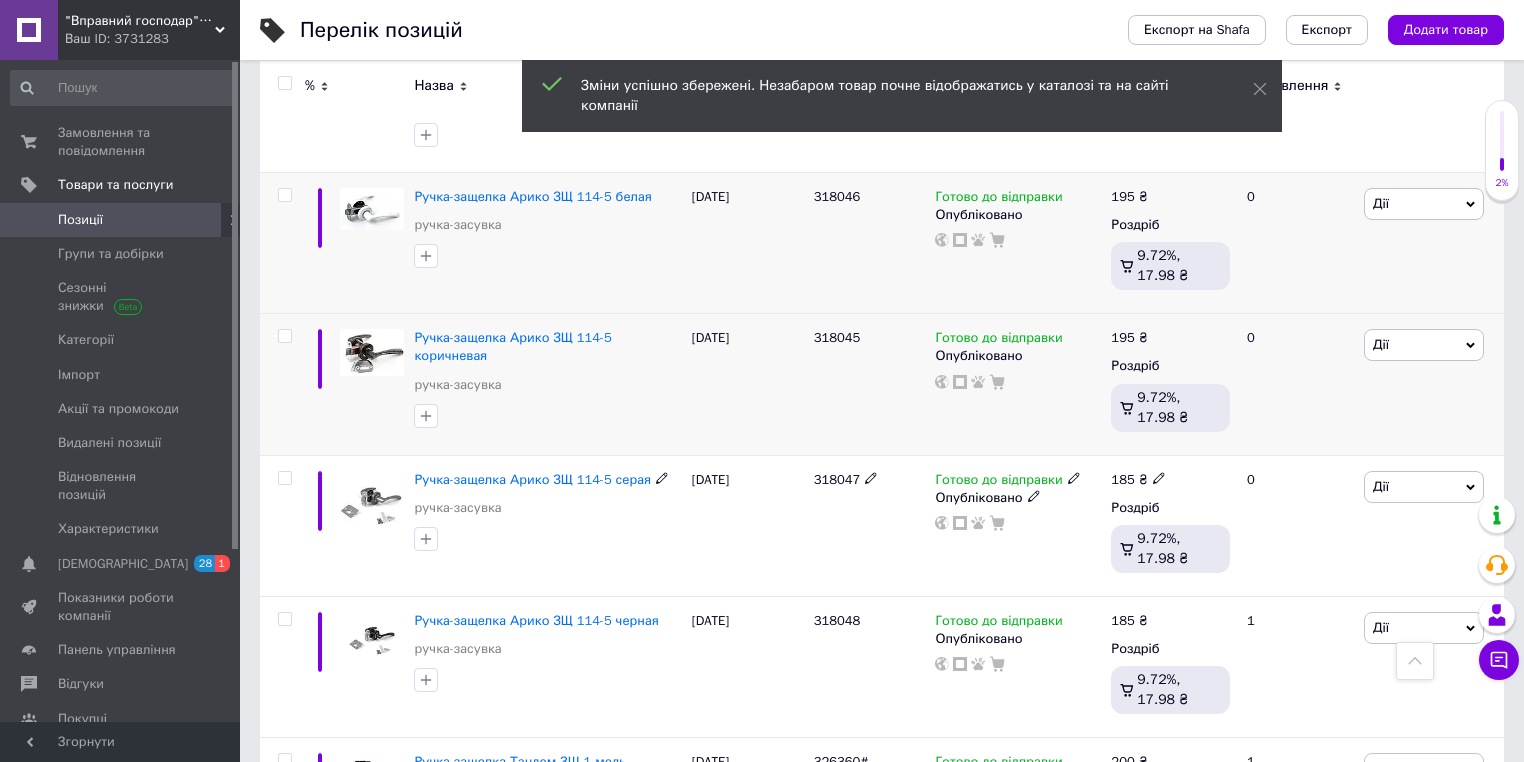 scroll, scrollTop: 1600, scrollLeft: 0, axis: vertical 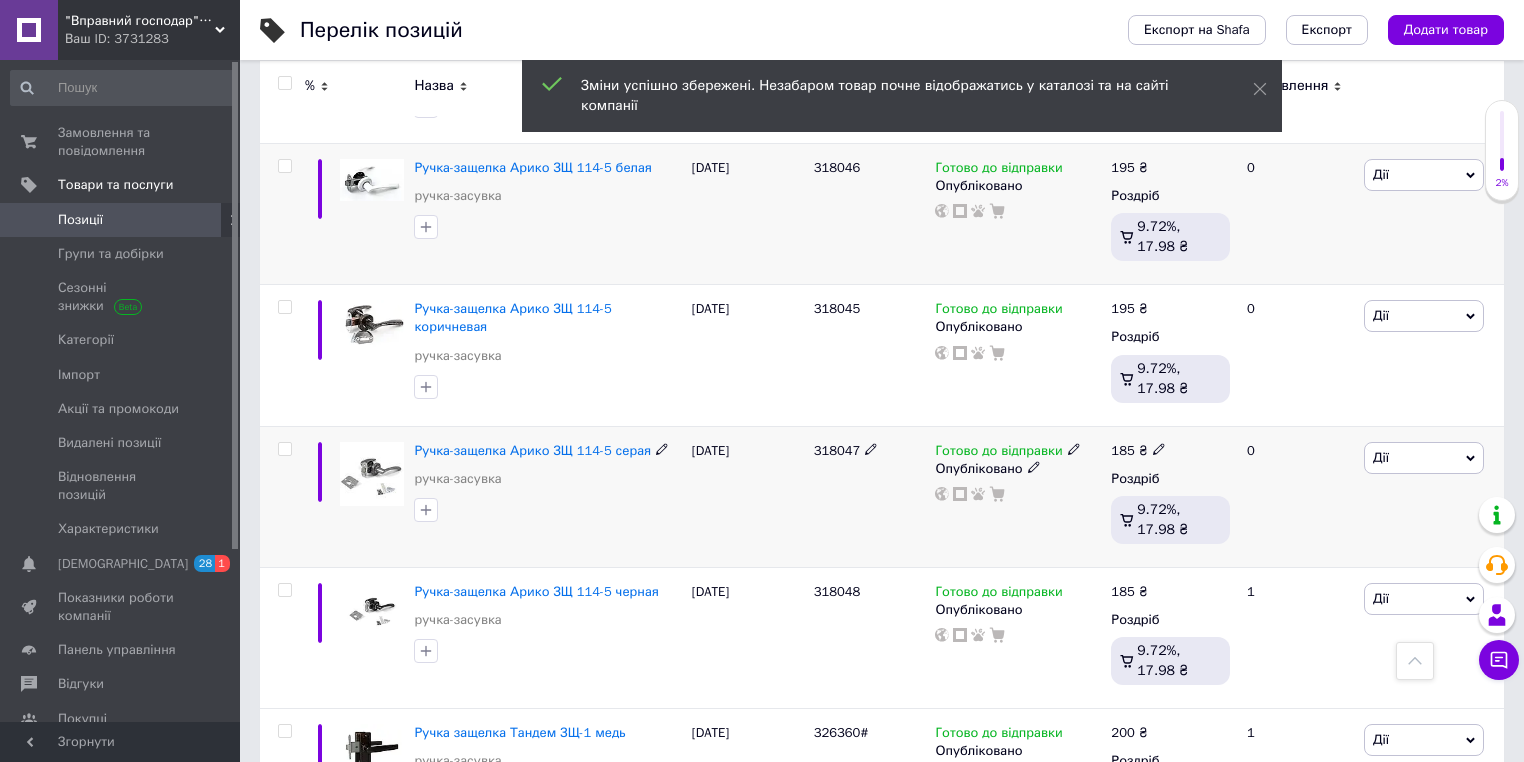 click 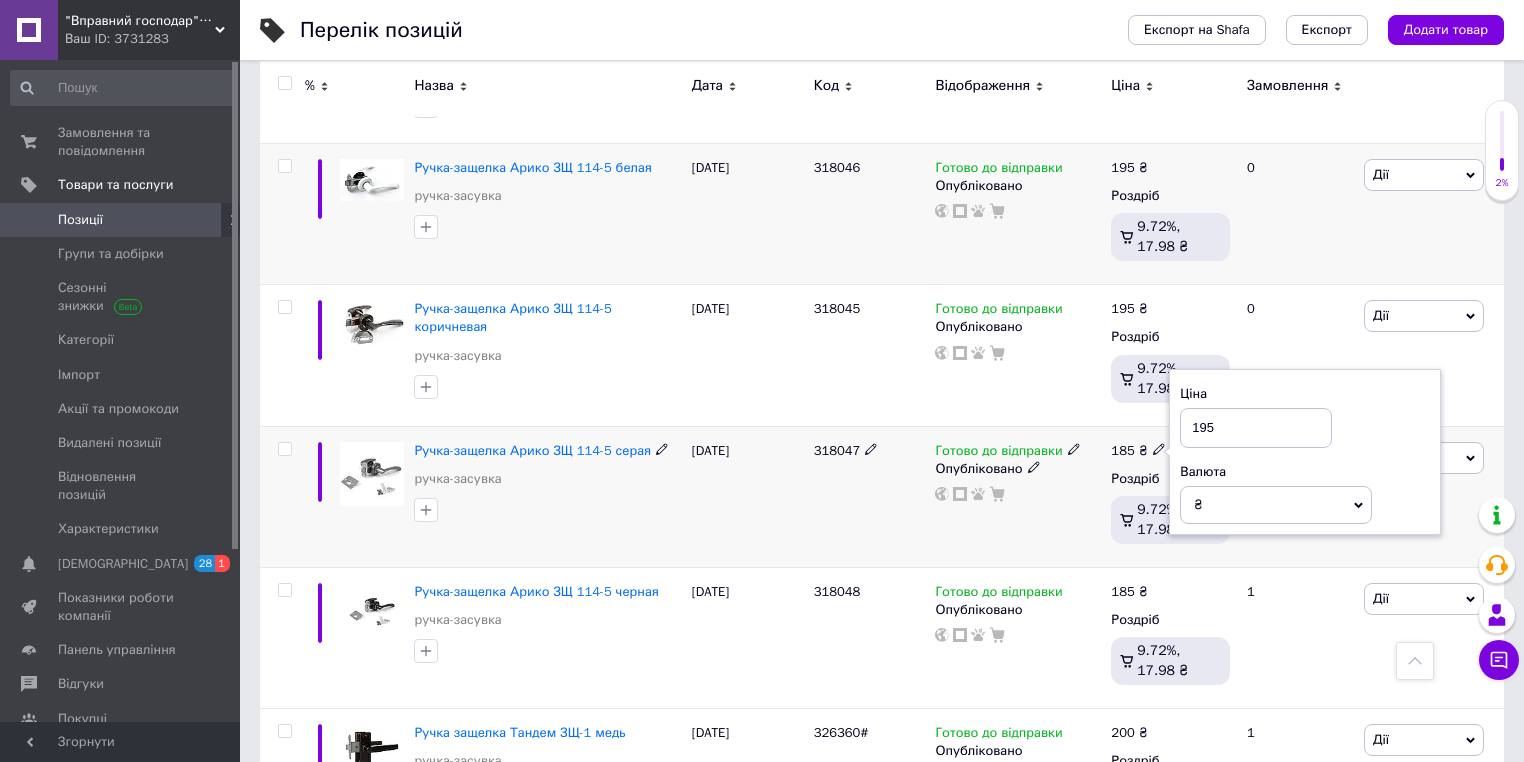 type on "195" 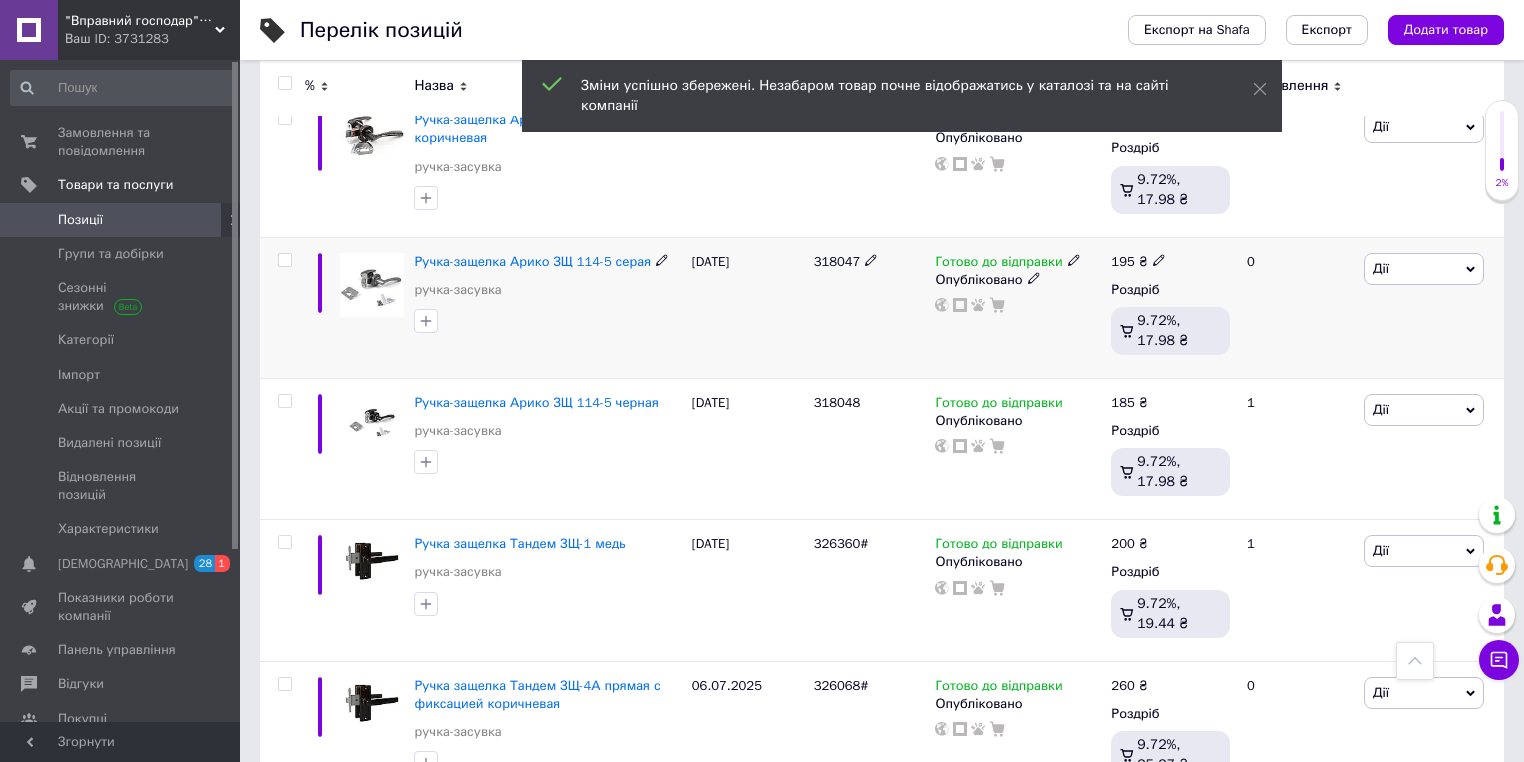 scroll, scrollTop: 1840, scrollLeft: 0, axis: vertical 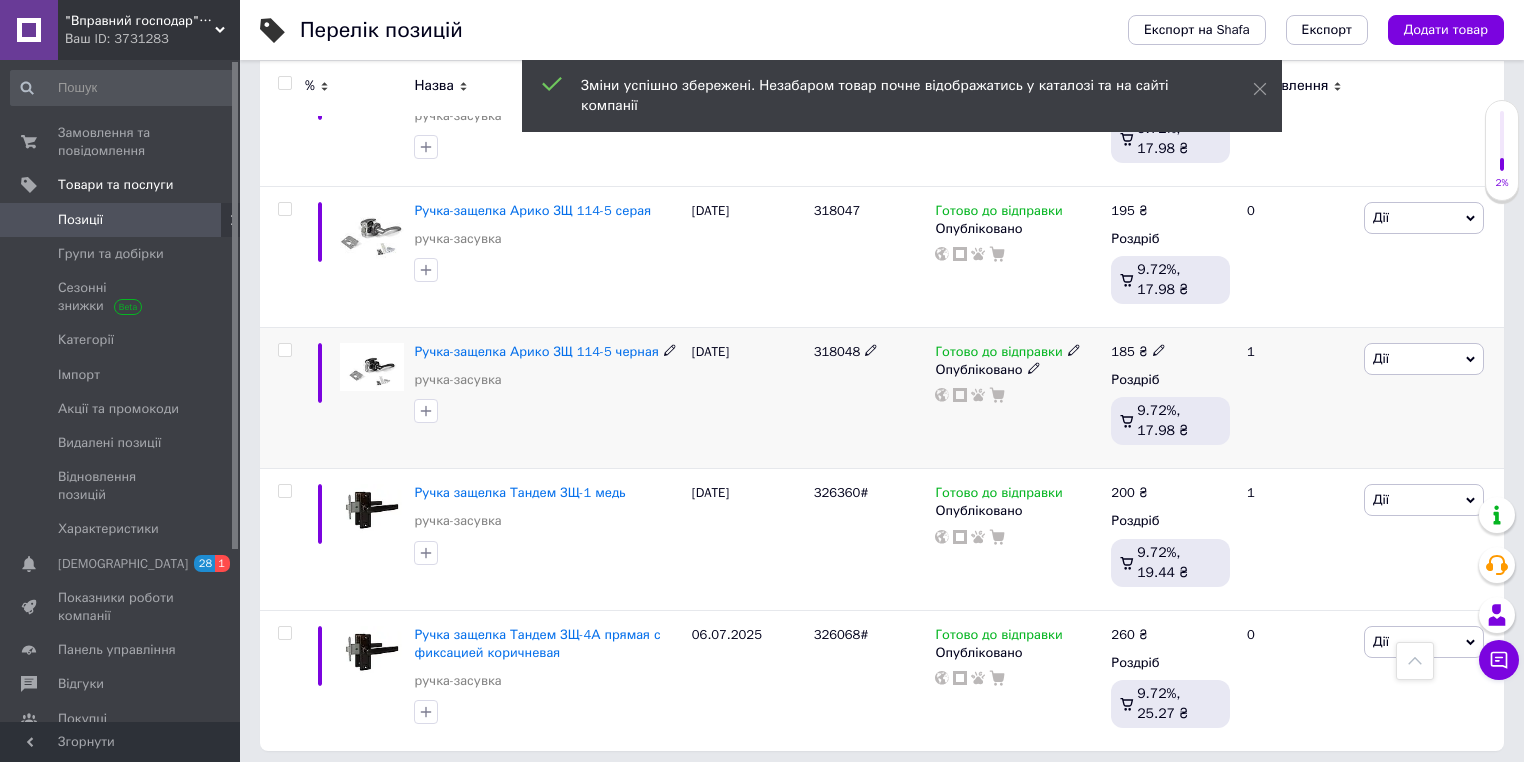 click 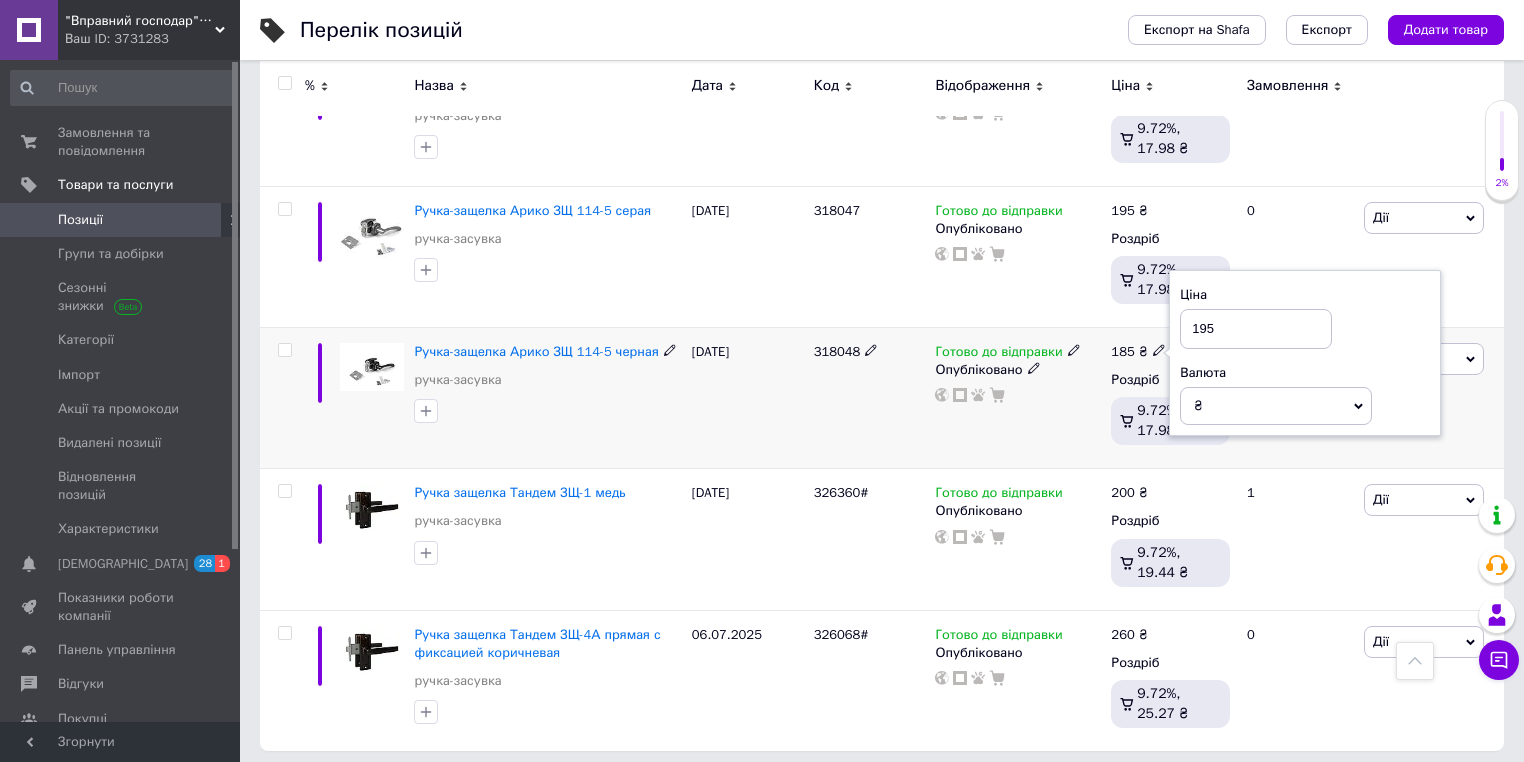 type on "195" 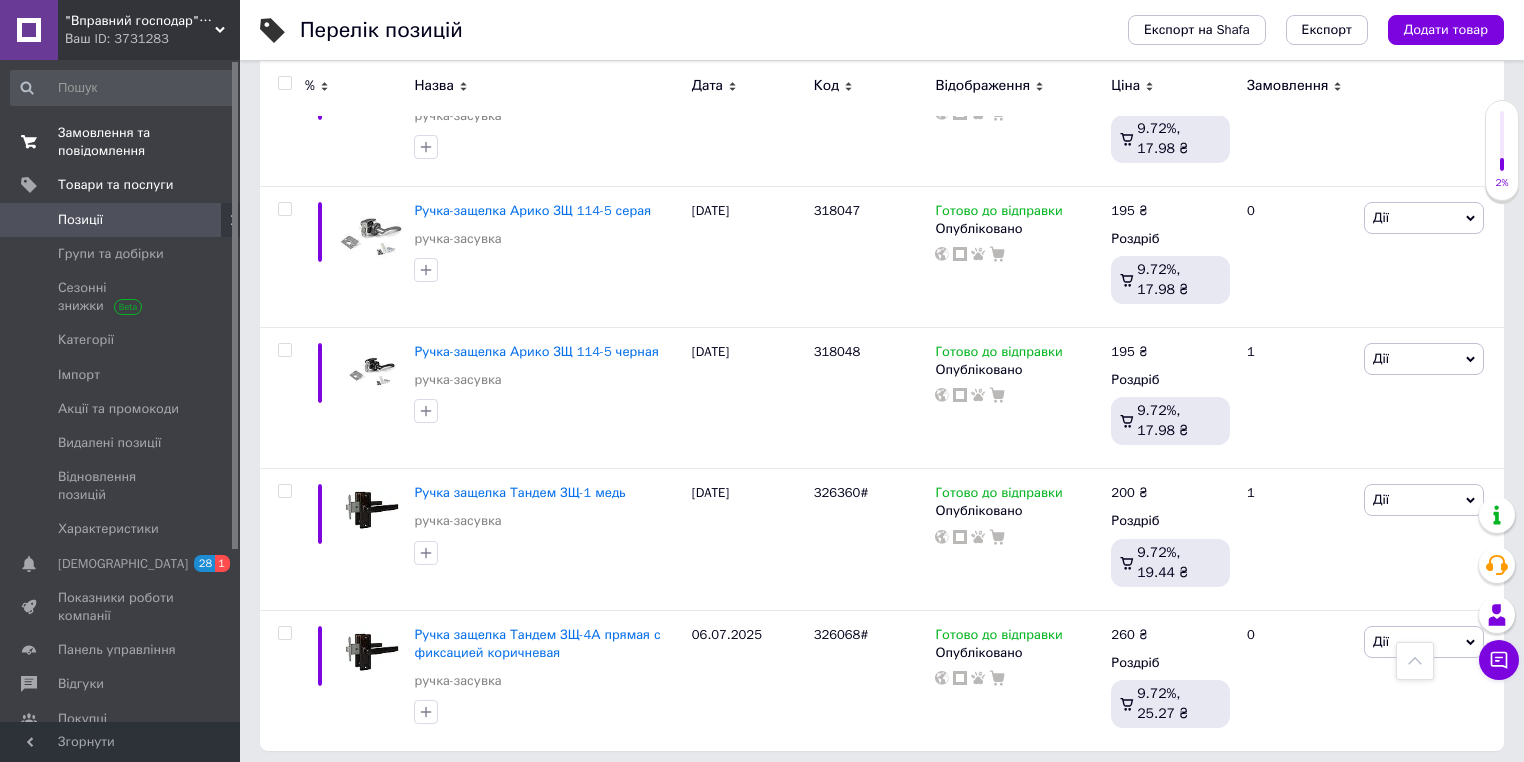 click on "Замовлення та повідомлення" at bounding box center [121, 142] 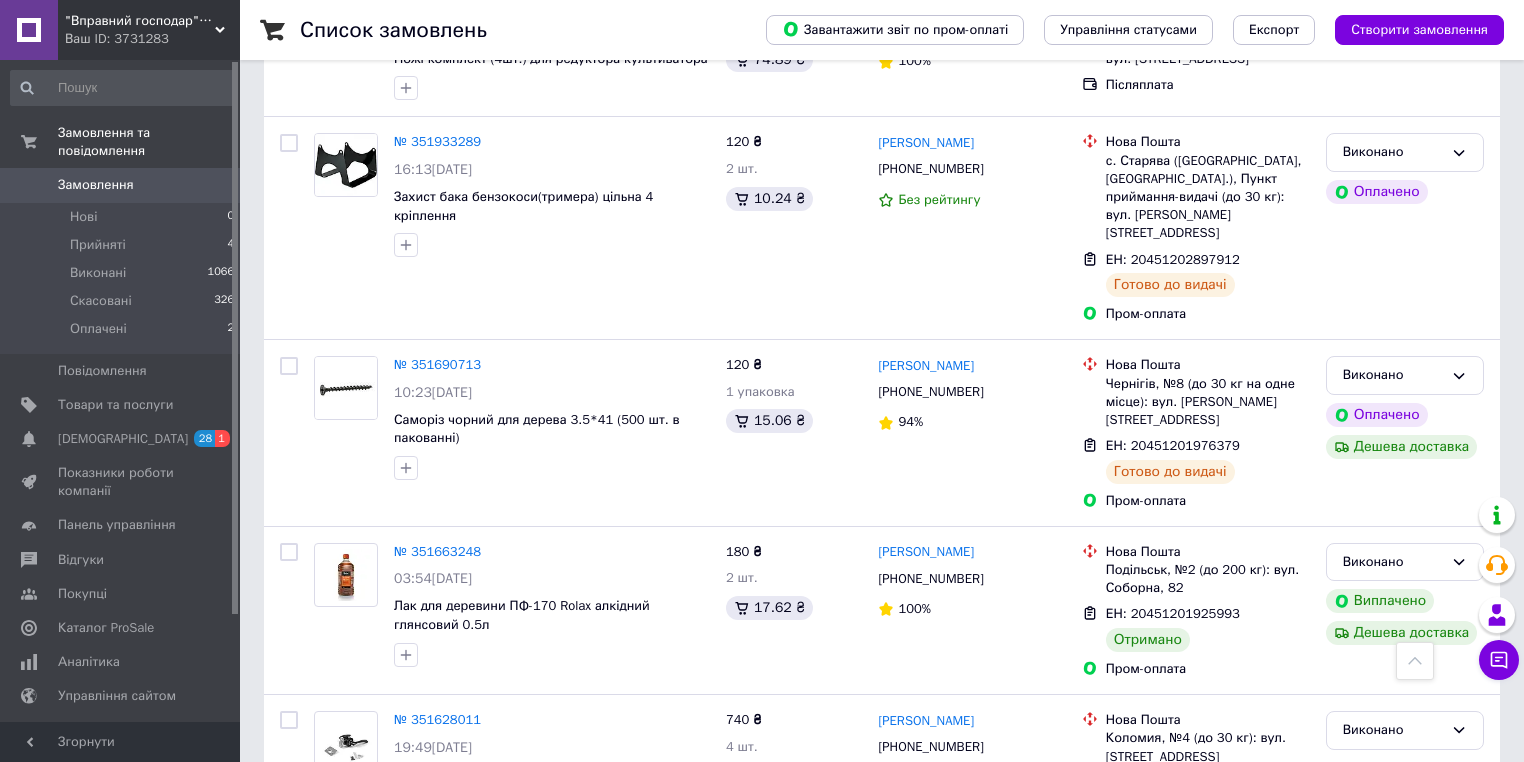 scroll, scrollTop: 1760, scrollLeft: 0, axis: vertical 